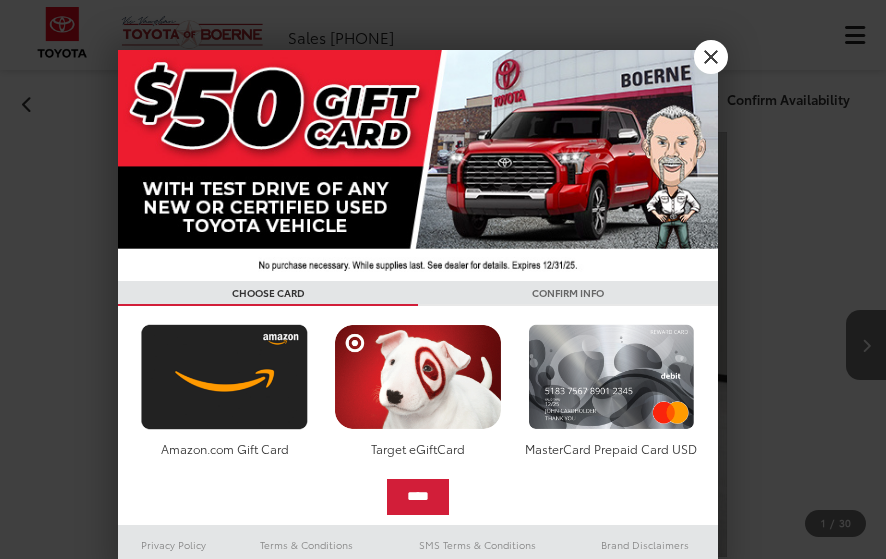 scroll, scrollTop: 0, scrollLeft: 0, axis: both 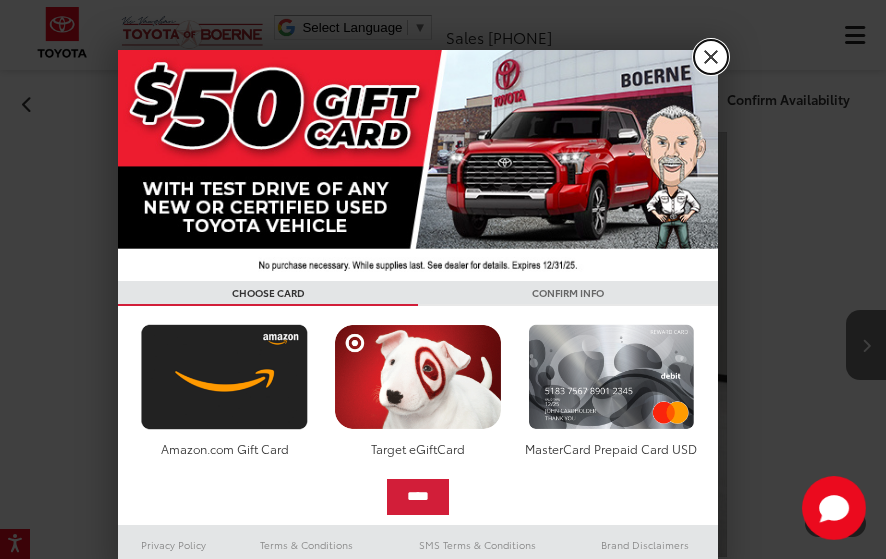 click on "X" at bounding box center (711, 57) 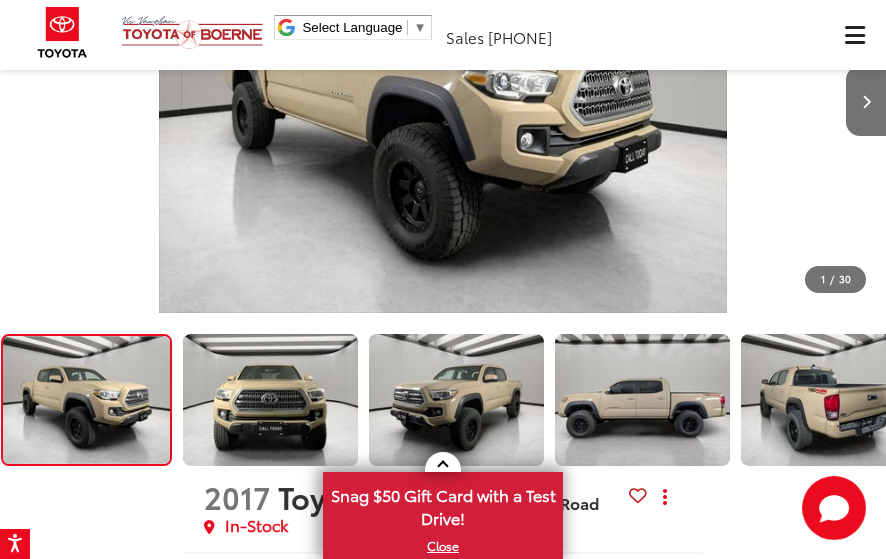 scroll, scrollTop: 268, scrollLeft: 0, axis: vertical 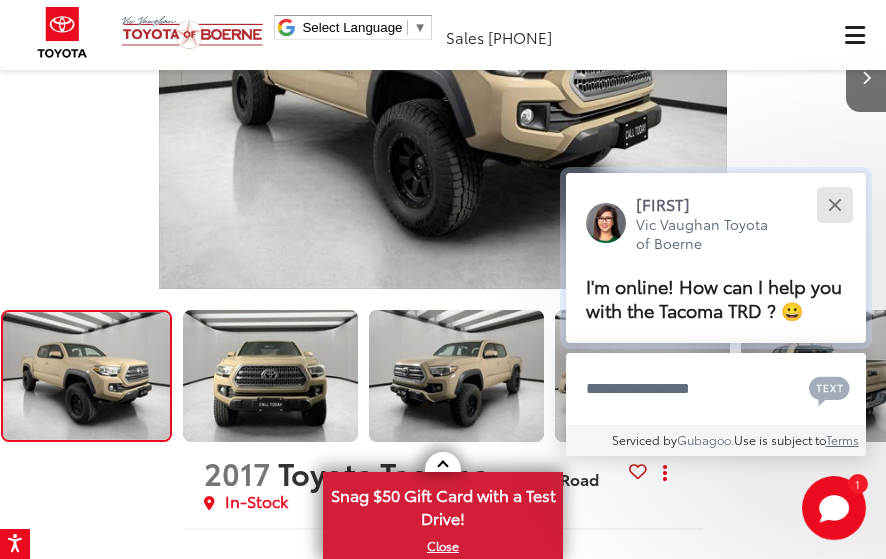click at bounding box center (834, 204) 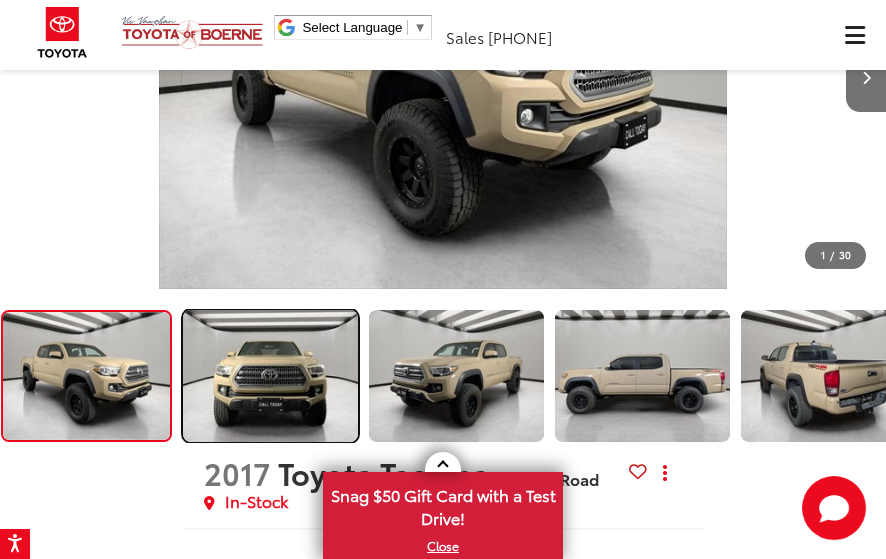click at bounding box center (270, 376) 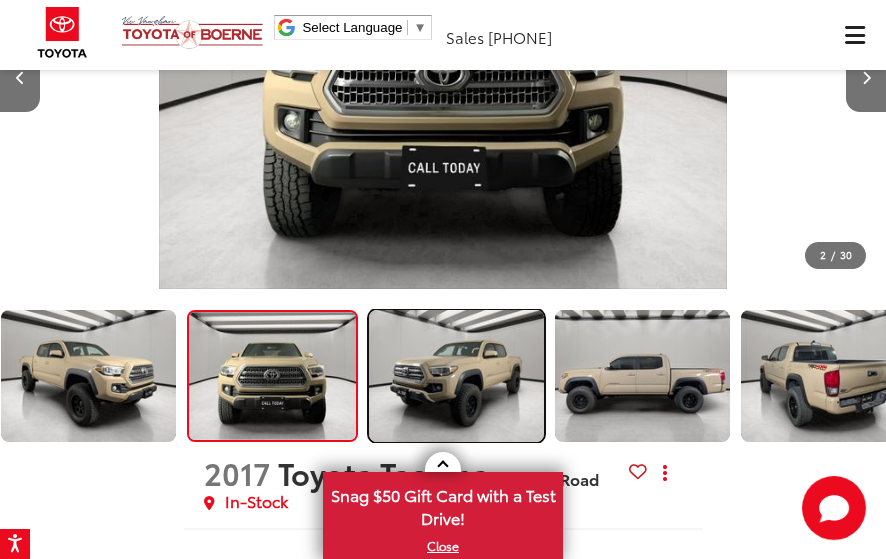 click at bounding box center (456, 376) 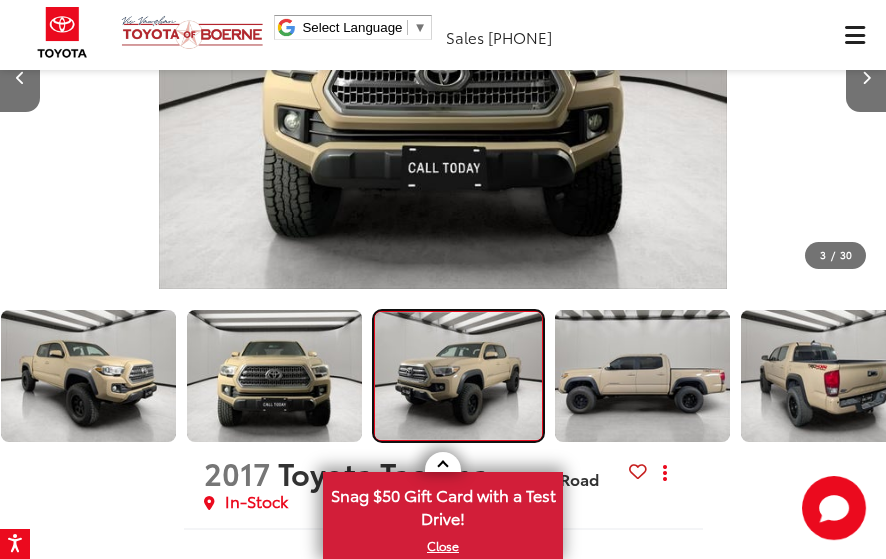 scroll, scrollTop: 0, scrollLeft: 1157, axis: horizontal 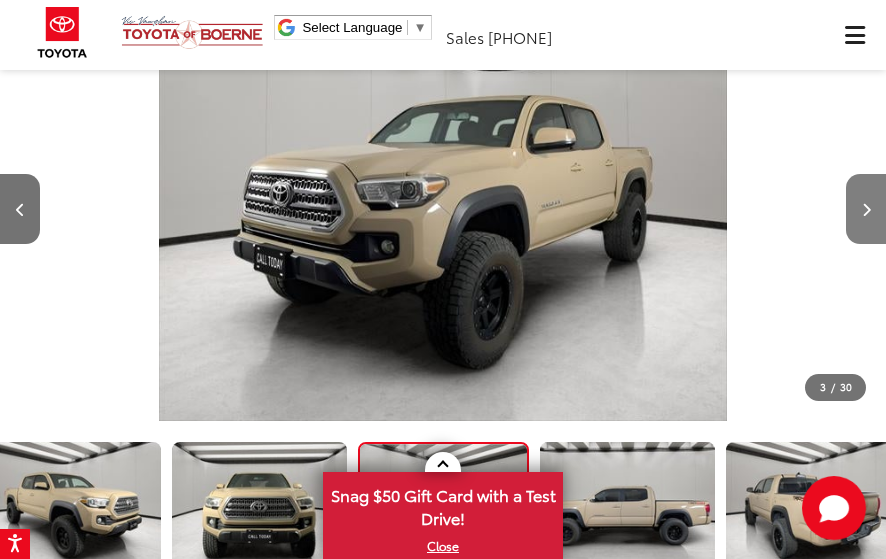 click at bounding box center (866, 209) 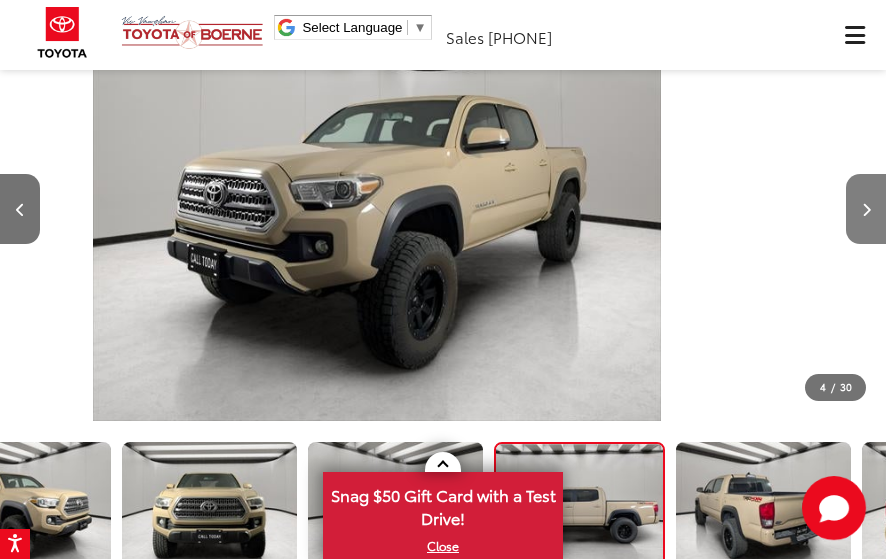 scroll, scrollTop: 0, scrollLeft: 2043, axis: horizontal 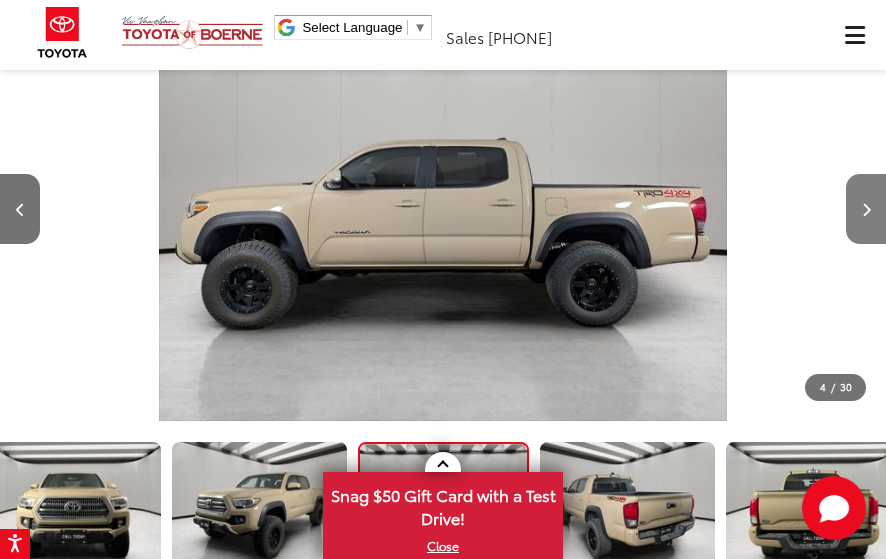 click at bounding box center (866, 209) 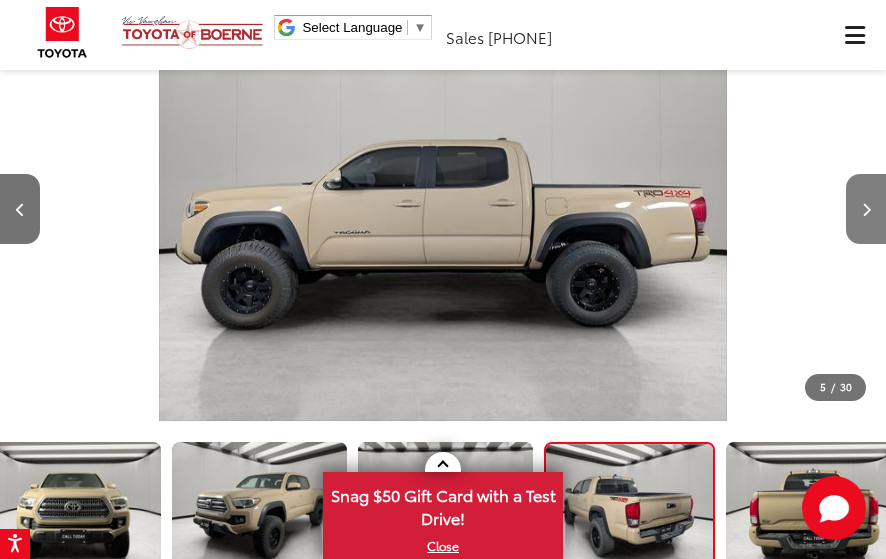 scroll, scrollTop: 0, scrollLeft: 2892, axis: horizontal 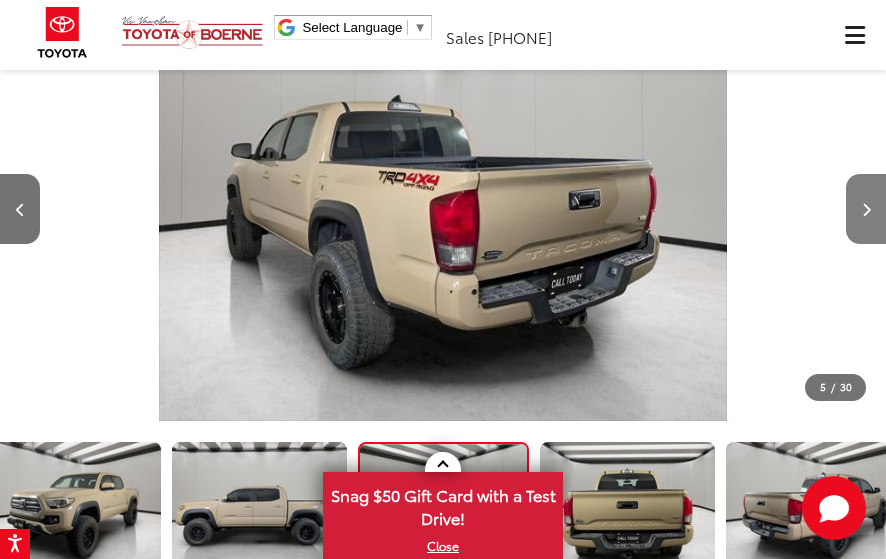 click at bounding box center [866, 209] 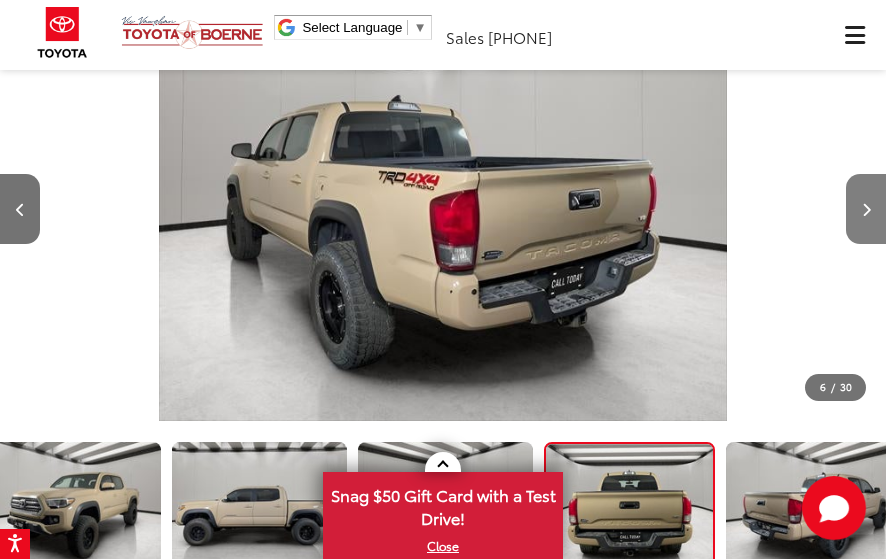 scroll, scrollTop: 0, scrollLeft: 3815, axis: horizontal 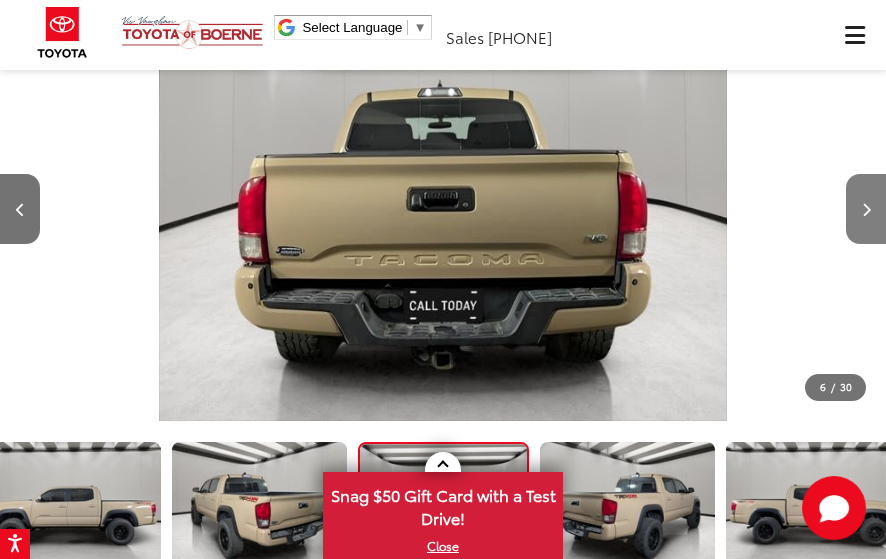 click at bounding box center [866, 209] 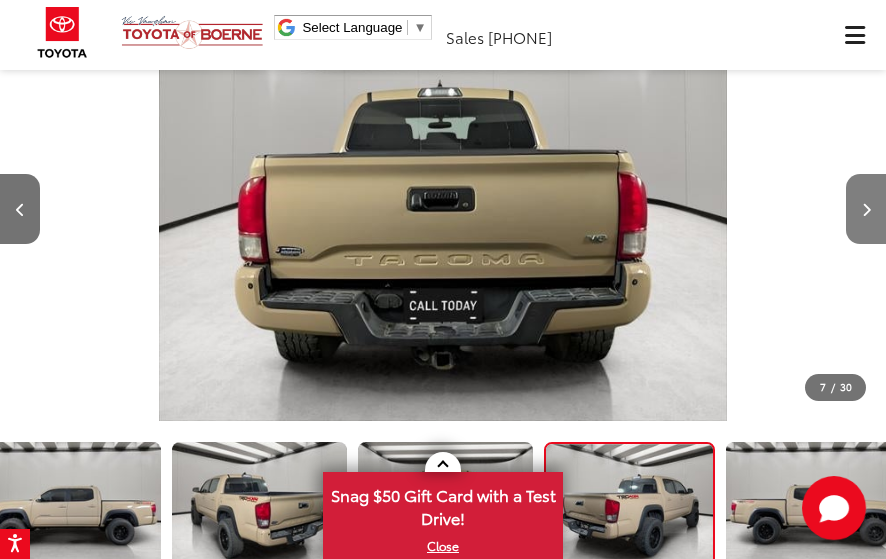 scroll, scrollTop: 0, scrollLeft: 4701, axis: horizontal 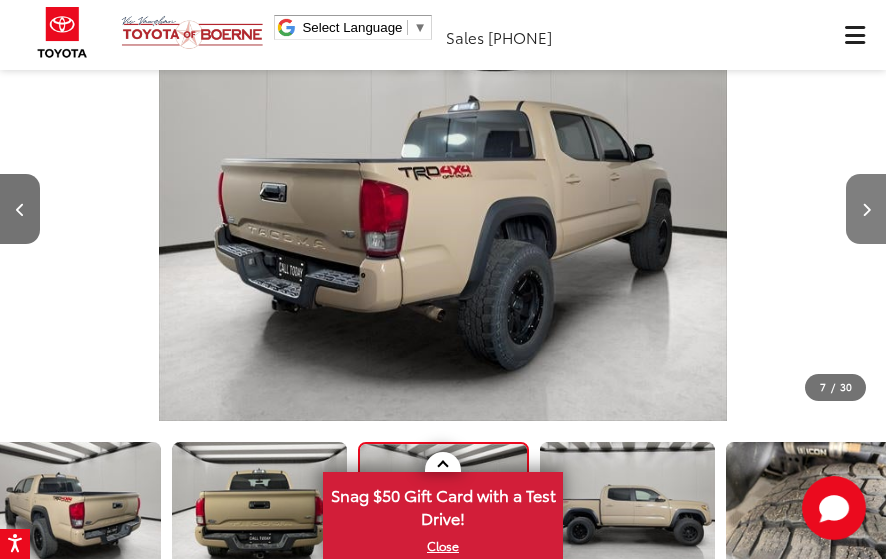 click at bounding box center (866, 209) 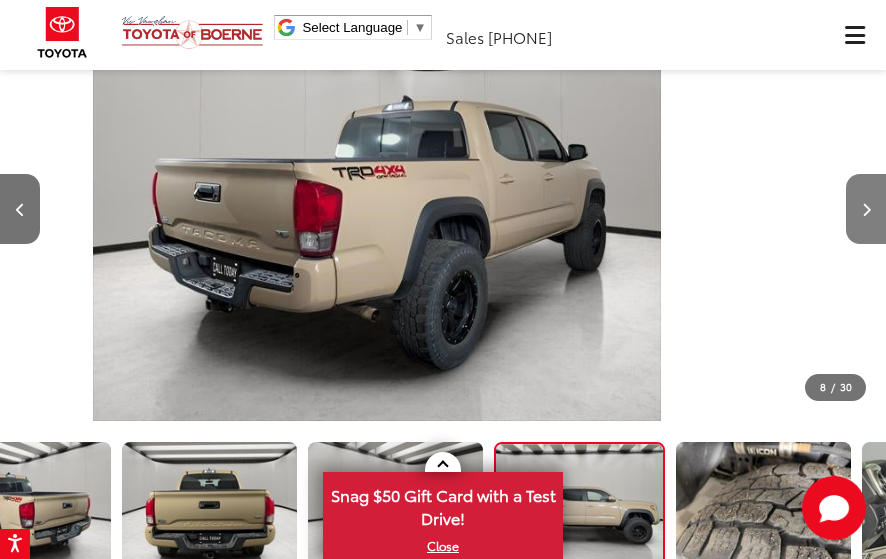 scroll 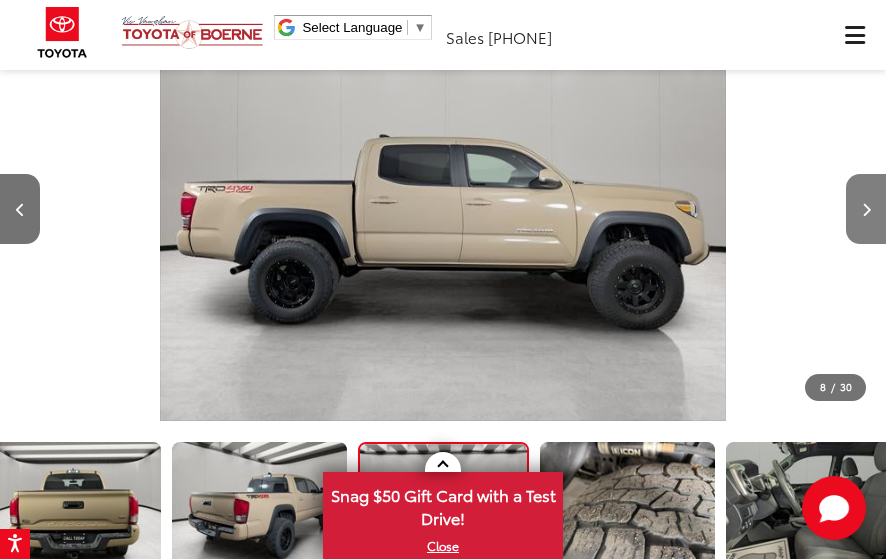 click at bounding box center (866, 209) 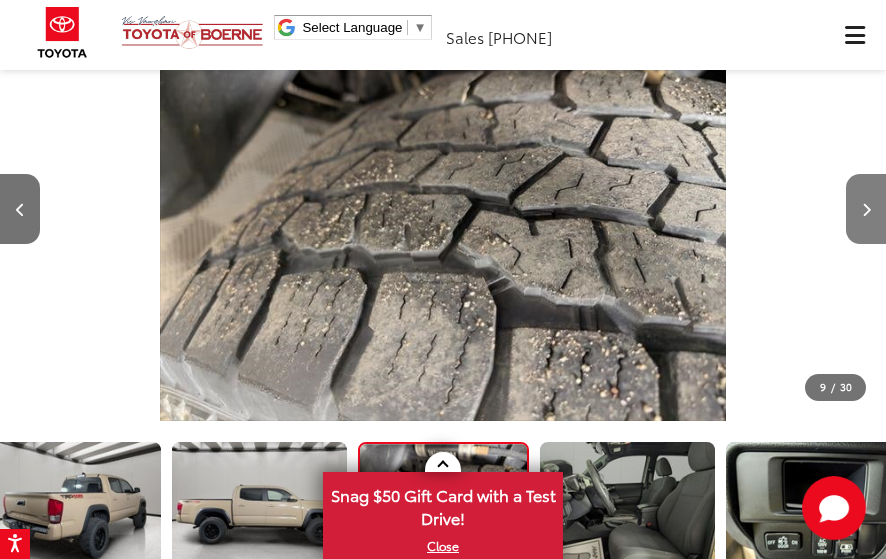click at bounding box center [866, 209] 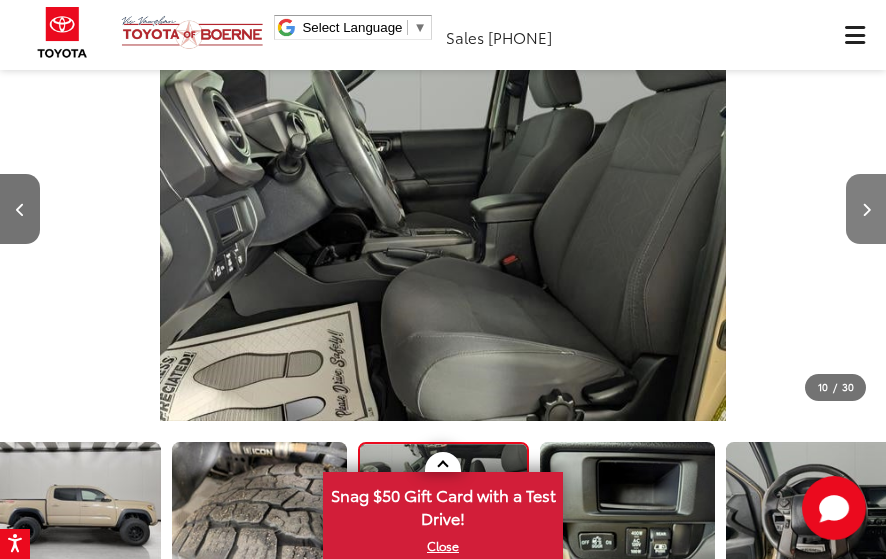 click at bounding box center (866, 209) 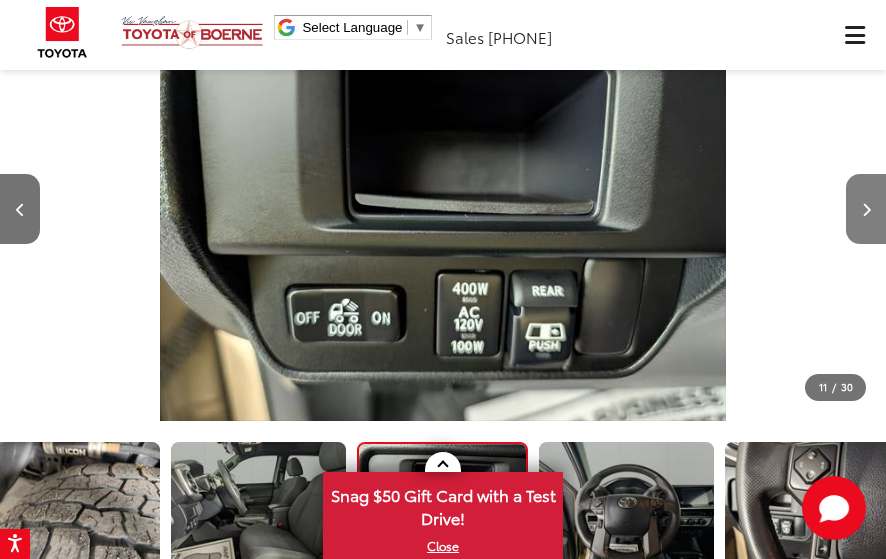 click at bounding box center (866, 209) 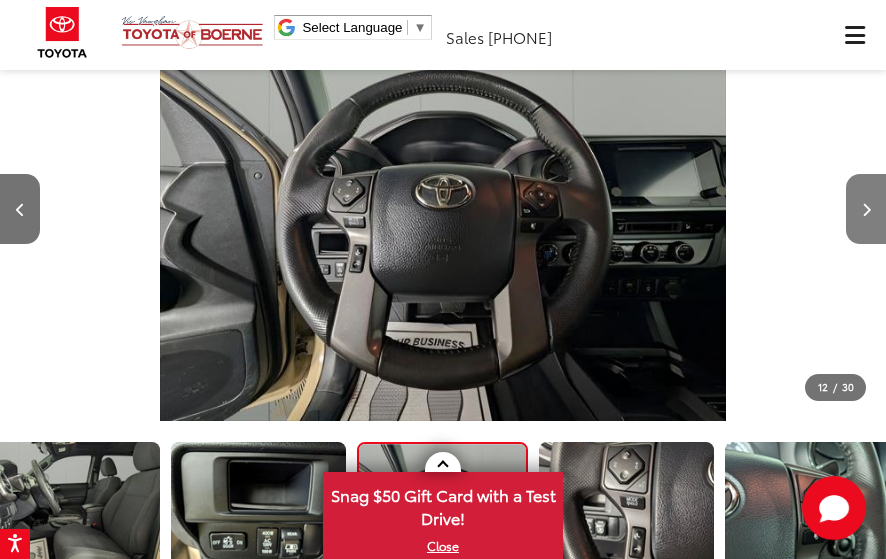 click at bounding box center [866, 209] 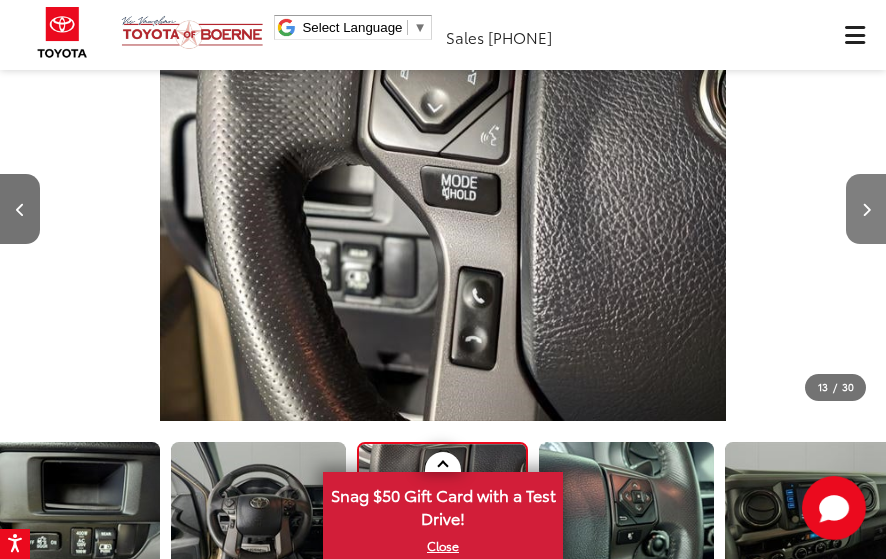 click at bounding box center [866, 209] 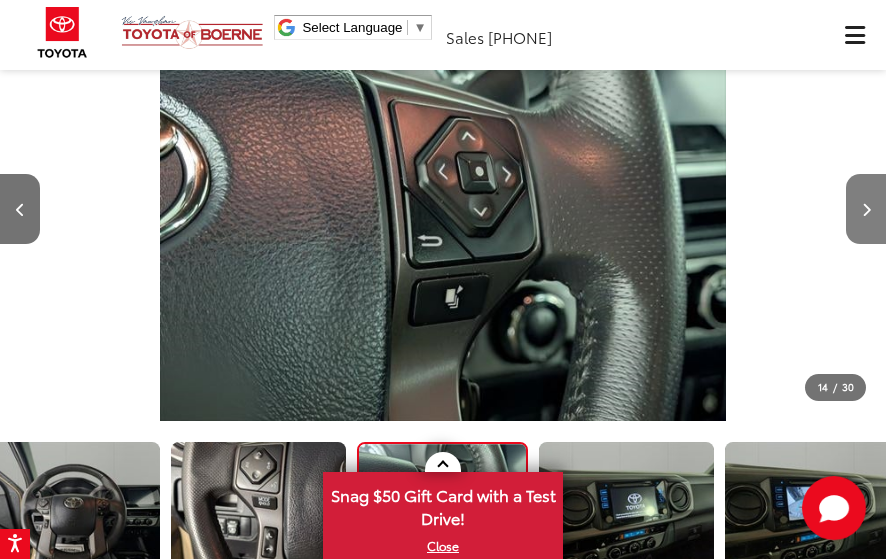 click at bounding box center [866, 209] 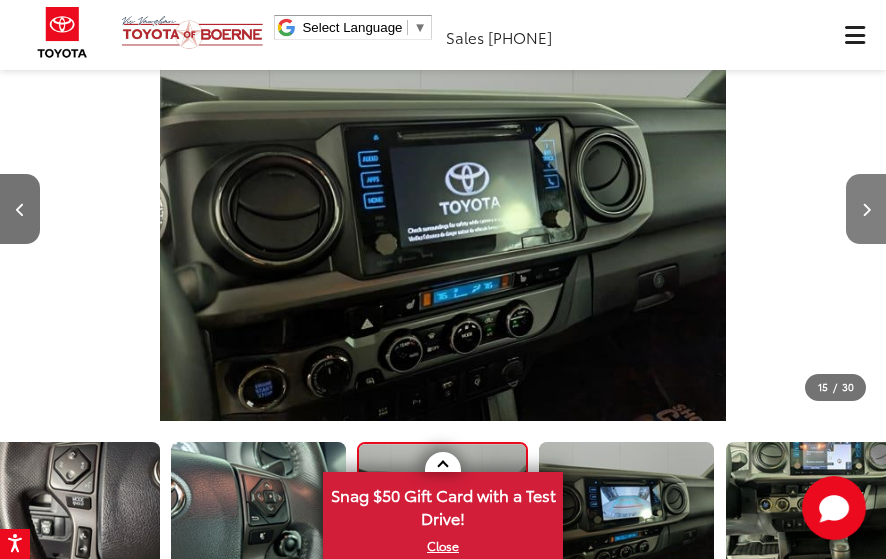click at bounding box center [866, 209] 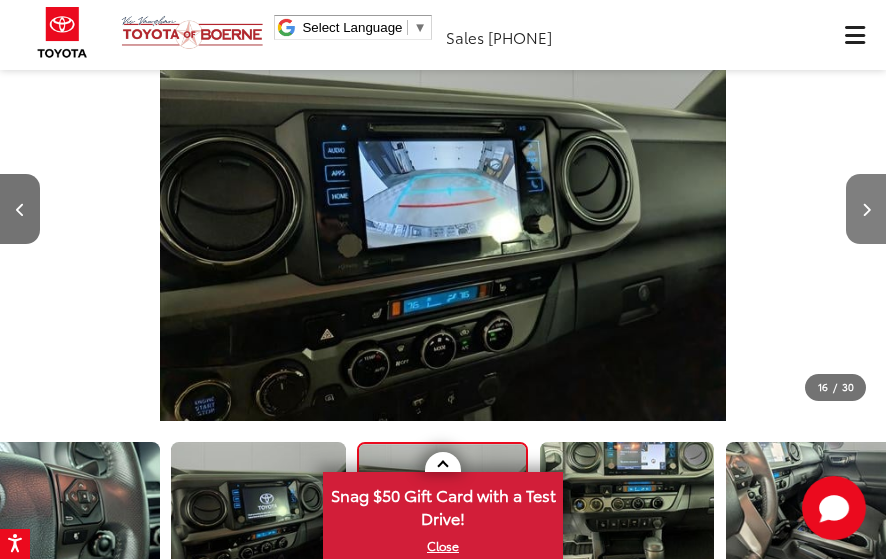 click at bounding box center [866, 209] 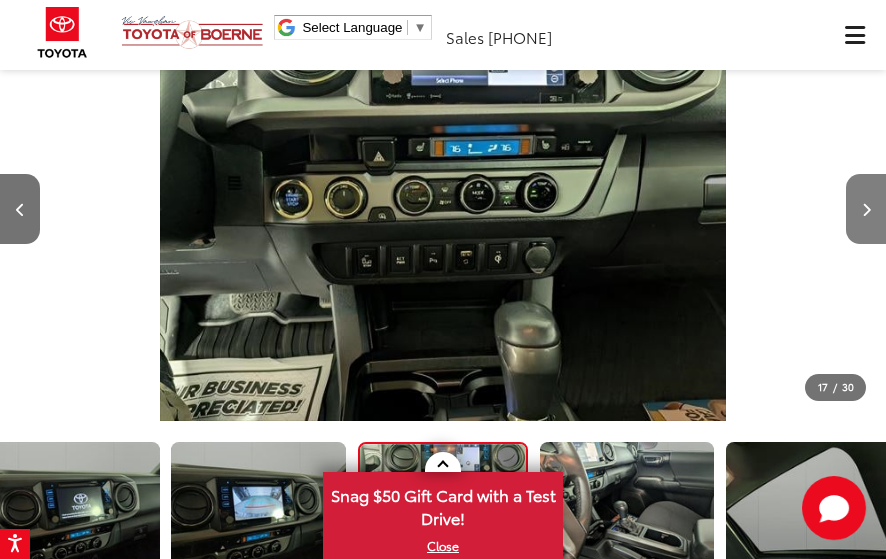 click at bounding box center [866, 209] 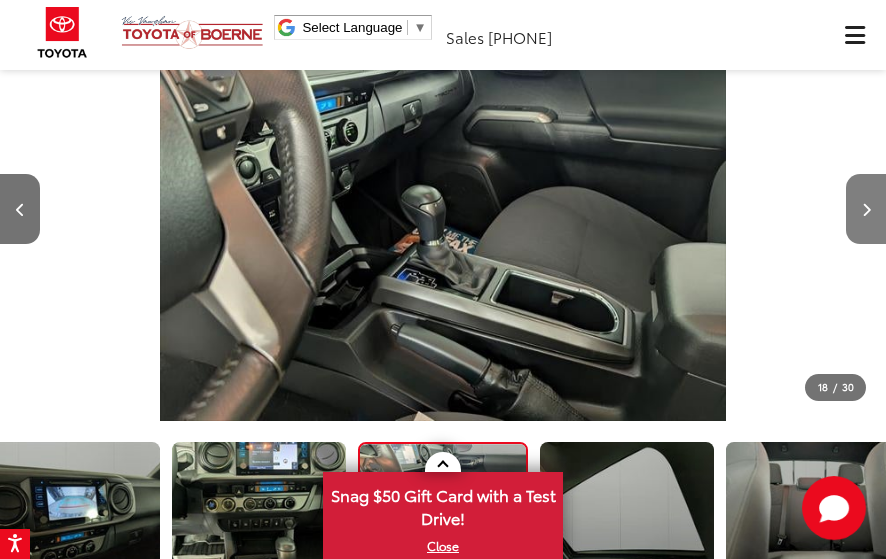 click at bounding box center [866, 209] 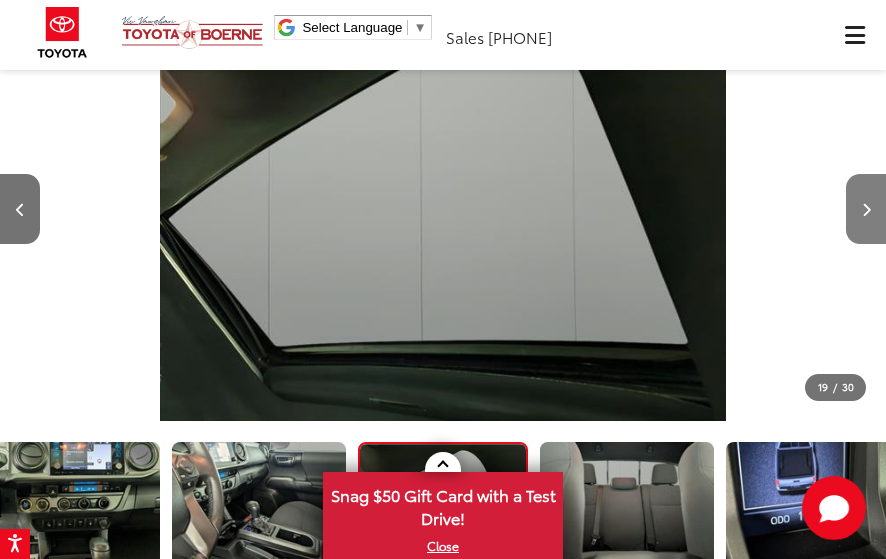 click at bounding box center [866, 209] 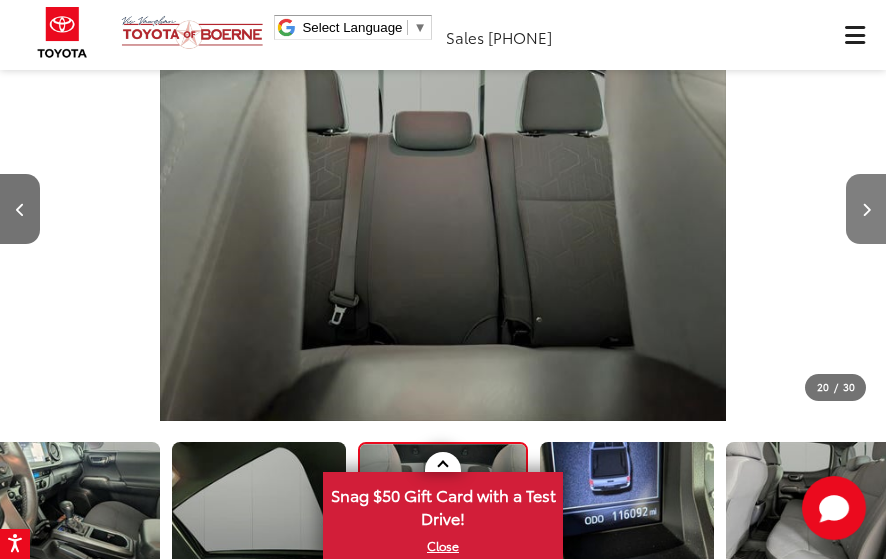 click at bounding box center (866, 209) 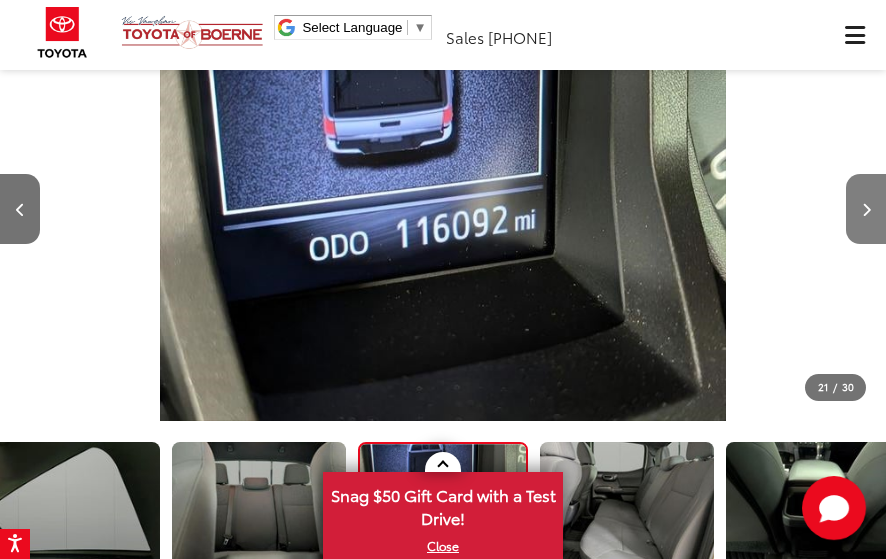 click at bounding box center (866, 209) 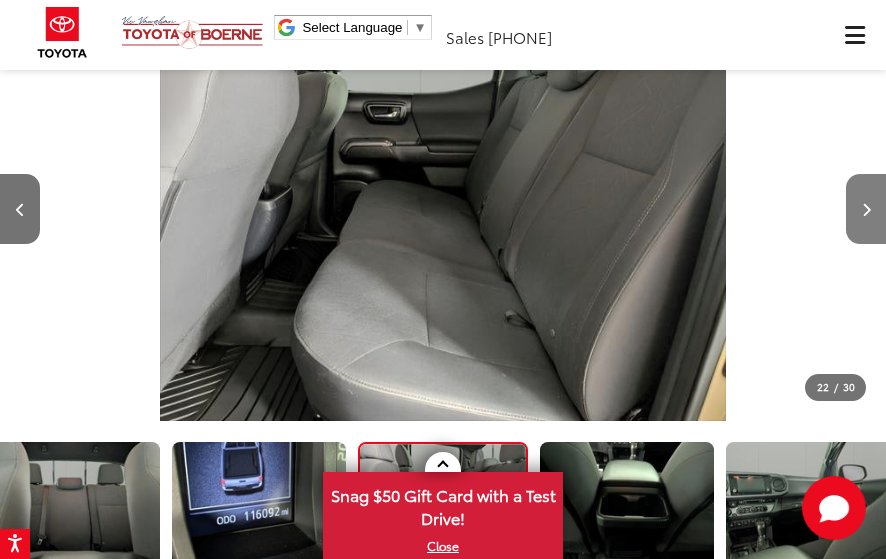 click at bounding box center (866, 209) 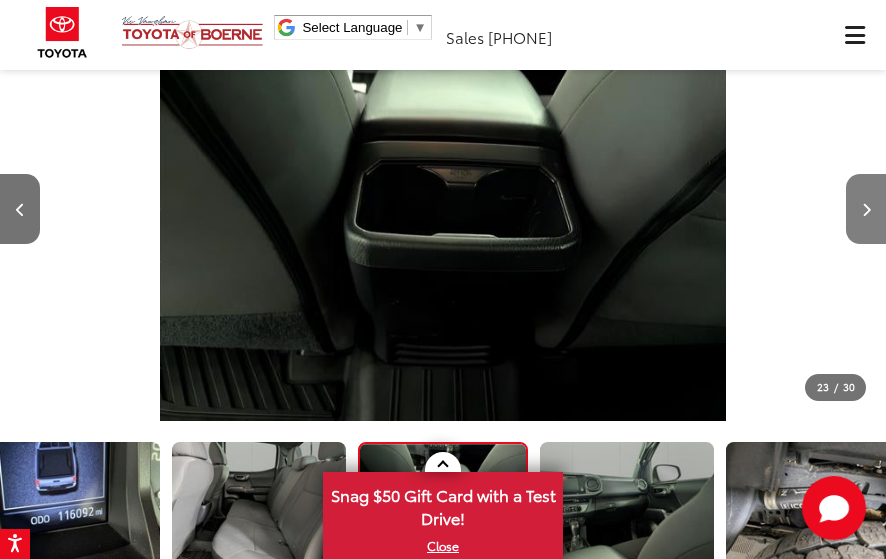 click at bounding box center (866, 209) 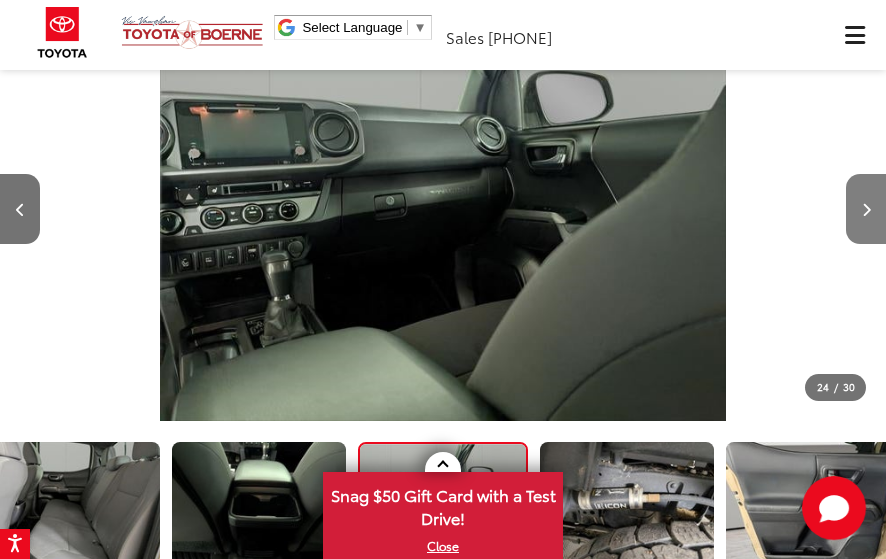 click at bounding box center (866, 209) 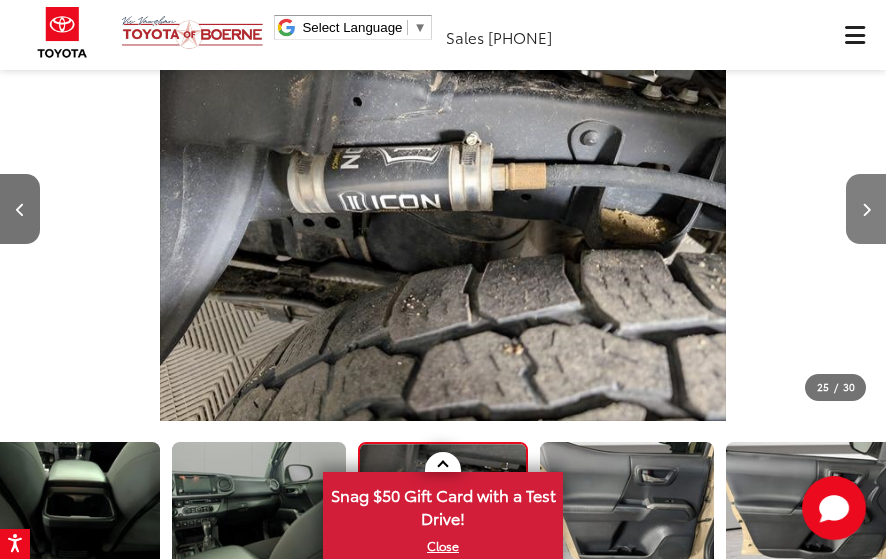 click at bounding box center [866, 209] 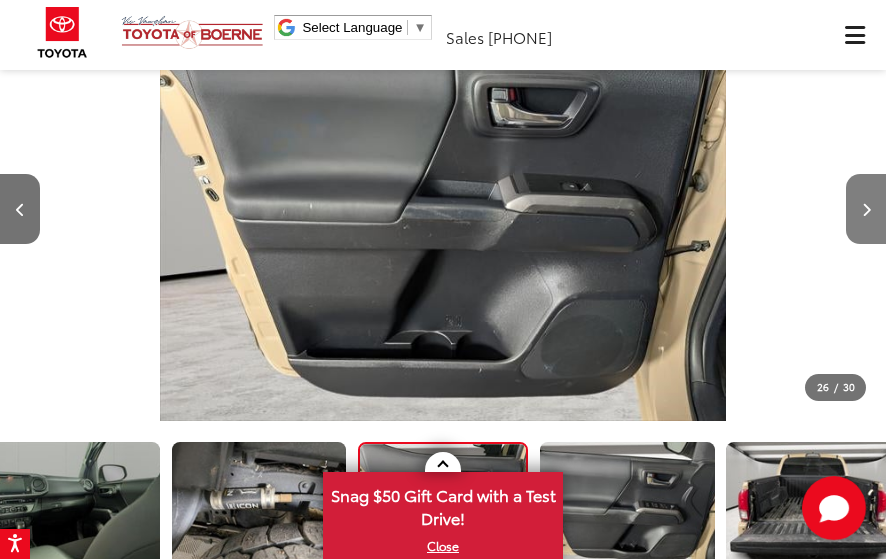 click at bounding box center (866, 209) 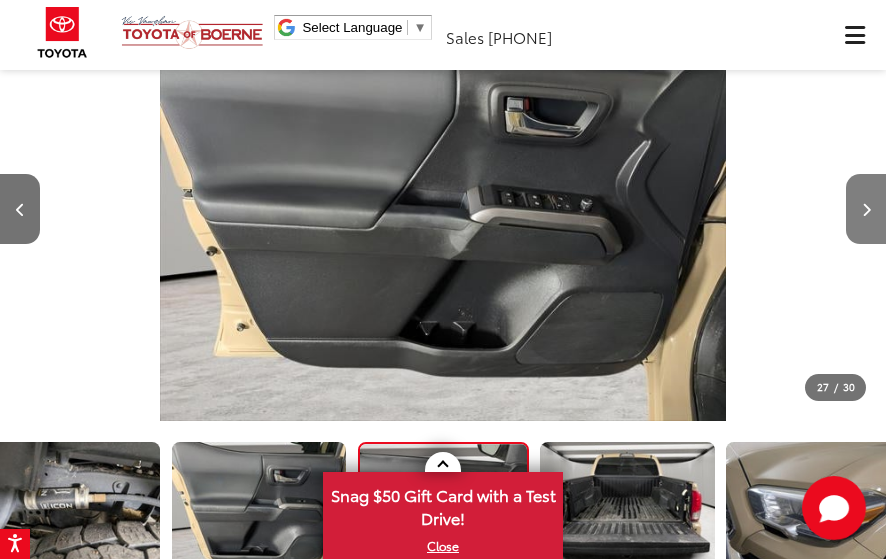 click at bounding box center (866, 209) 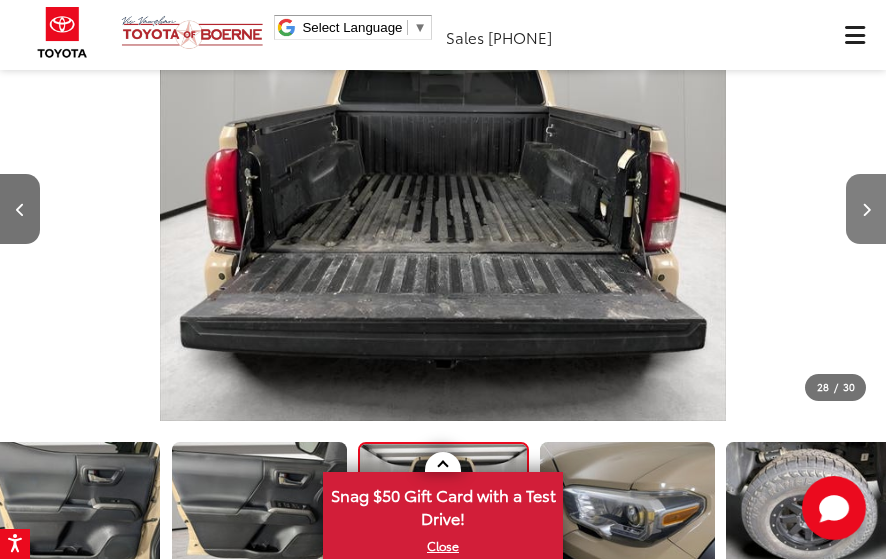 click at bounding box center [866, 209] 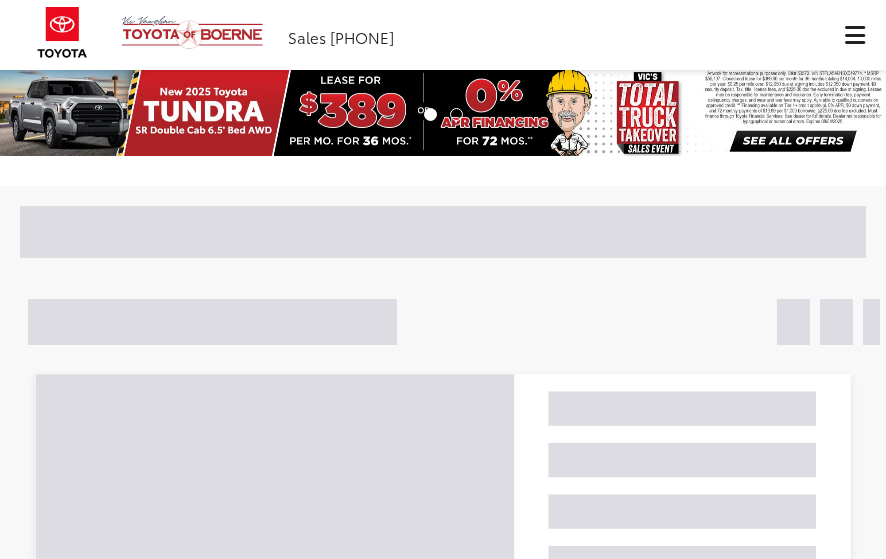 scroll, scrollTop: 0, scrollLeft: 0, axis: both 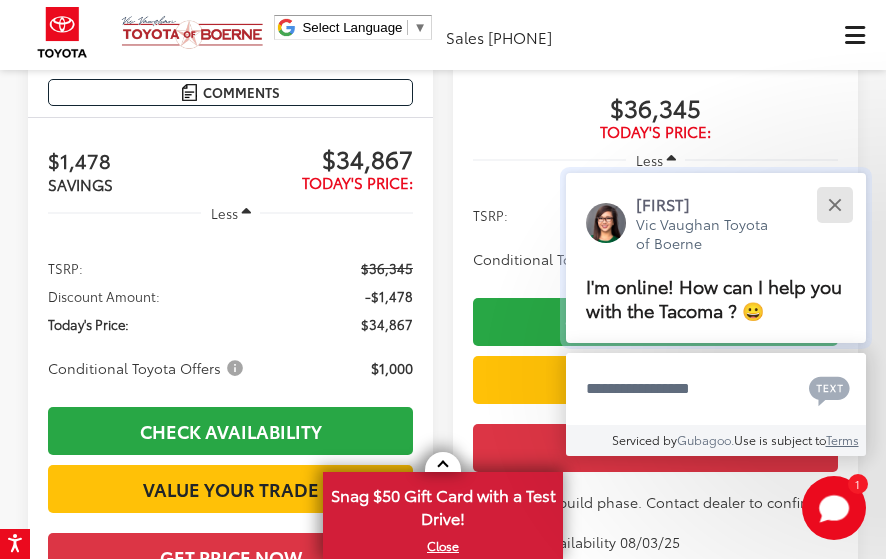 click at bounding box center (834, 204) 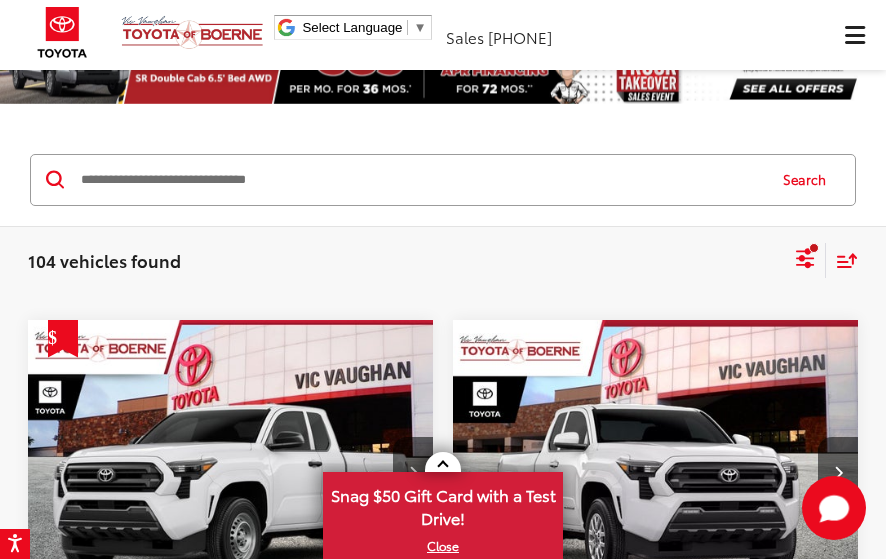 scroll, scrollTop: 169, scrollLeft: 0, axis: vertical 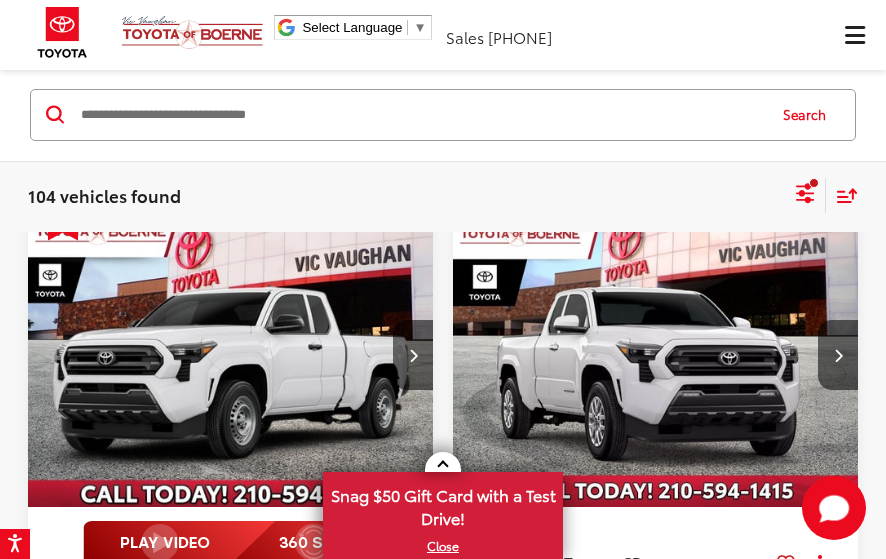 click 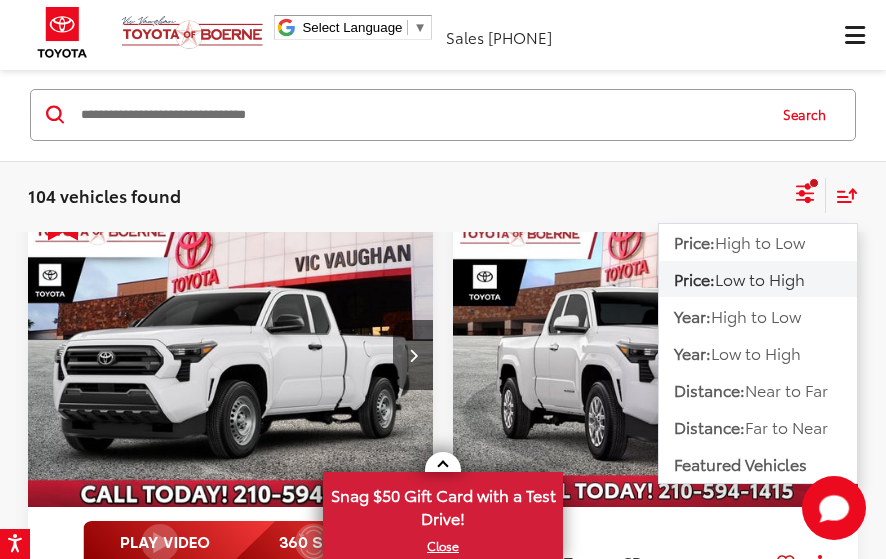 click 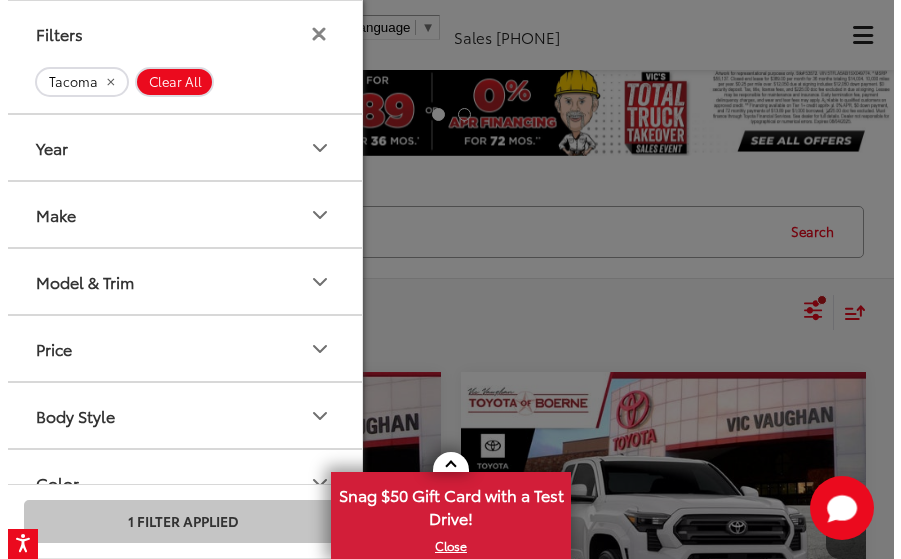 scroll, scrollTop: 0, scrollLeft: 0, axis: both 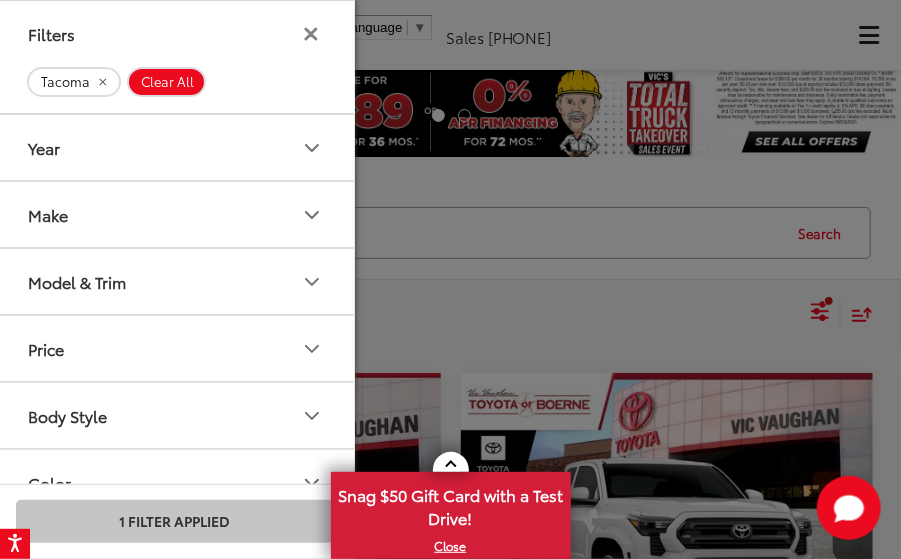 click 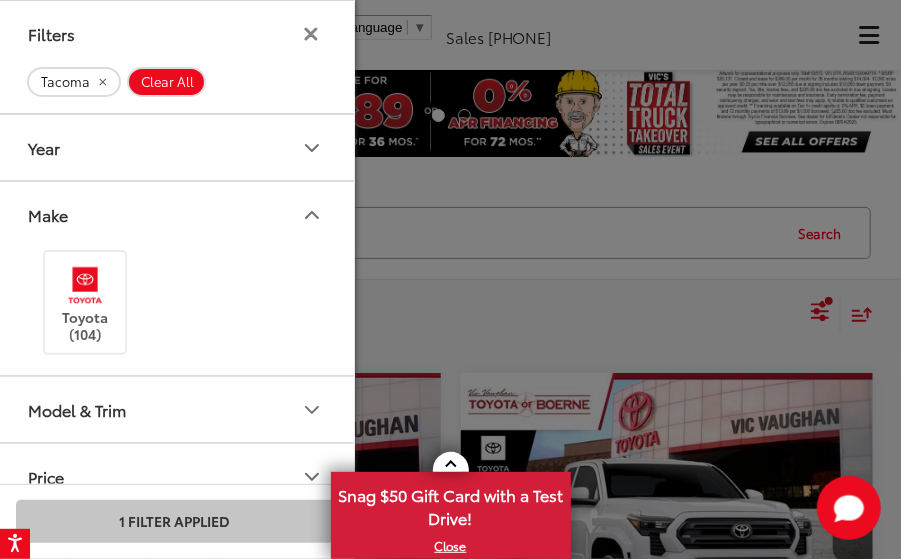 click 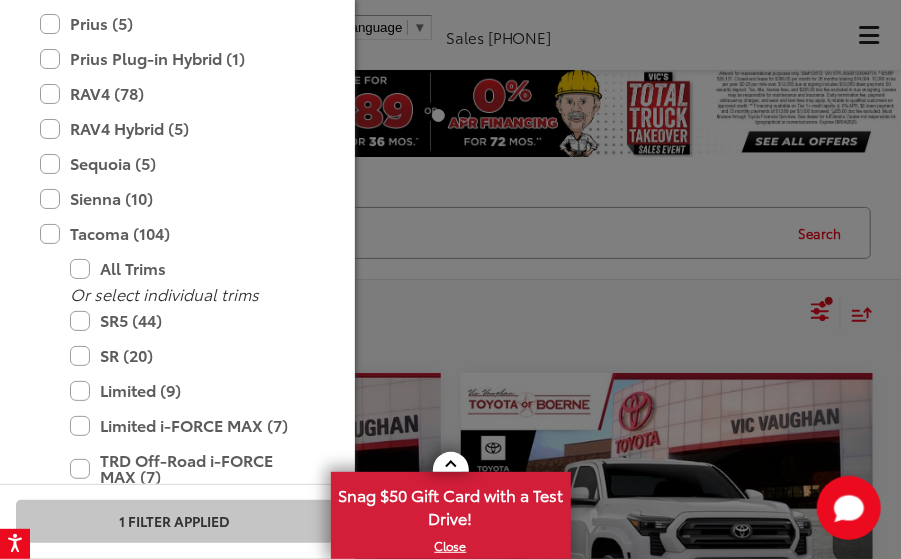 scroll, scrollTop: 1056, scrollLeft: 0, axis: vertical 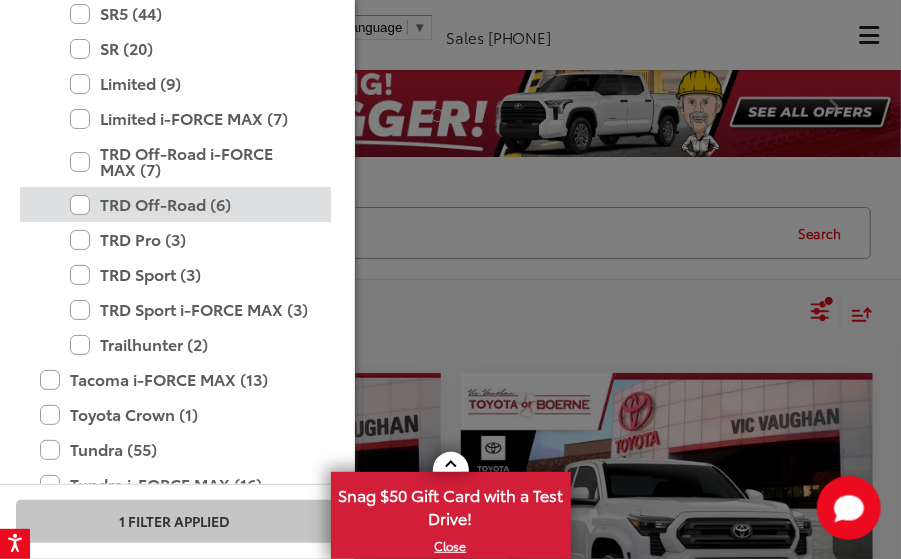 click on "TRD Off-Road (6)" at bounding box center (190, 204) 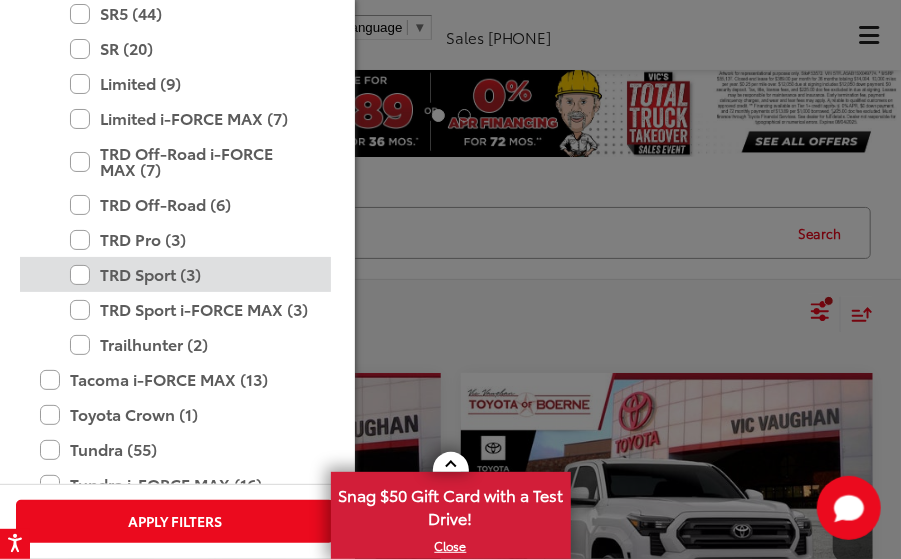 click on "TRD Sport (3)" at bounding box center (190, 274) 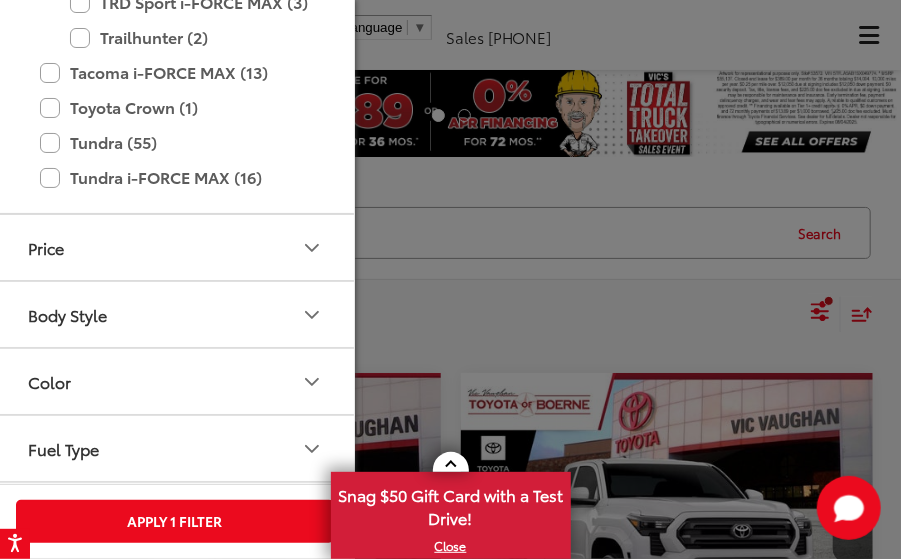 scroll, scrollTop: 1693, scrollLeft: 0, axis: vertical 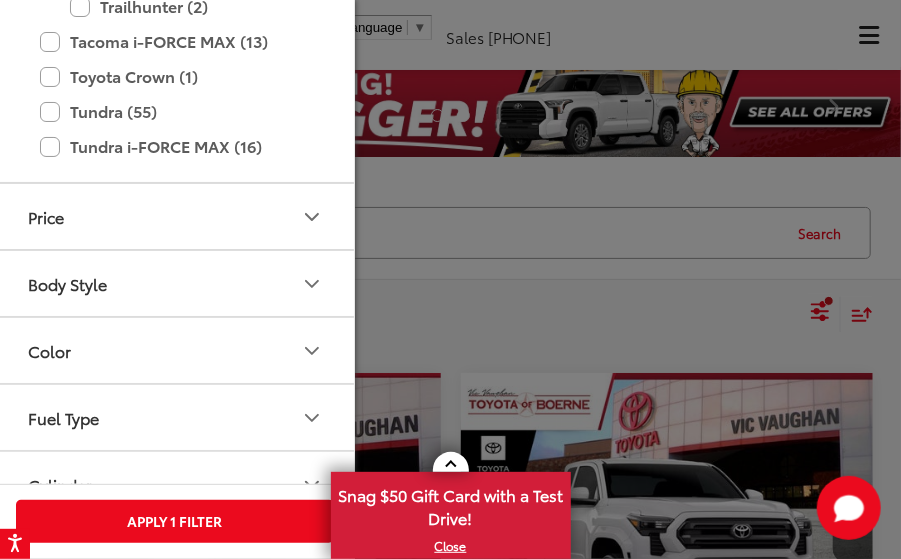 click 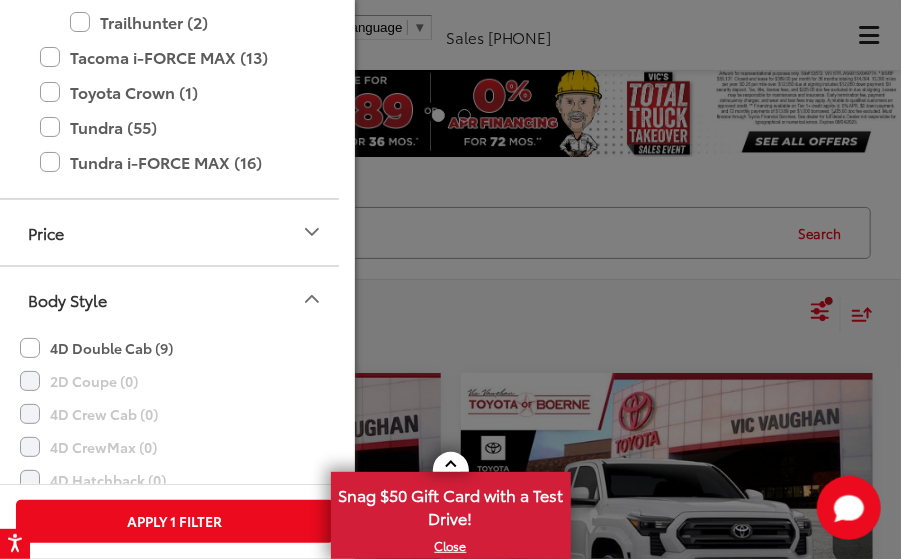 click on "4D Double Cab (9)" 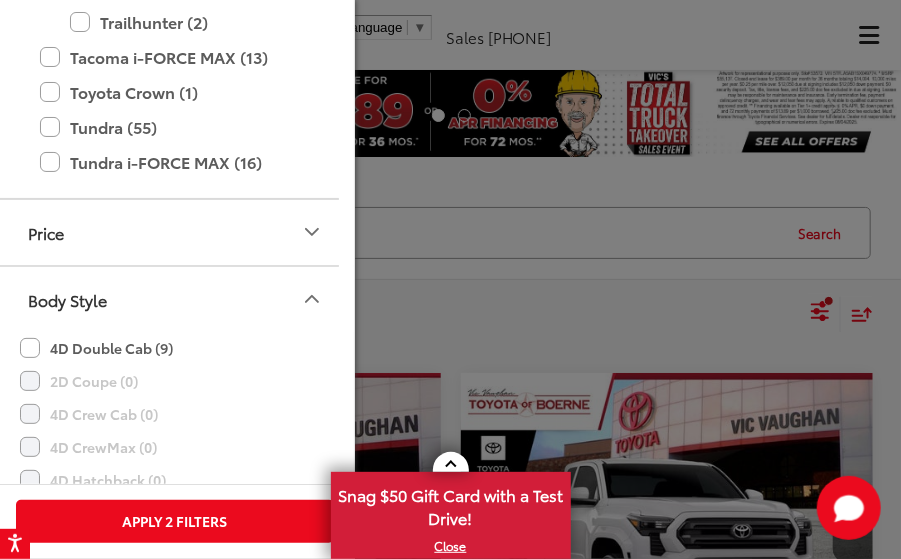 scroll, scrollTop: 1745, scrollLeft: 0, axis: vertical 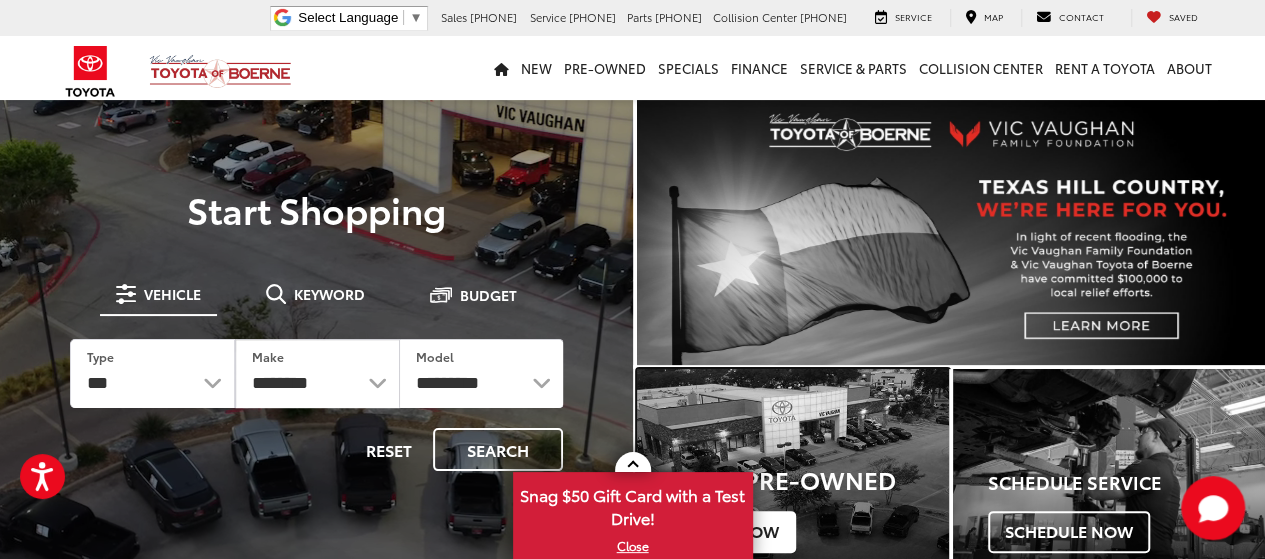 click on "Shop Pre-Owned
Shop Now" at bounding box center (793, 502) 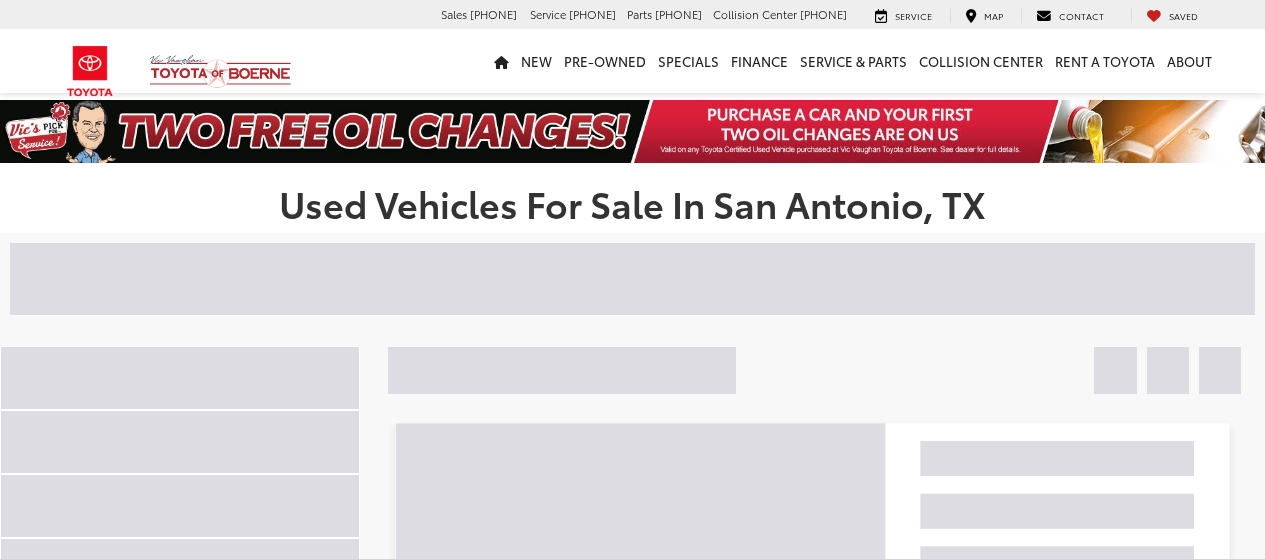 scroll, scrollTop: 0, scrollLeft: 0, axis: both 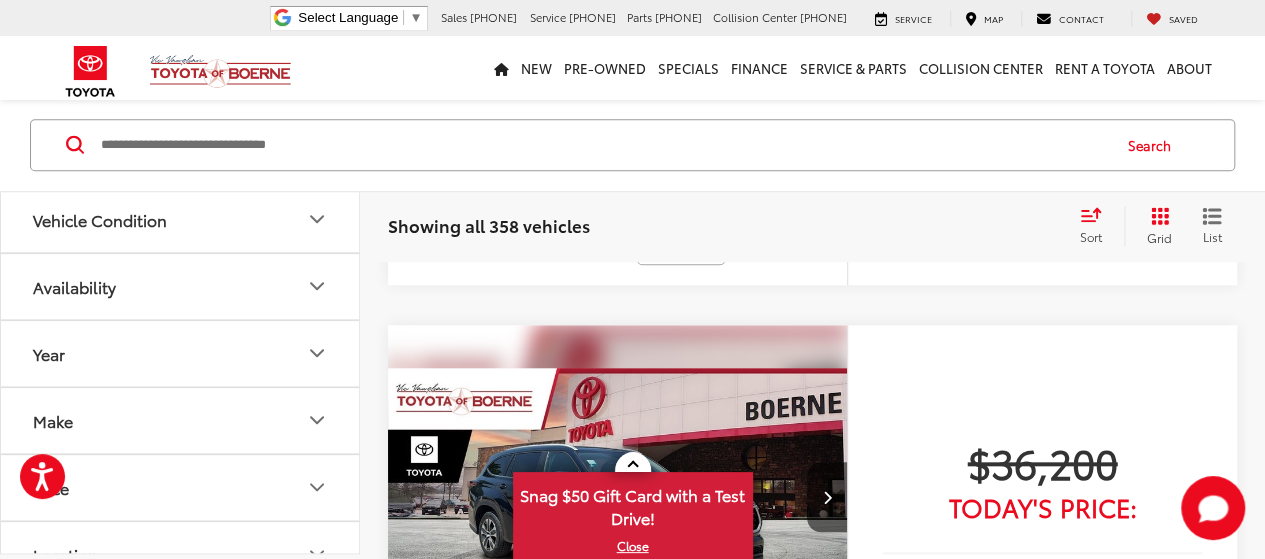 click 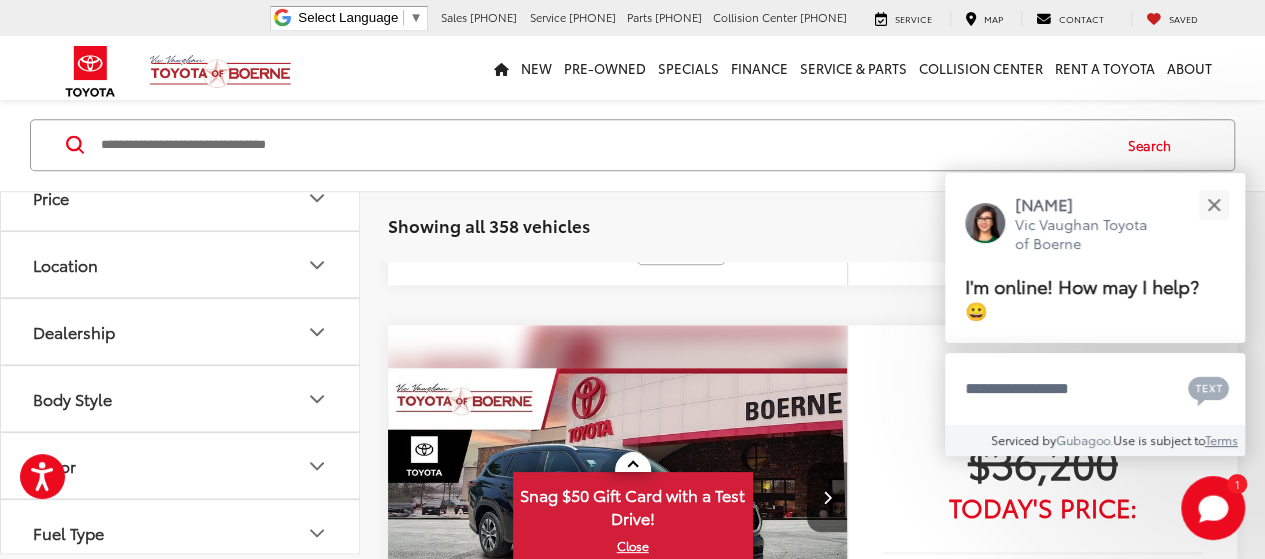 scroll, scrollTop: 1040, scrollLeft: 0, axis: vertical 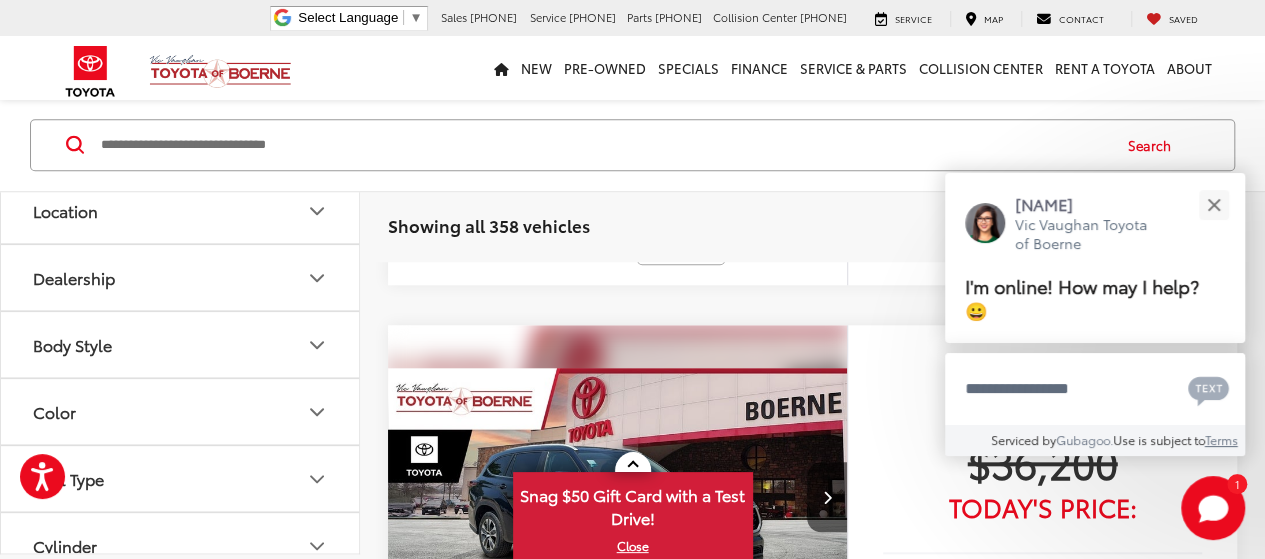 click at bounding box center [270, -20] 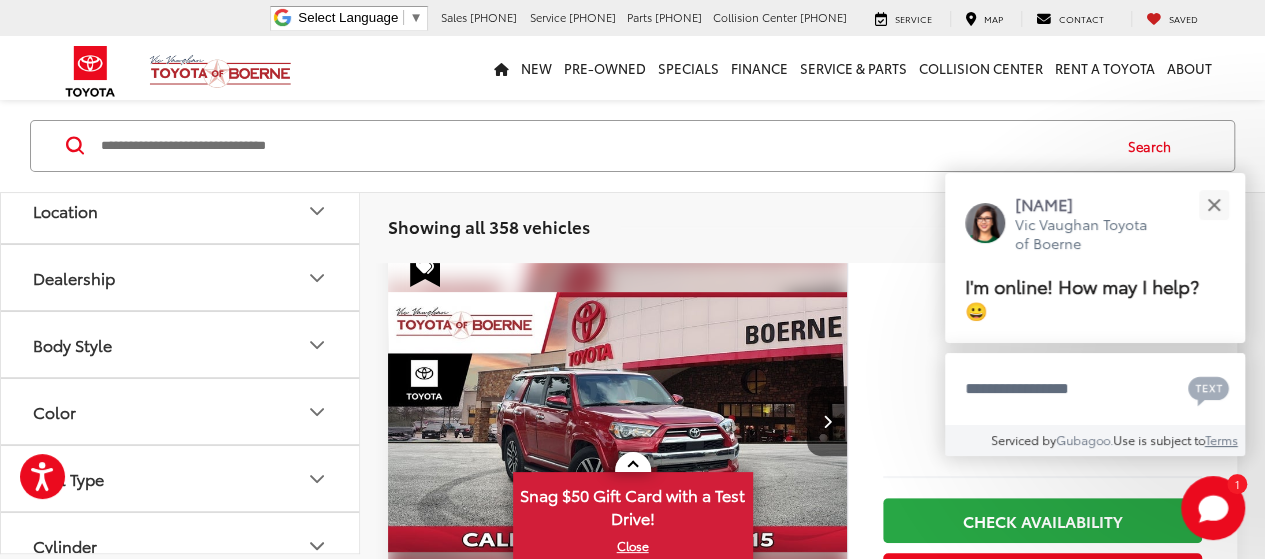 scroll, scrollTop: 134, scrollLeft: 0, axis: vertical 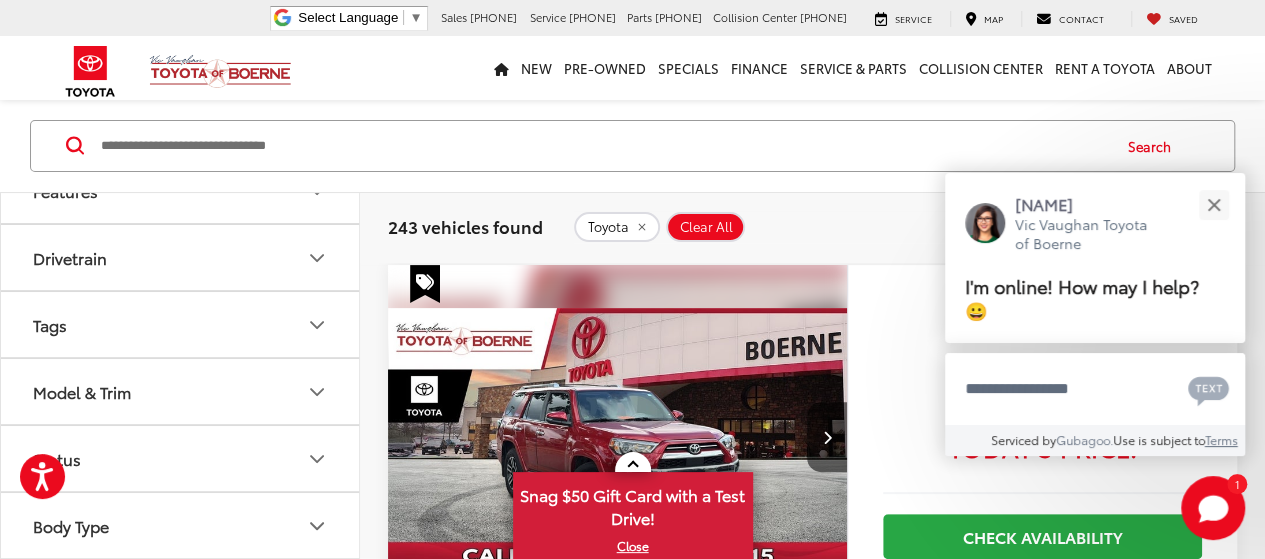 click 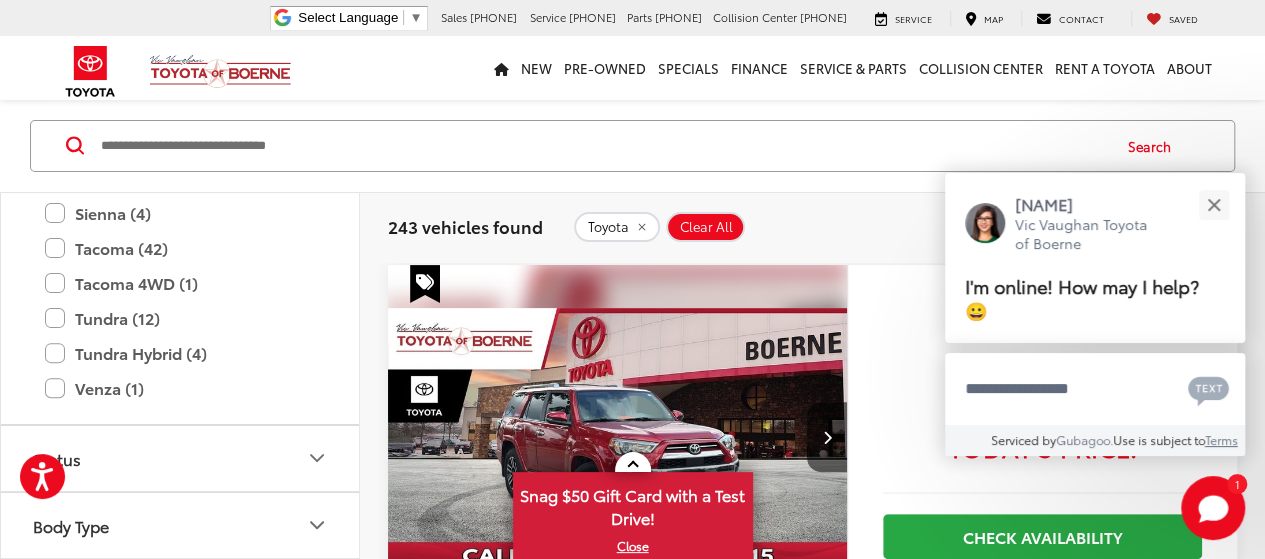 scroll, scrollTop: 3236, scrollLeft: 0, axis: vertical 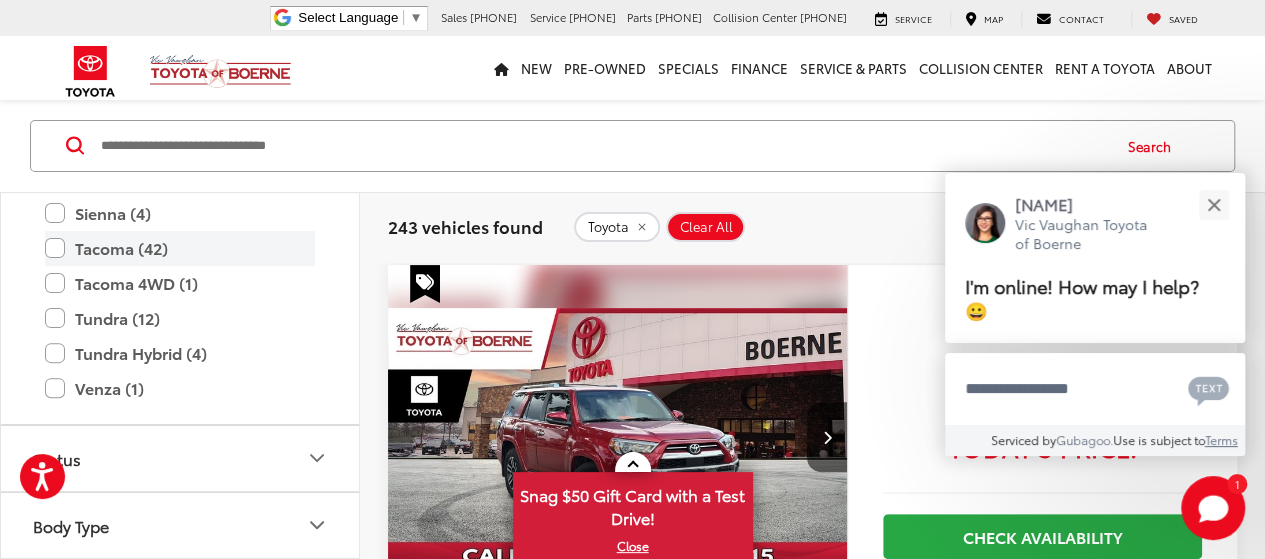 click on "Tacoma (42)" at bounding box center (180, 248) 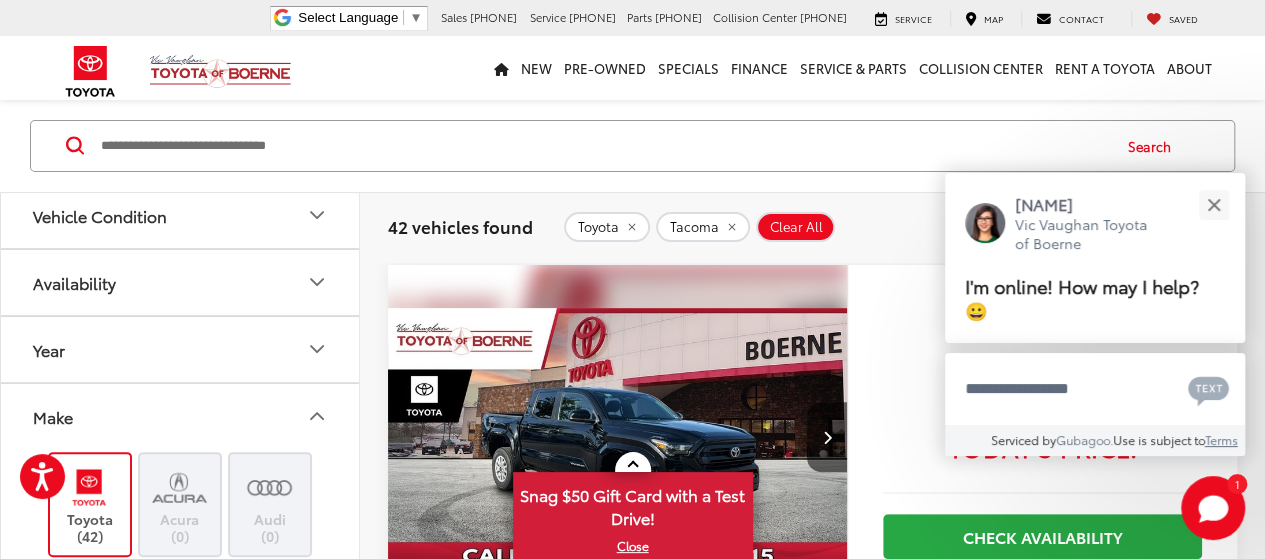 scroll, scrollTop: 0, scrollLeft: 0, axis: both 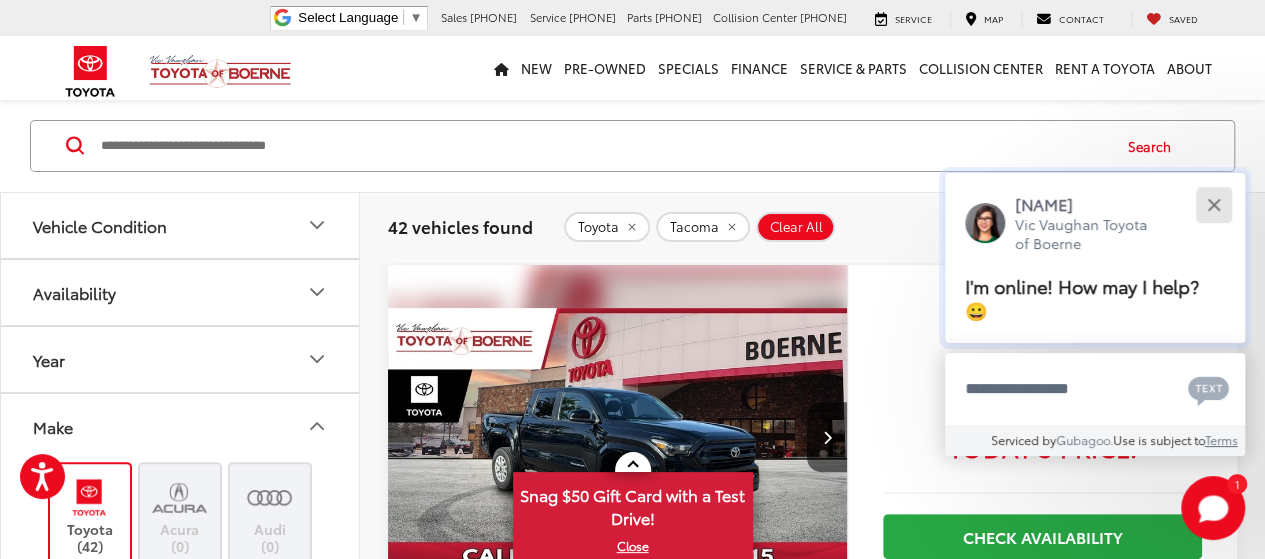 click at bounding box center [1213, 204] 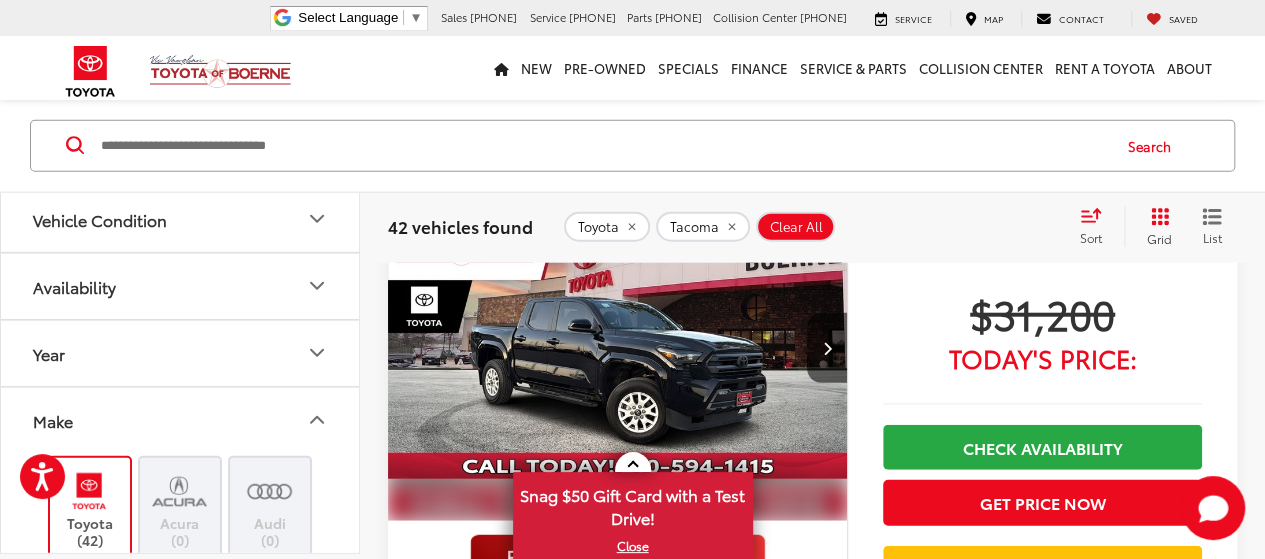 scroll, scrollTop: 2468, scrollLeft: 0, axis: vertical 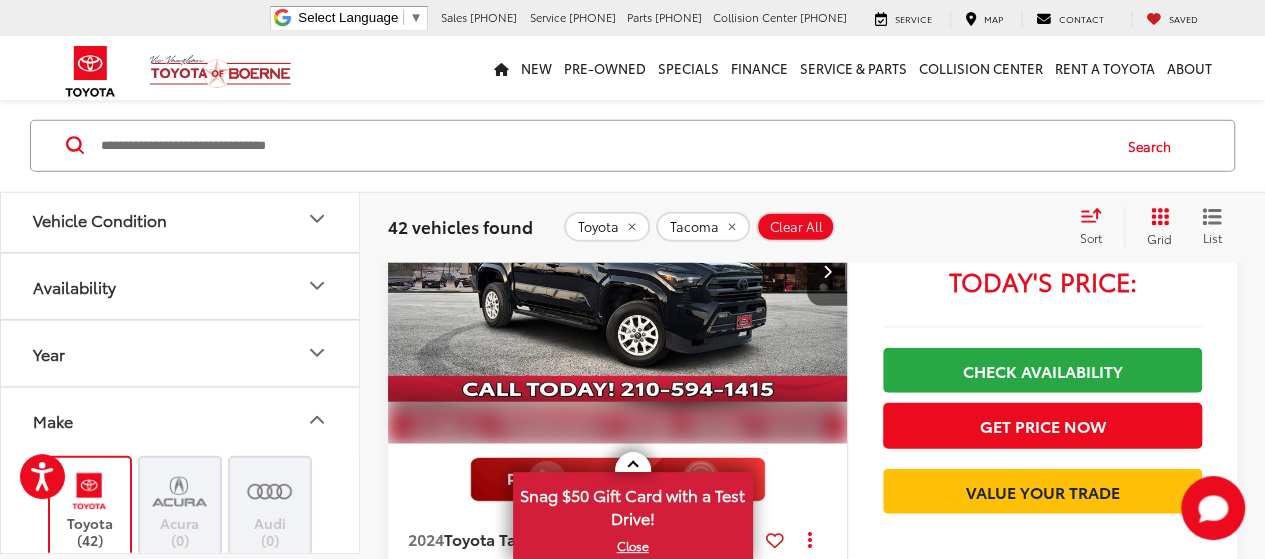 click 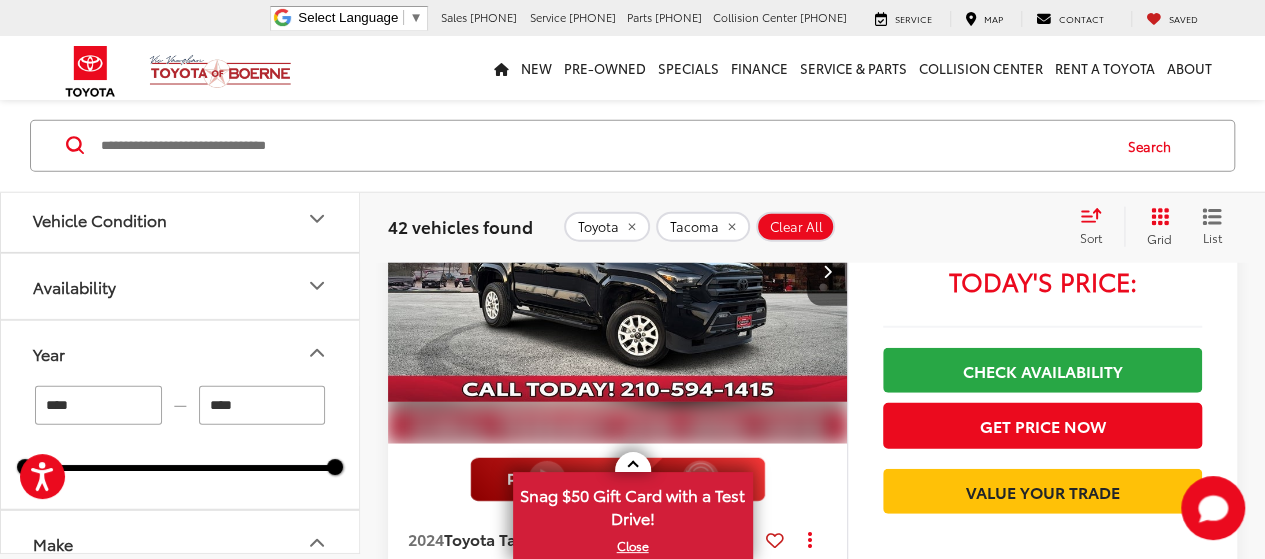 click on "****" at bounding box center [262, 405] 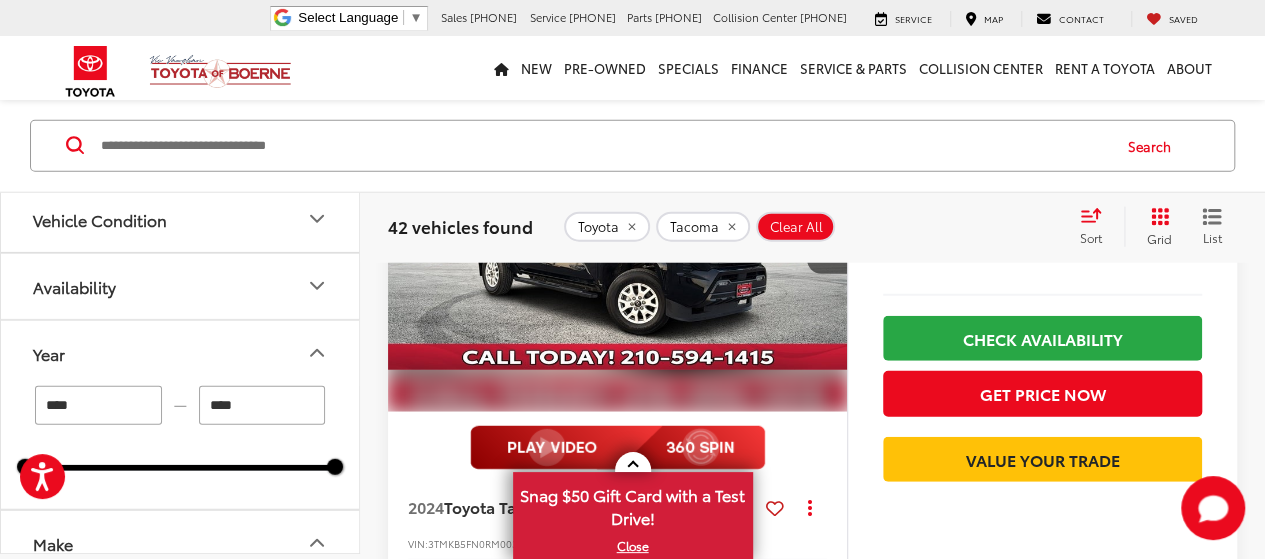 scroll, scrollTop: 2744, scrollLeft: 0, axis: vertical 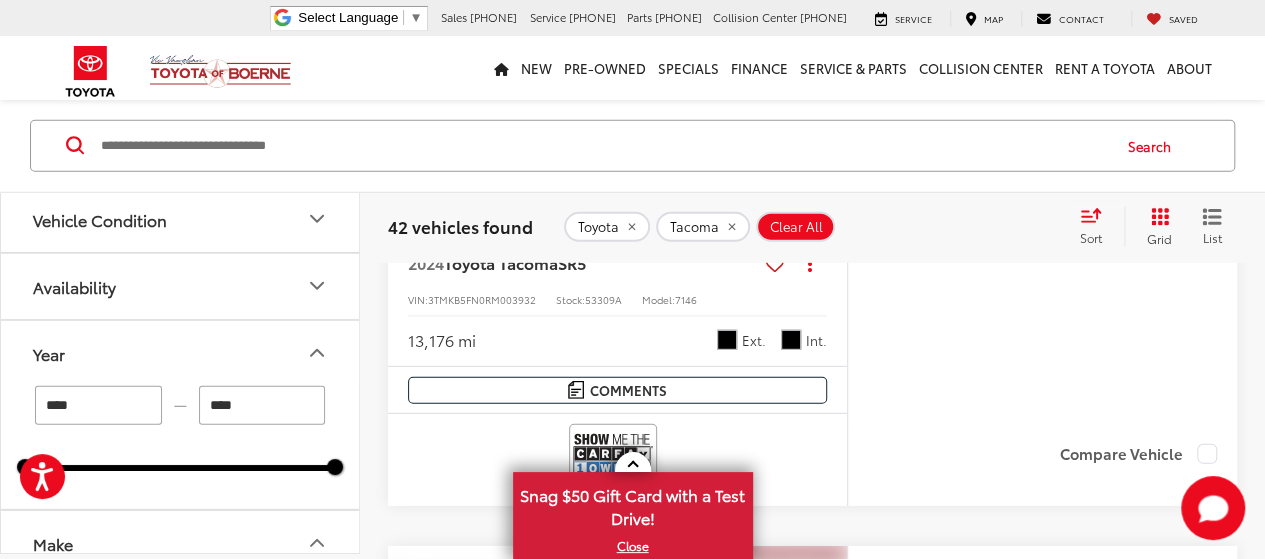 type on "****" 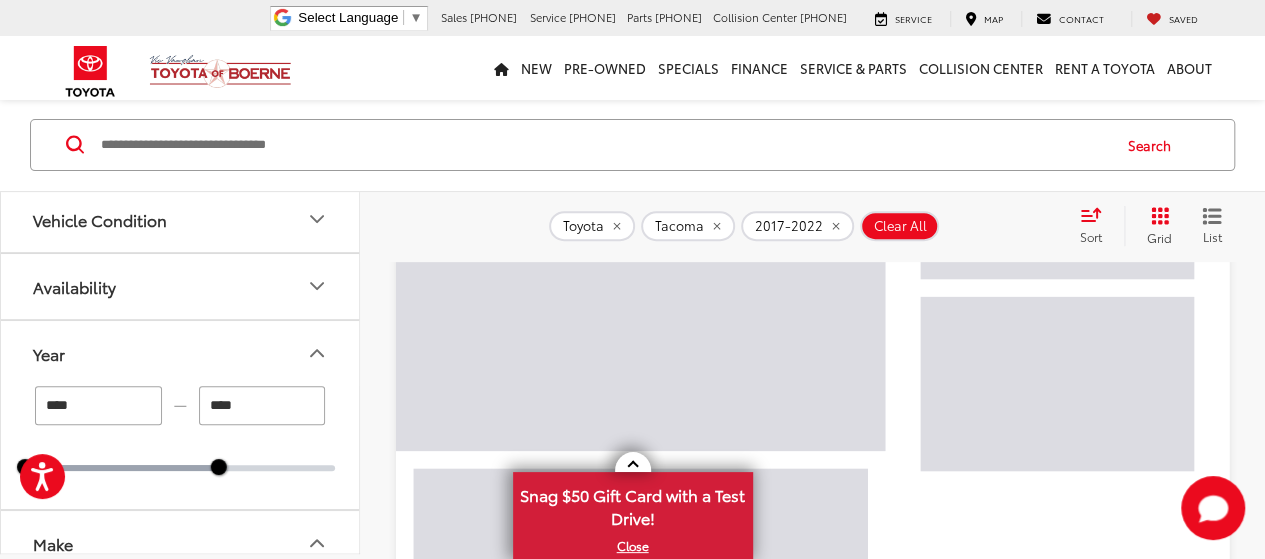 scroll, scrollTop: 134, scrollLeft: 0, axis: vertical 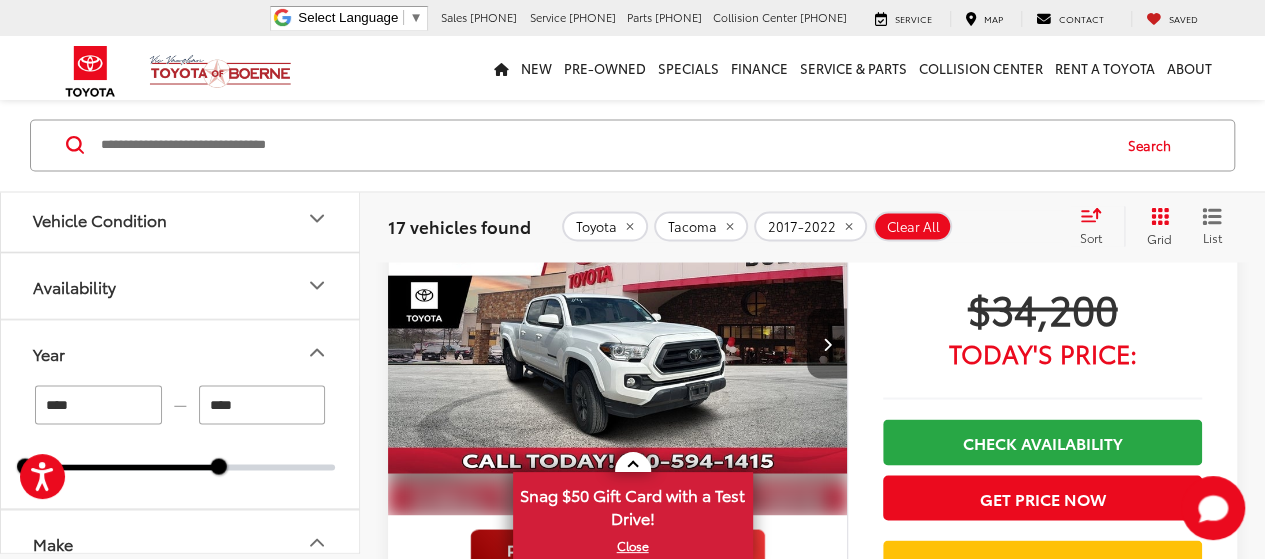 click at bounding box center (827, 343) 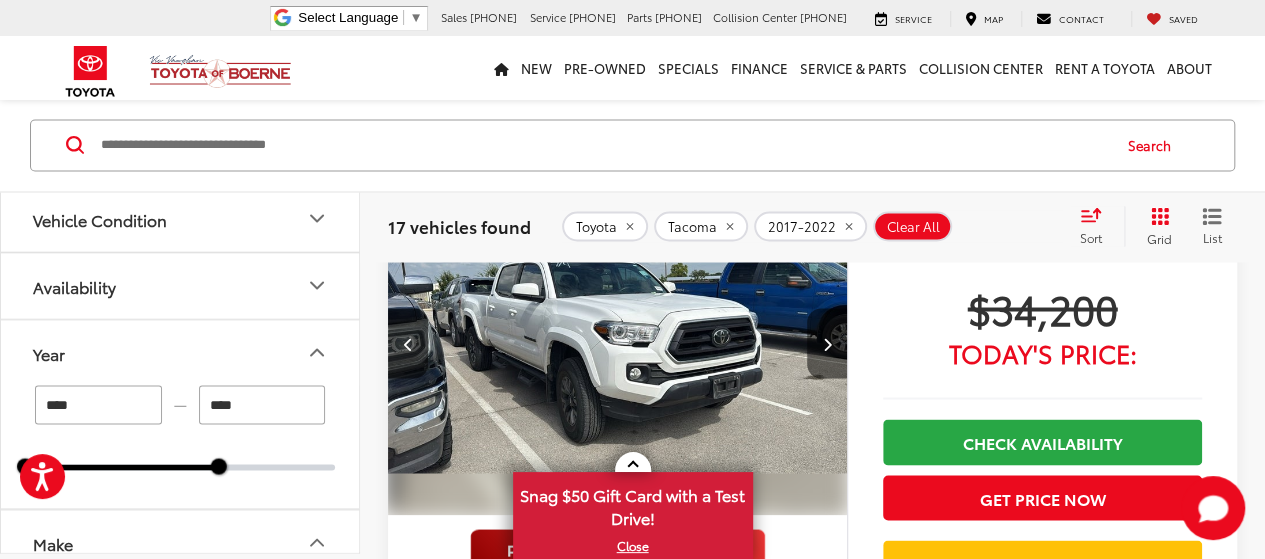 click at bounding box center (827, 343) 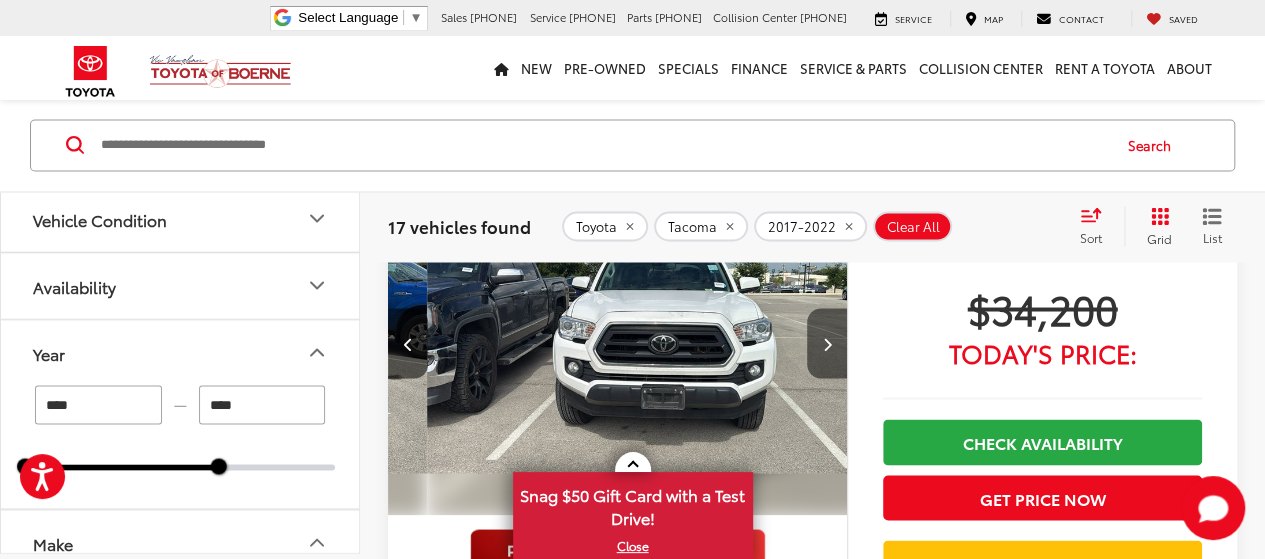 scroll, scrollTop: 0, scrollLeft: 923, axis: horizontal 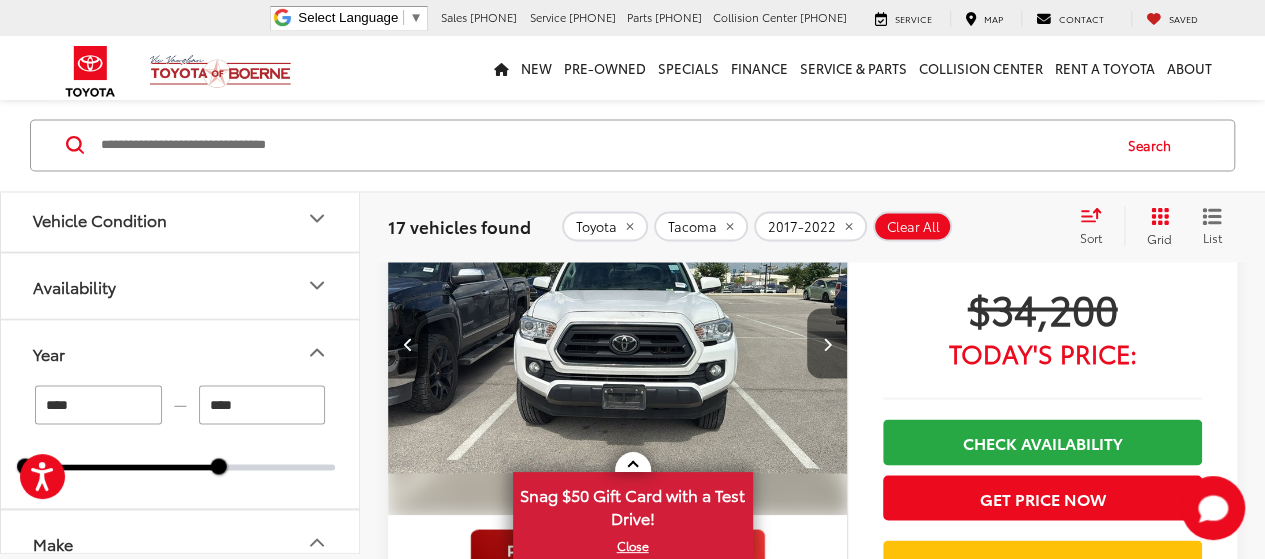 click at bounding box center [827, 343] 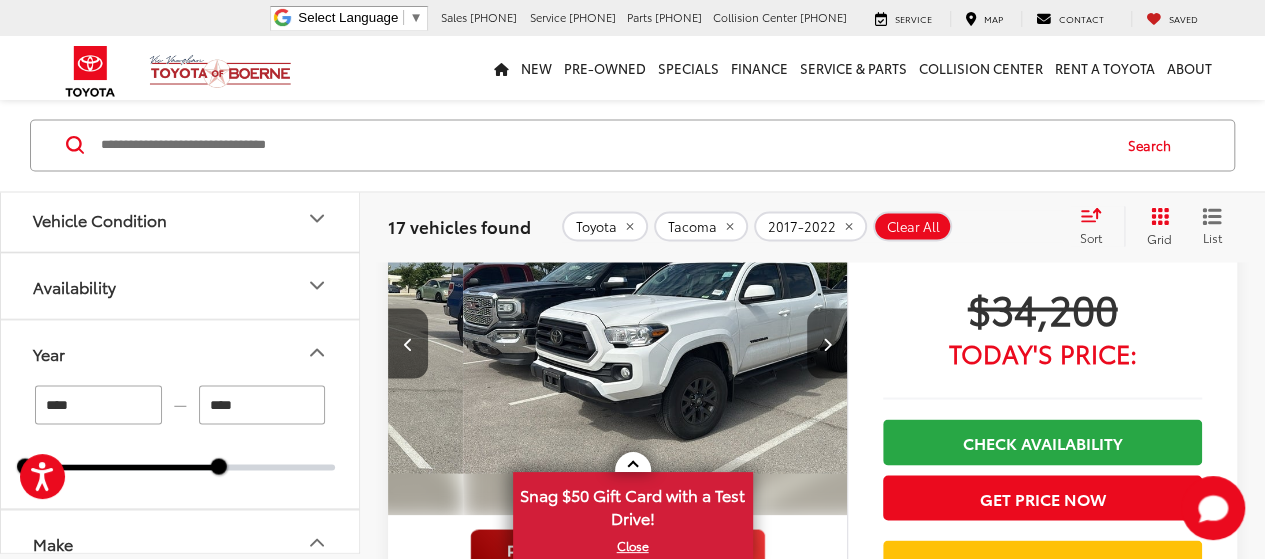scroll, scrollTop: 0, scrollLeft: 1385, axis: horizontal 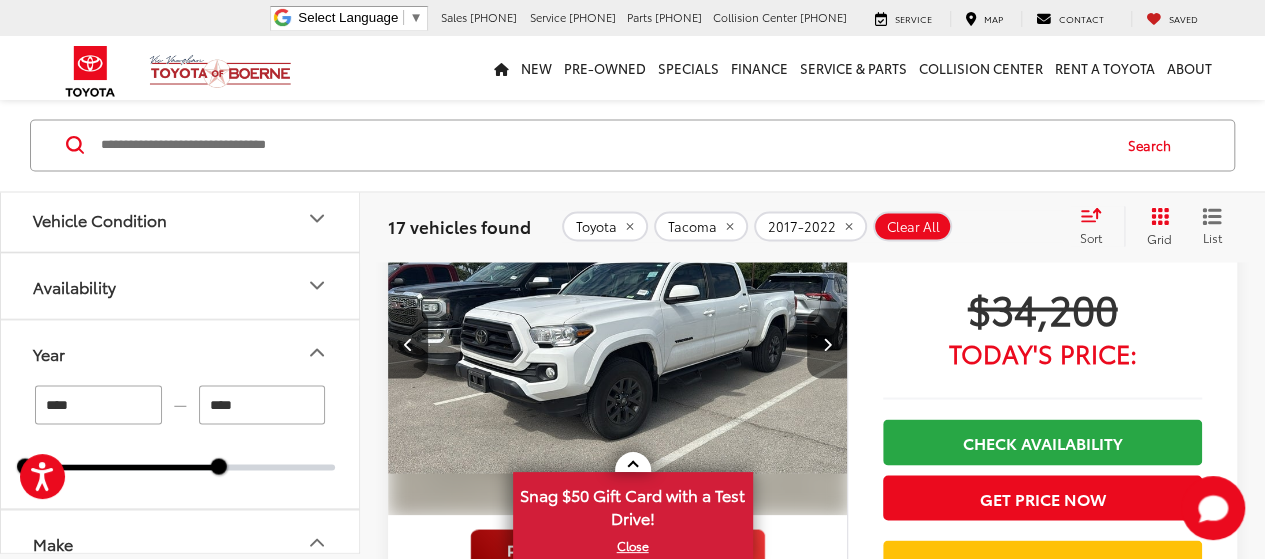 click at bounding box center [827, 343] 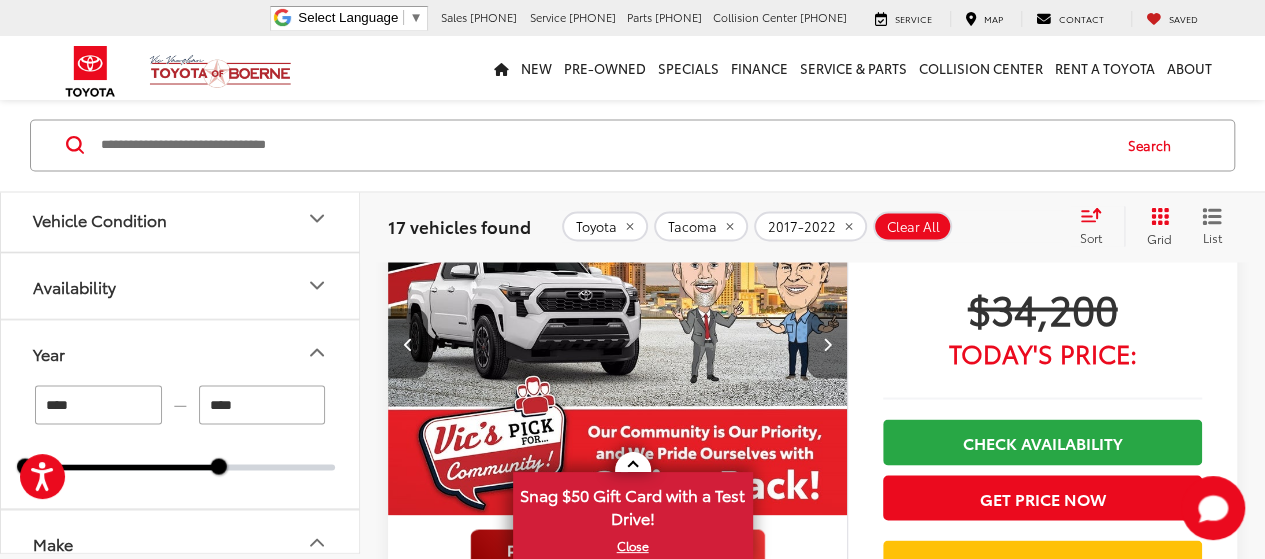 click at bounding box center (827, 343) 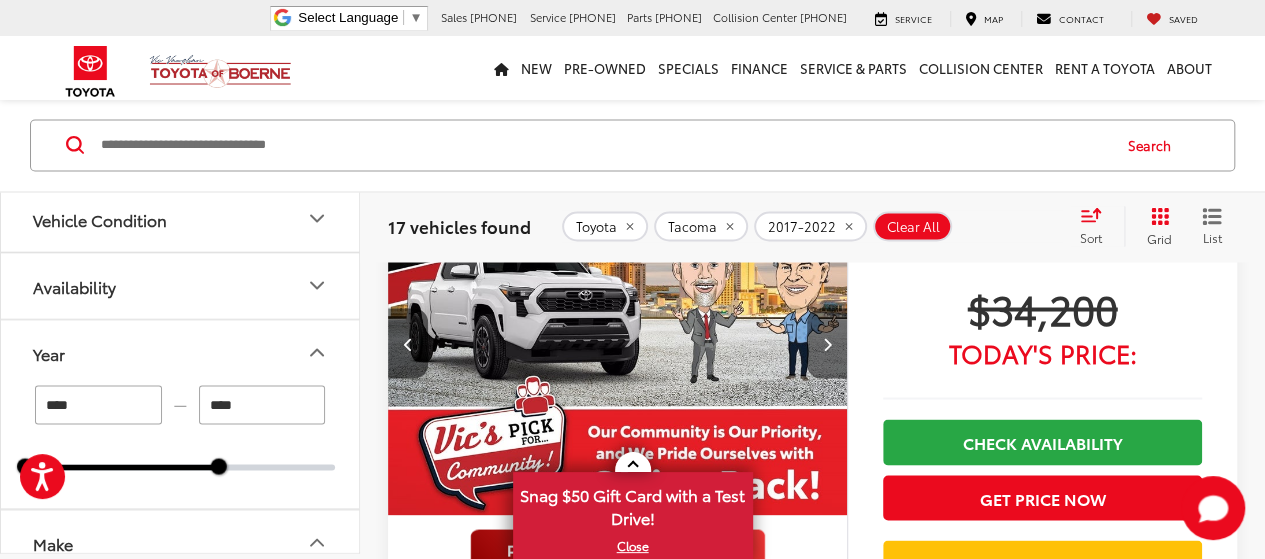 click at bounding box center (619, 343) 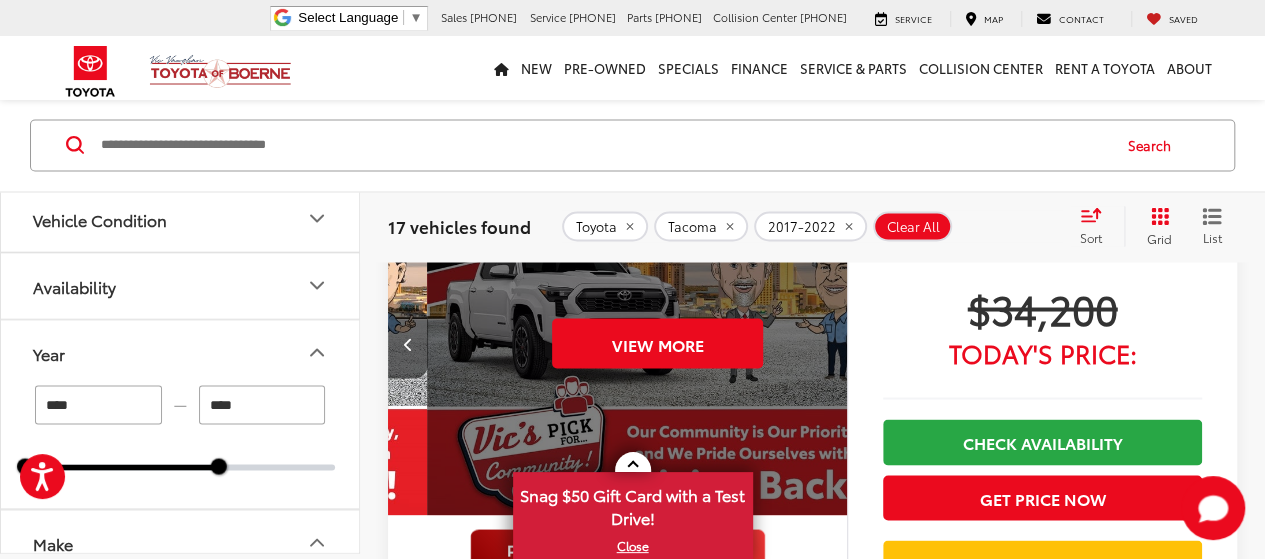 scroll, scrollTop: 0, scrollLeft: 2308, axis: horizontal 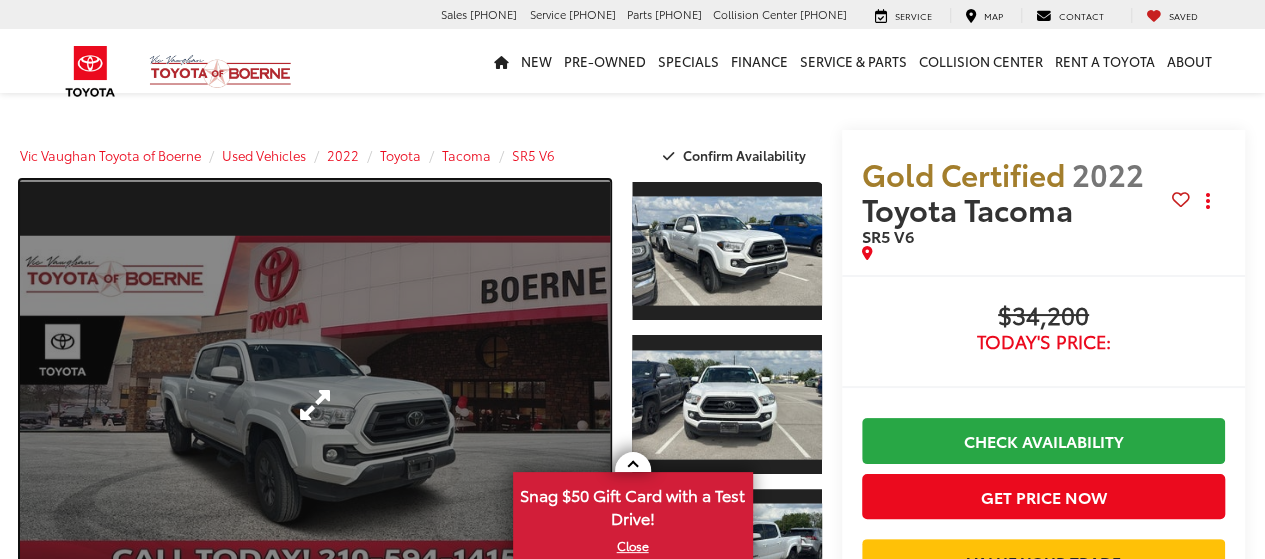 click at bounding box center [315, 404] 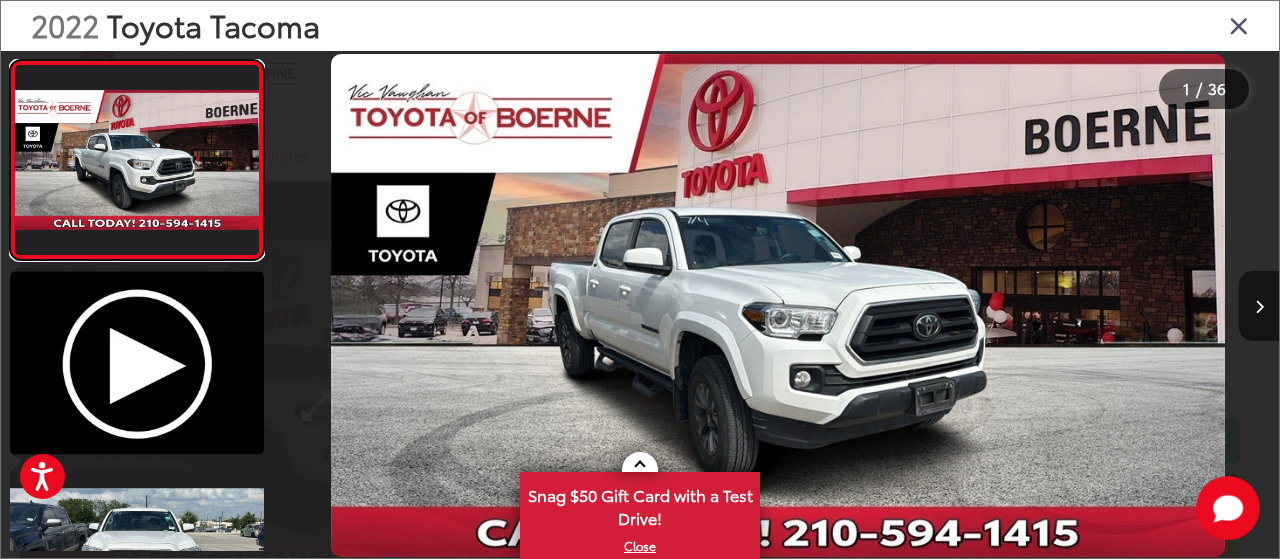 scroll, scrollTop: 0, scrollLeft: 0, axis: both 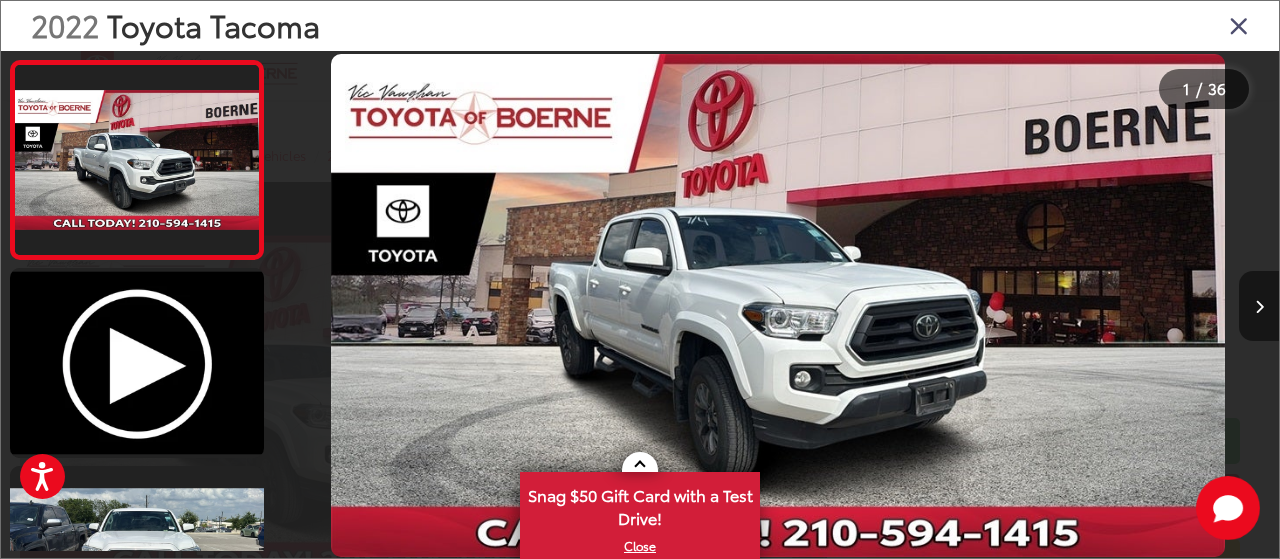 click at bounding box center (1259, 307) 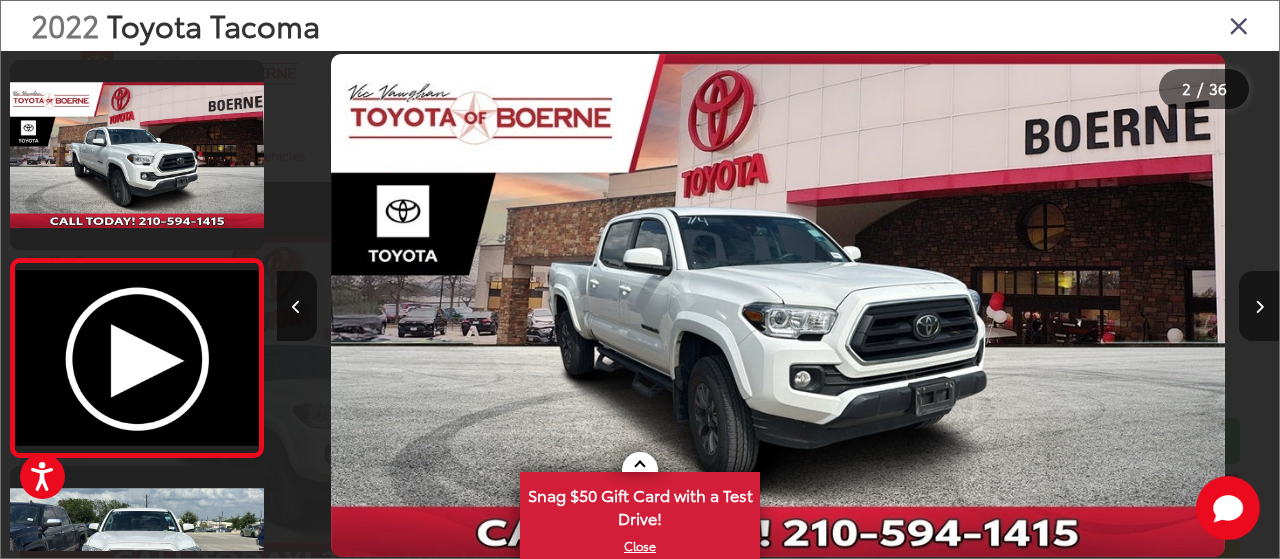 scroll, scrollTop: 0, scrollLeft: 272, axis: horizontal 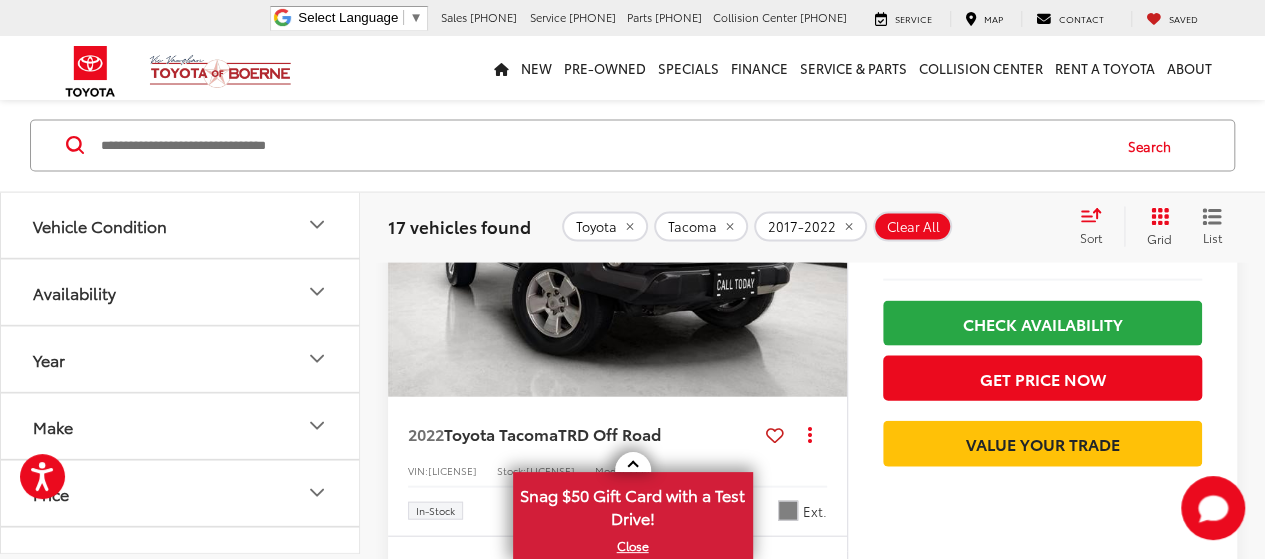 click at bounding box center [618, 225] 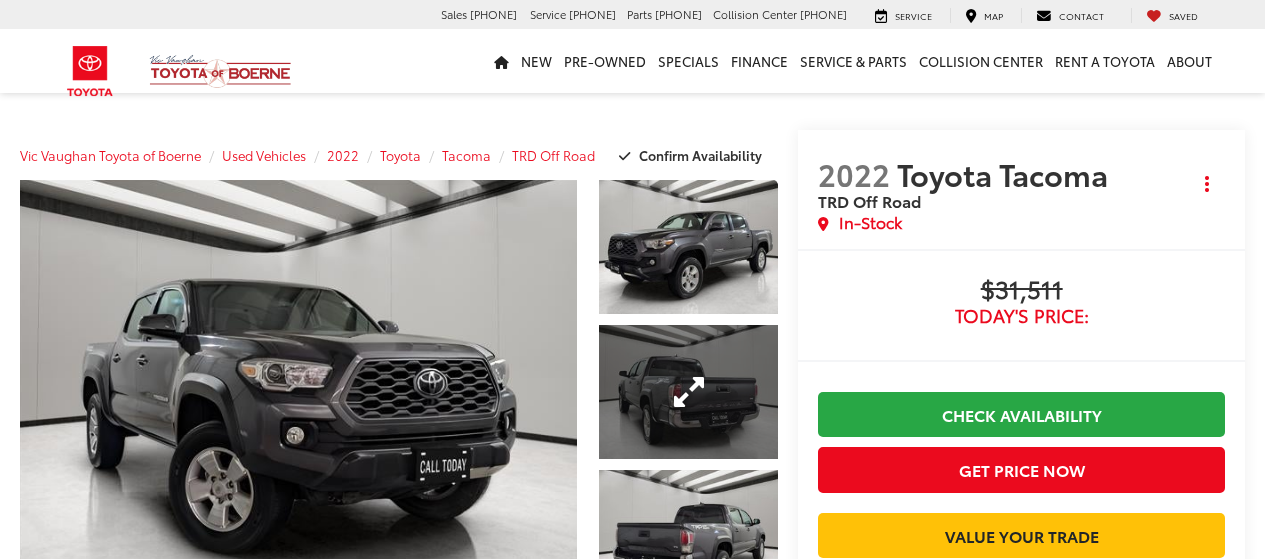 scroll, scrollTop: 0, scrollLeft: 0, axis: both 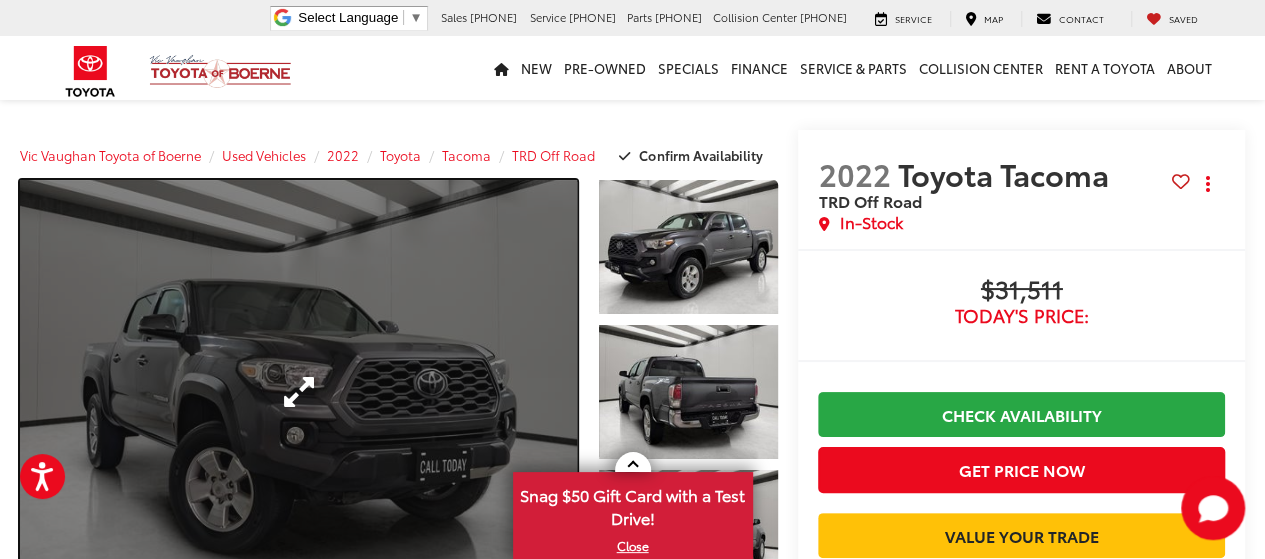 click at bounding box center (298, 392) 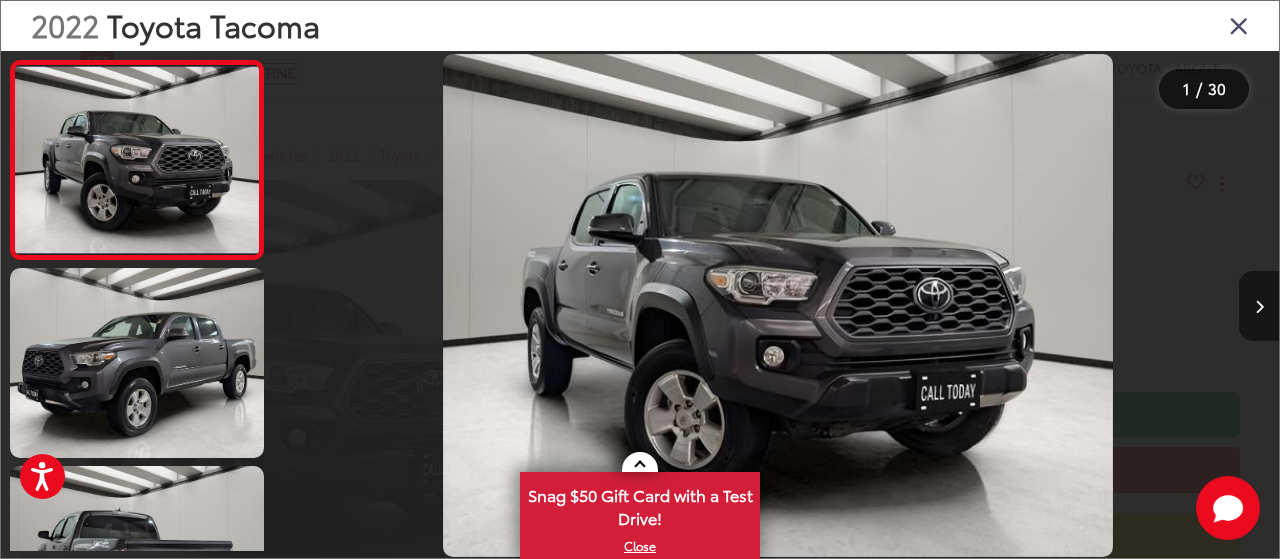 click at bounding box center [1259, 306] 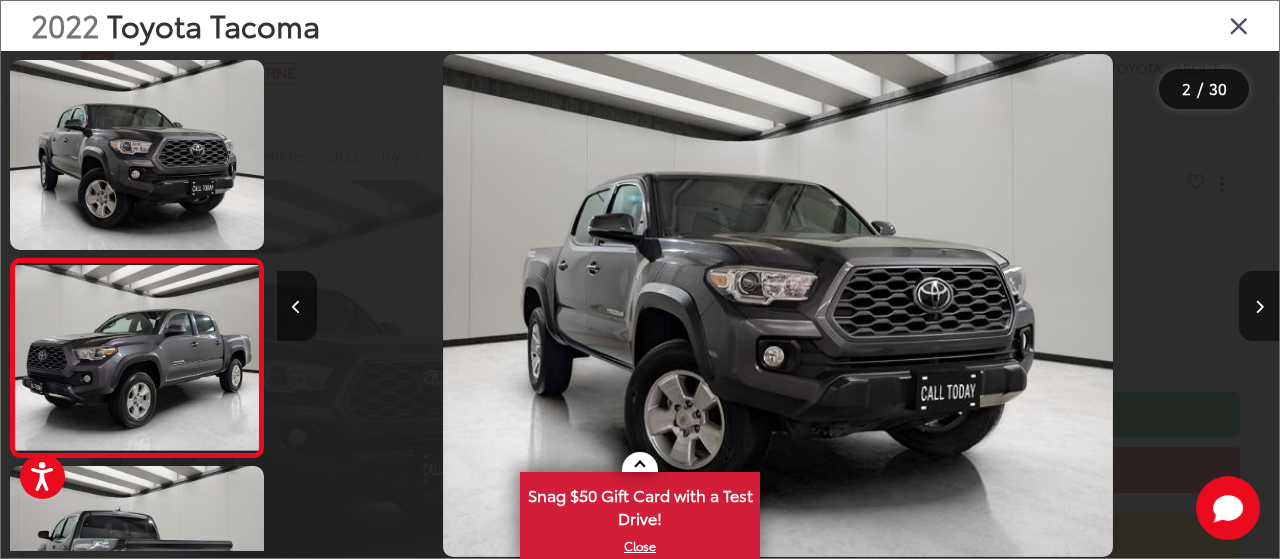 scroll, scrollTop: 0, scrollLeft: 272, axis: horizontal 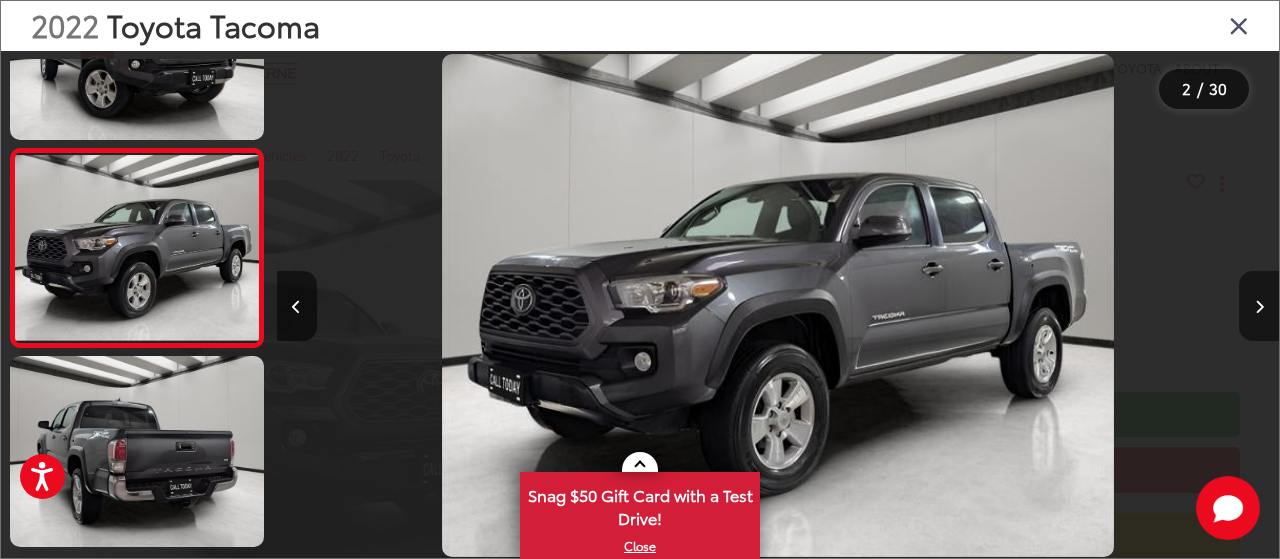 click at bounding box center [1259, 306] 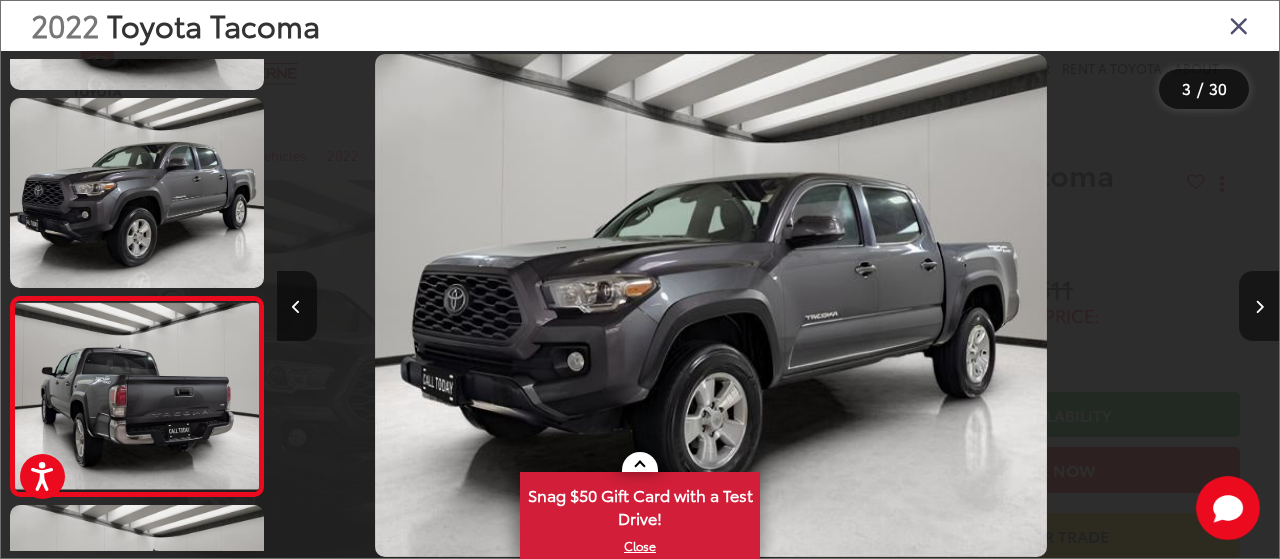 scroll, scrollTop: 284, scrollLeft: 0, axis: vertical 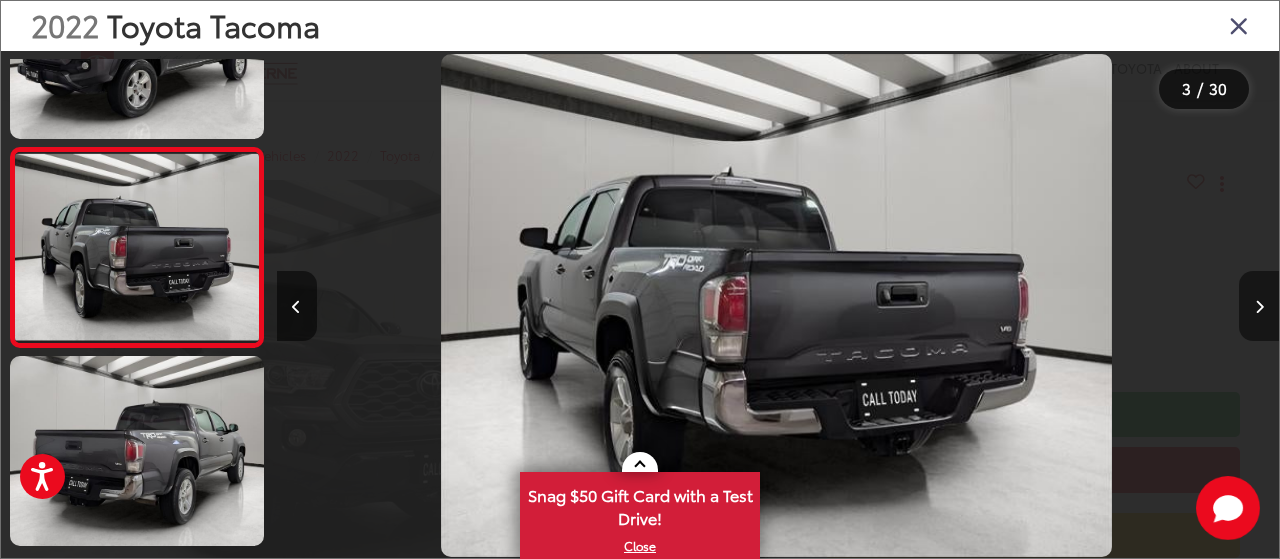 click at bounding box center (1259, 306) 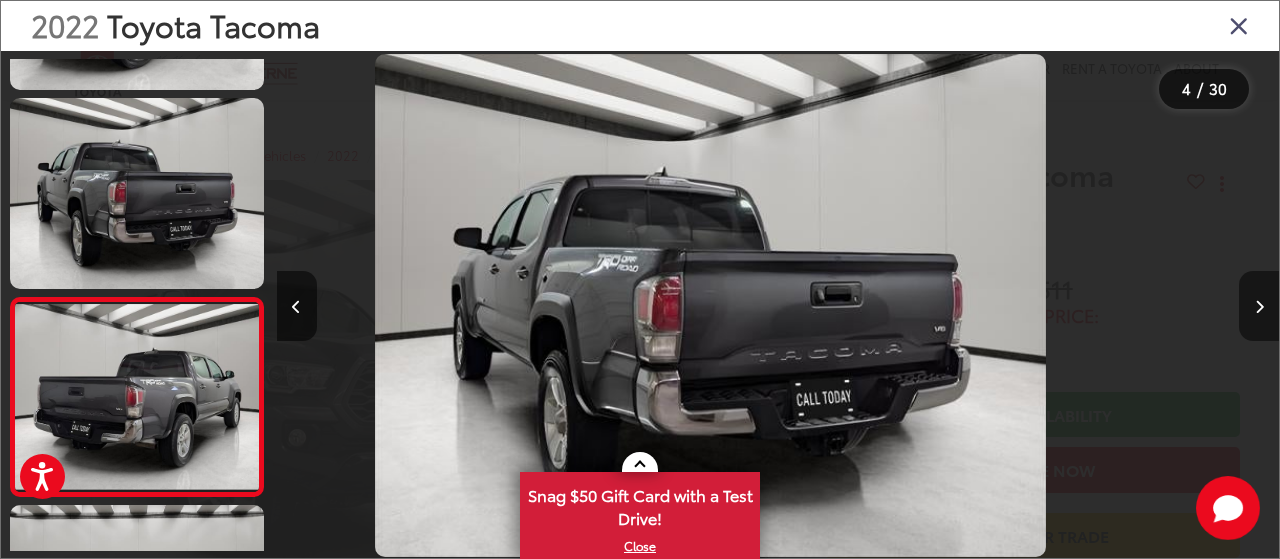 scroll, scrollTop: 452, scrollLeft: 0, axis: vertical 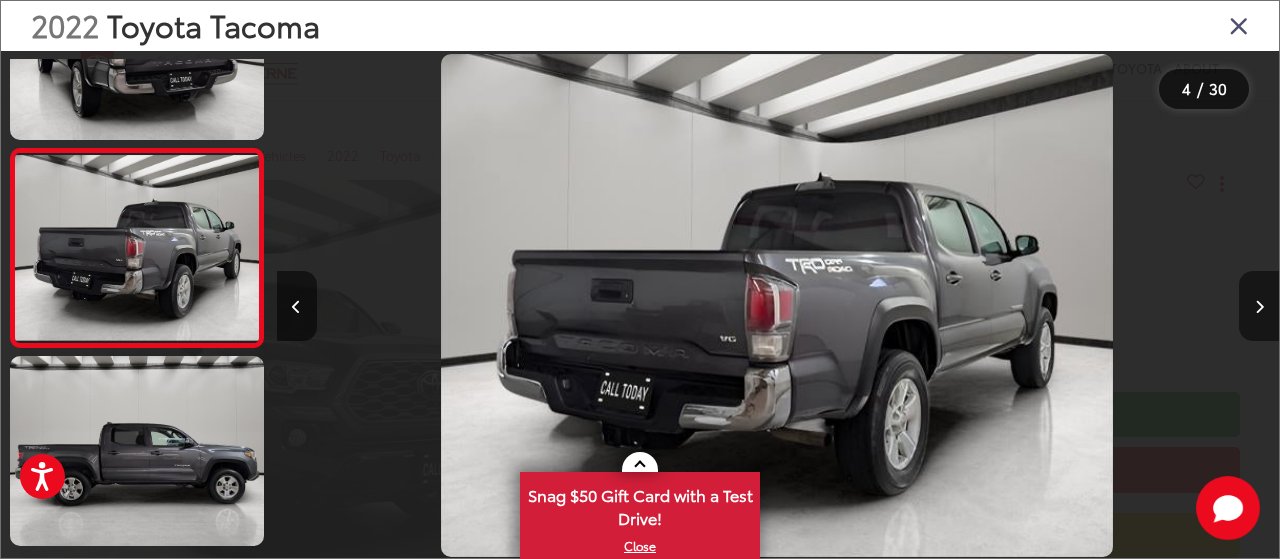 click at bounding box center (1259, 306) 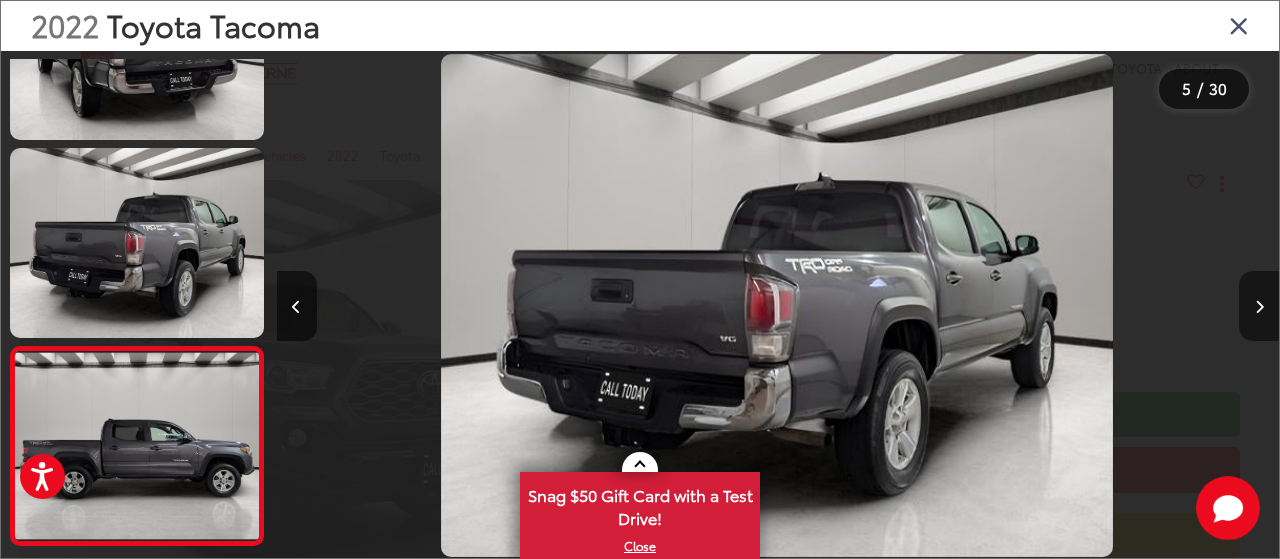 scroll, scrollTop: 0, scrollLeft: 3243, axis: horizontal 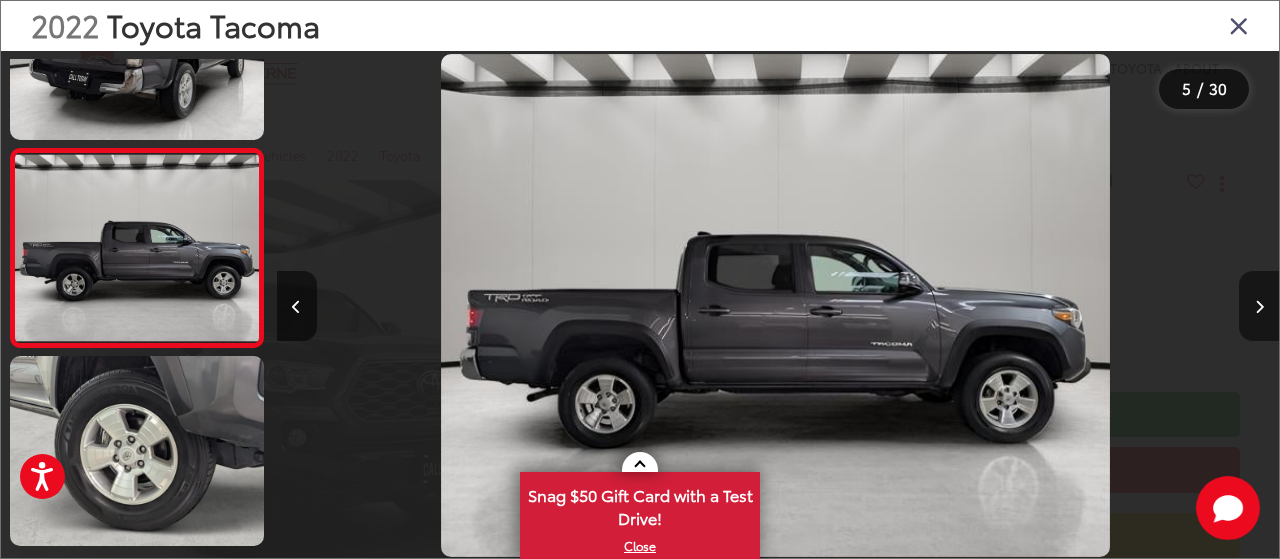 click at bounding box center (1259, 306) 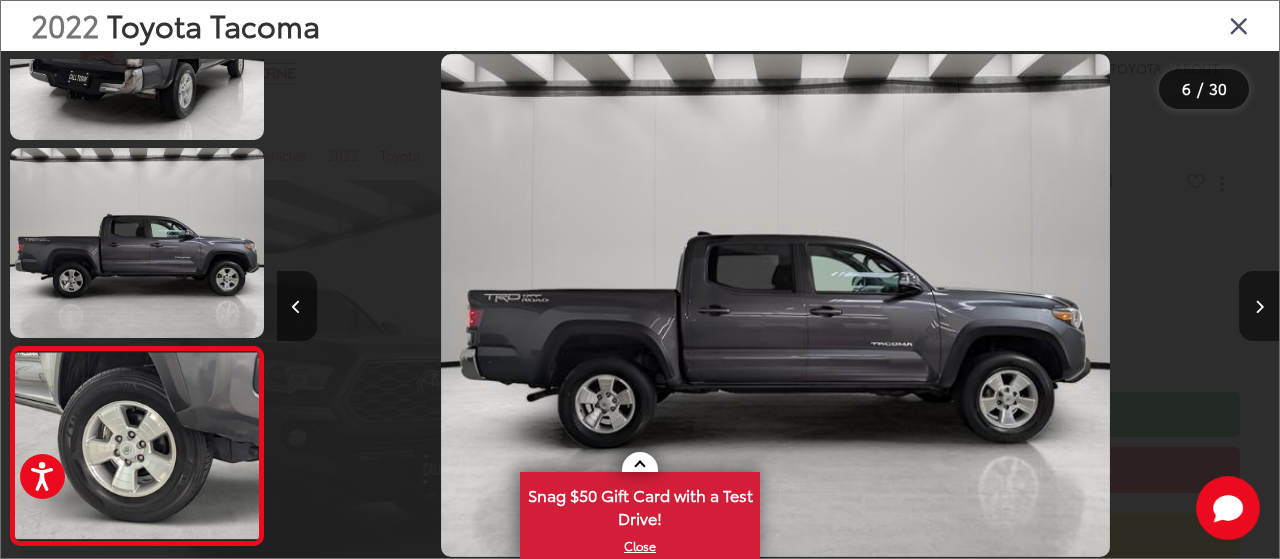 scroll, scrollTop: 0, scrollLeft: 4284, axis: horizontal 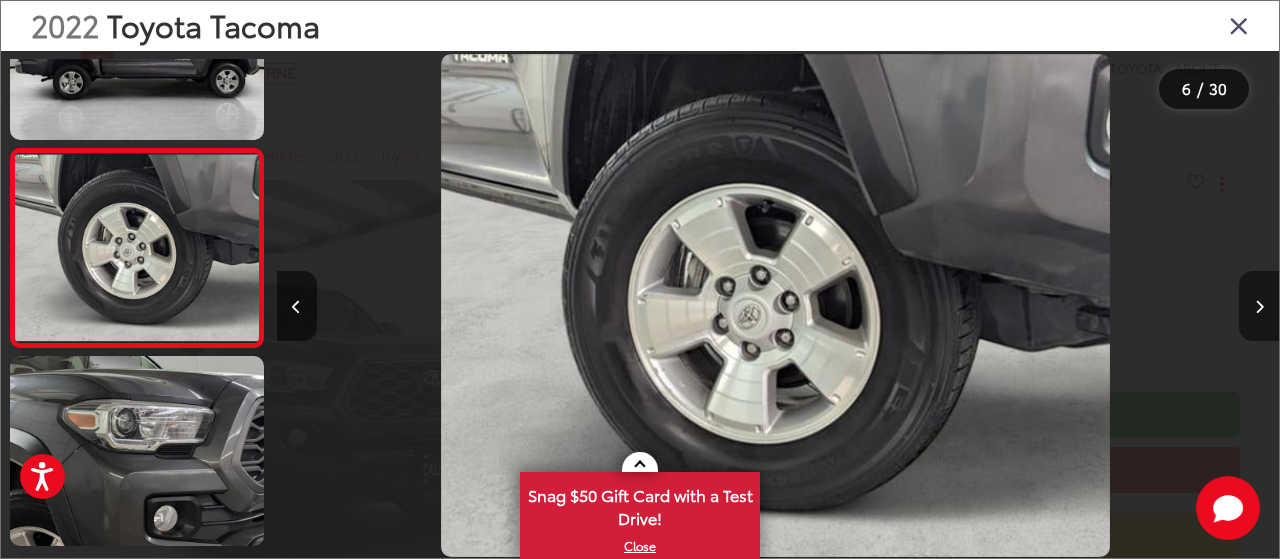 click at bounding box center (1259, 306) 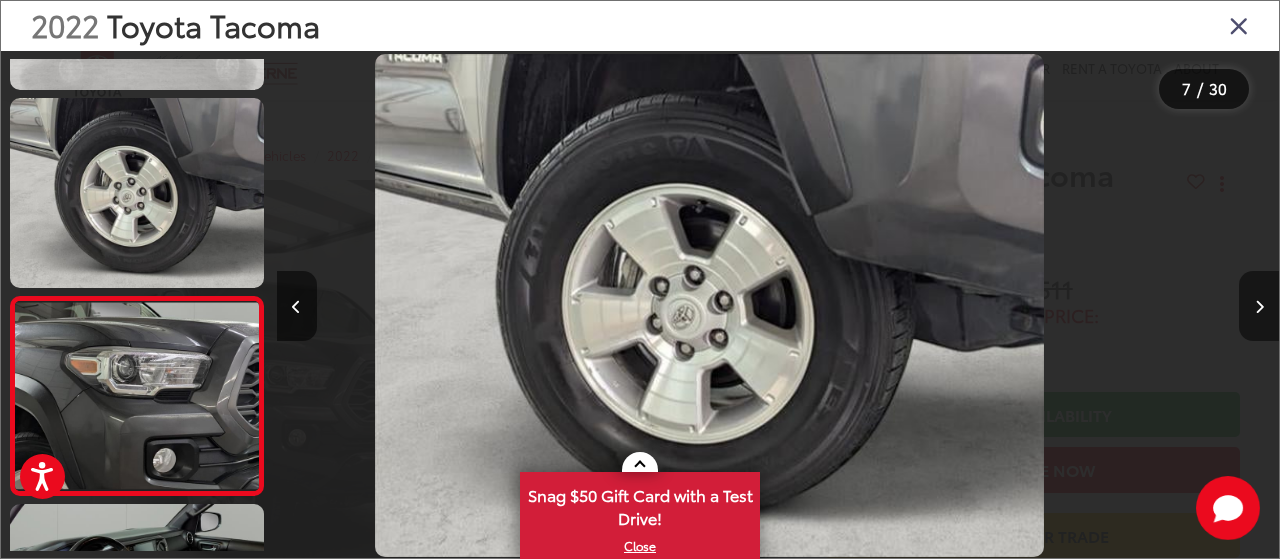 scroll, scrollTop: 1047, scrollLeft: 0, axis: vertical 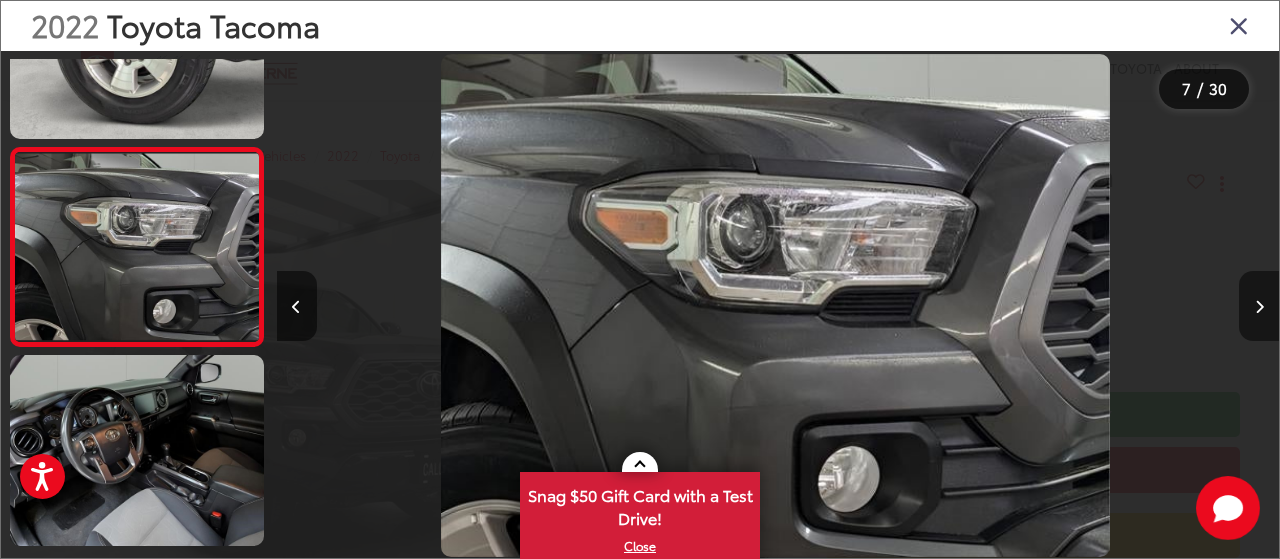 click at bounding box center (1259, 306) 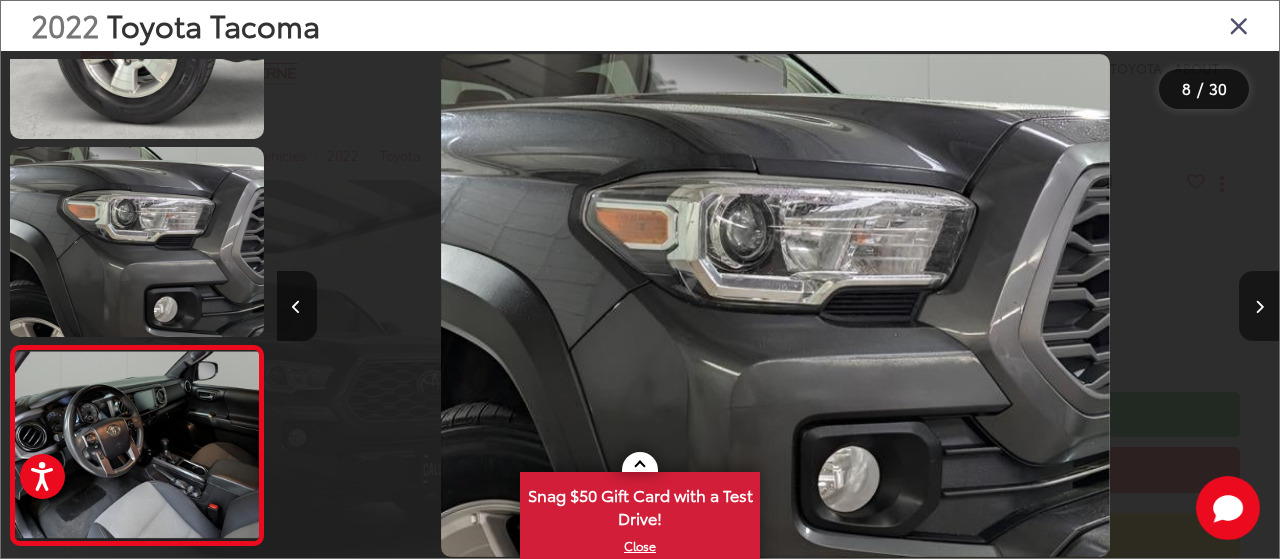 scroll, scrollTop: 0, scrollLeft: 6288, axis: horizontal 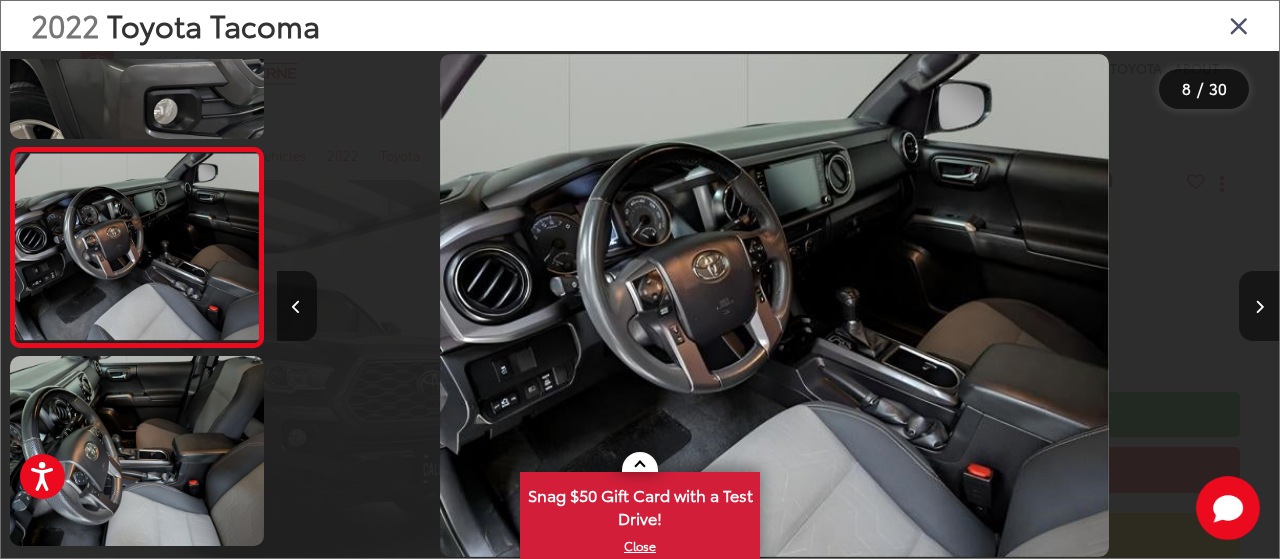 click at bounding box center (1259, 306) 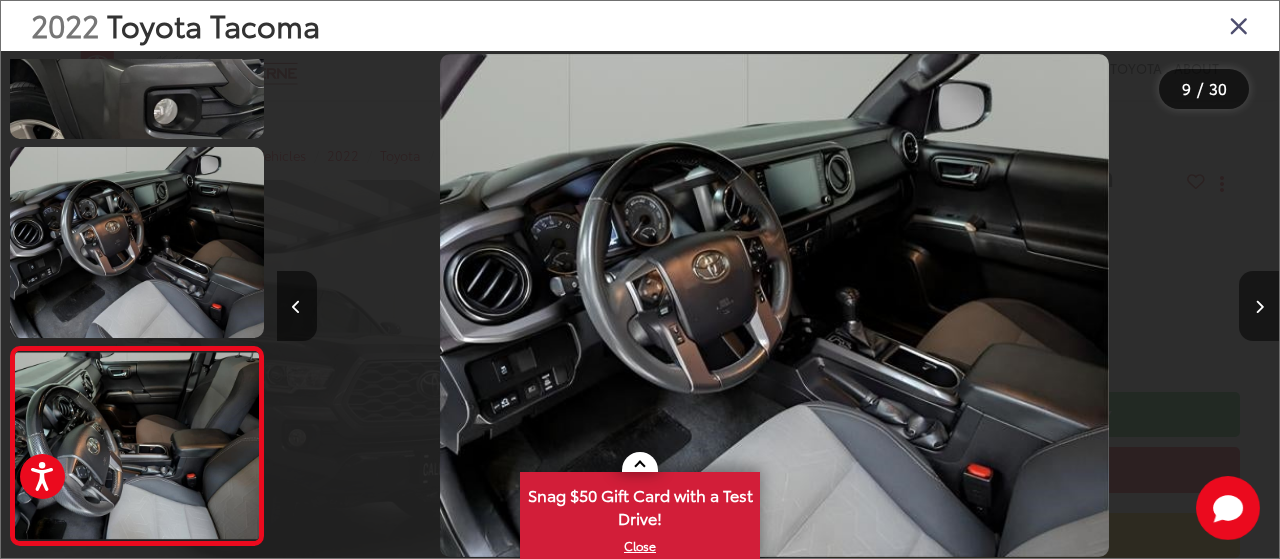 scroll, scrollTop: 0, scrollLeft: 7292, axis: horizontal 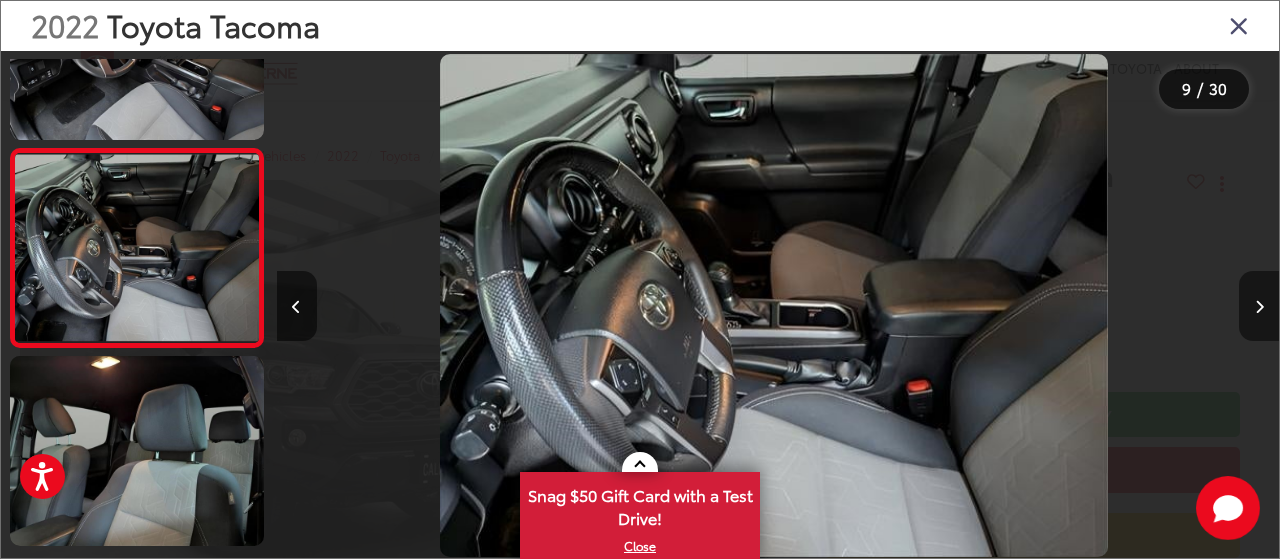 click at bounding box center [1259, 306] 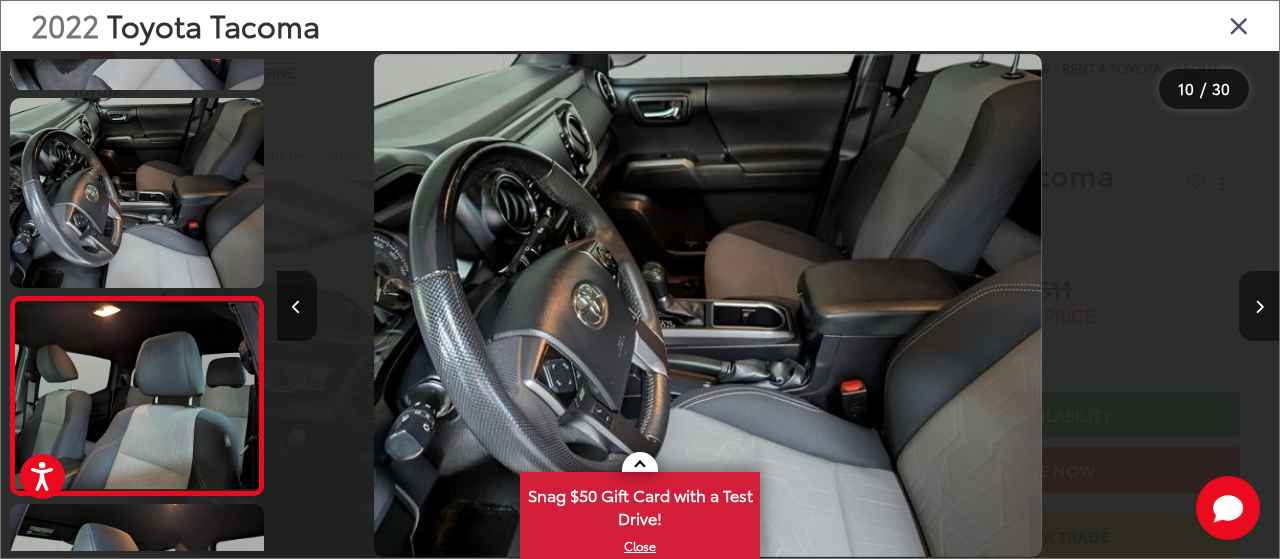 scroll 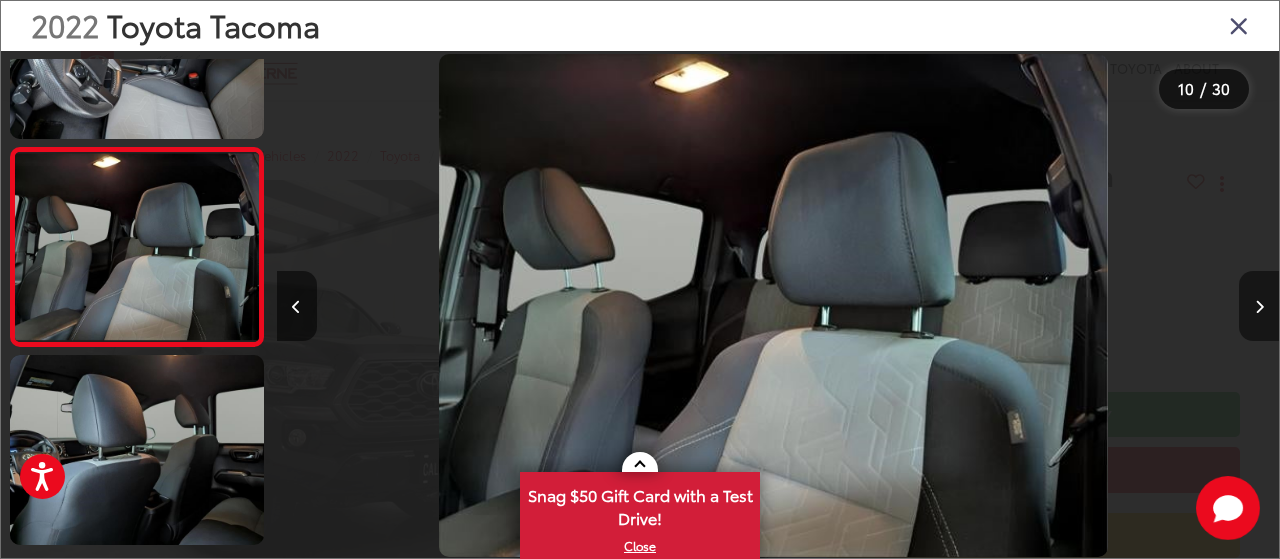 click at bounding box center (1259, 306) 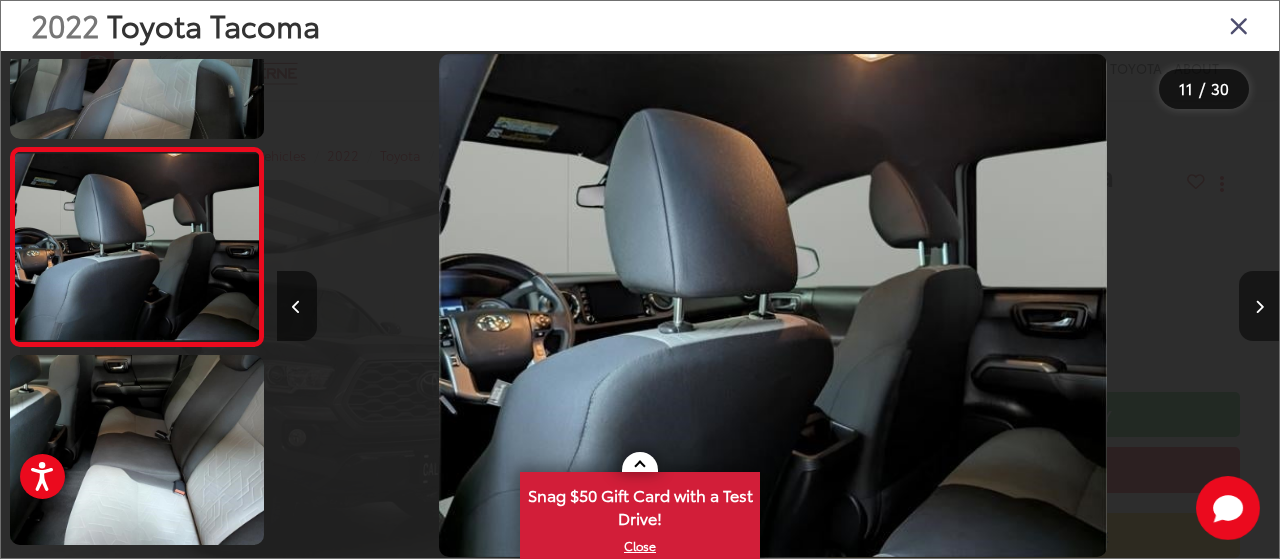 click at bounding box center (1259, 306) 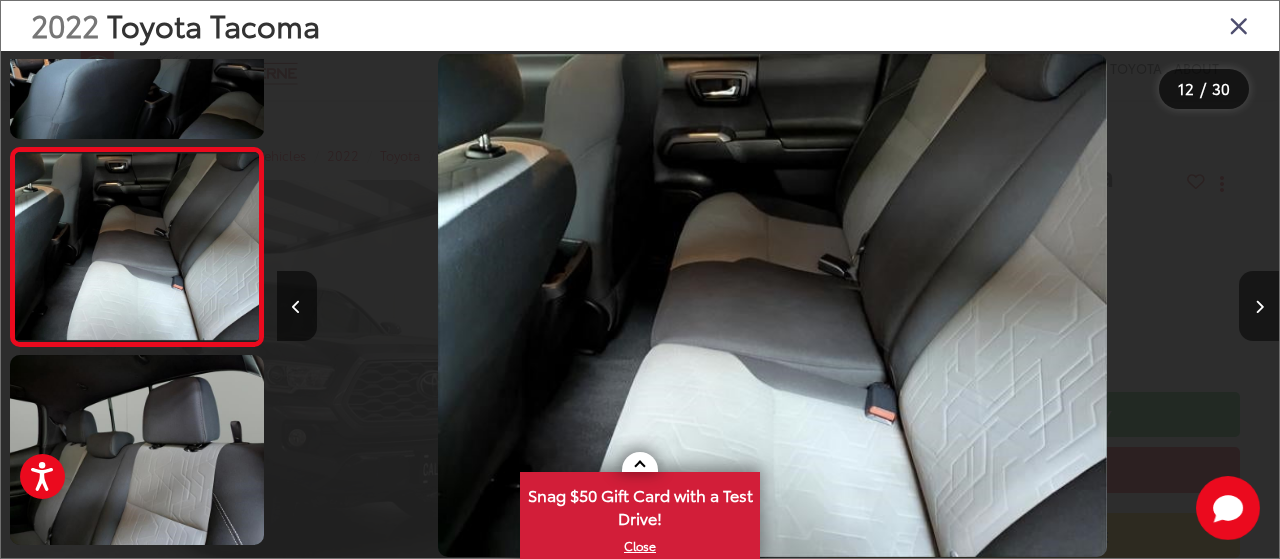 click at bounding box center [1259, 306] 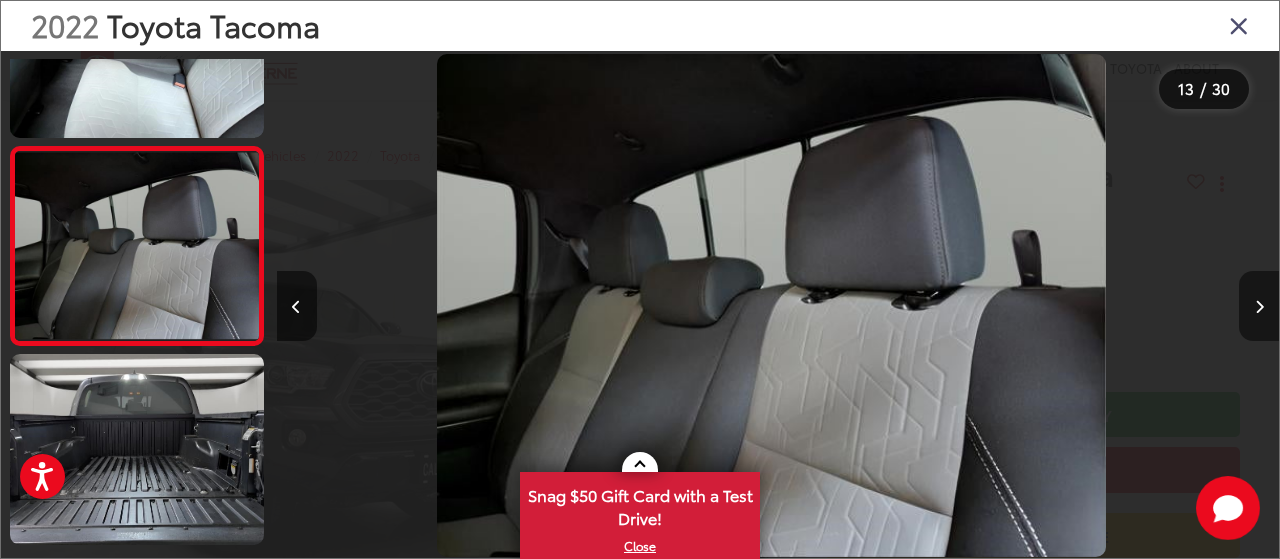 click at bounding box center (1259, 306) 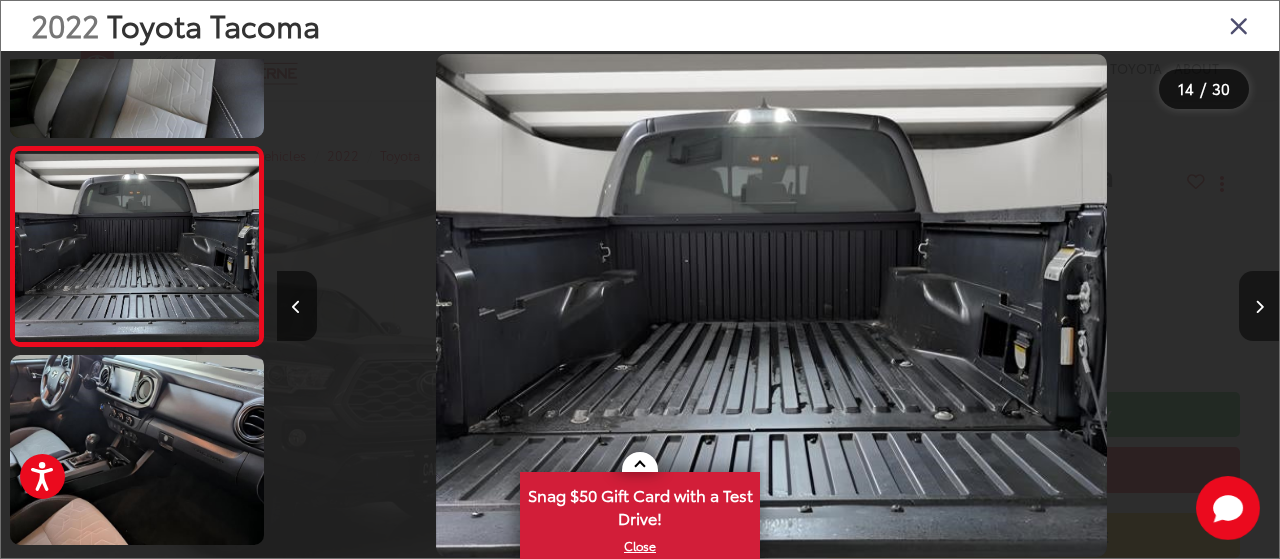 click at bounding box center (1259, 306) 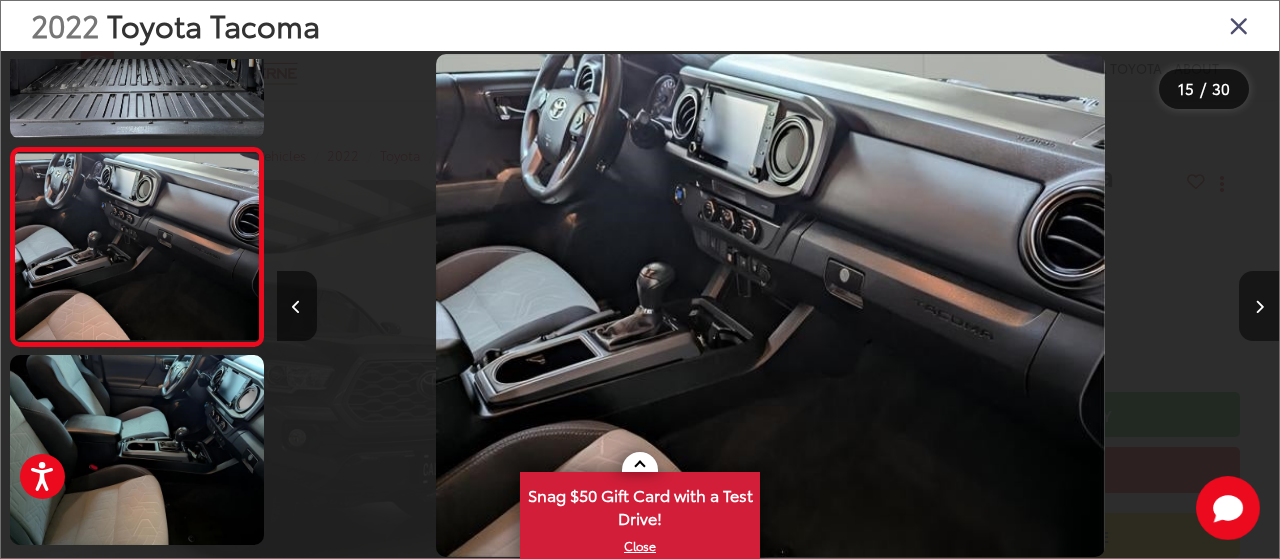 click at bounding box center (1259, 306) 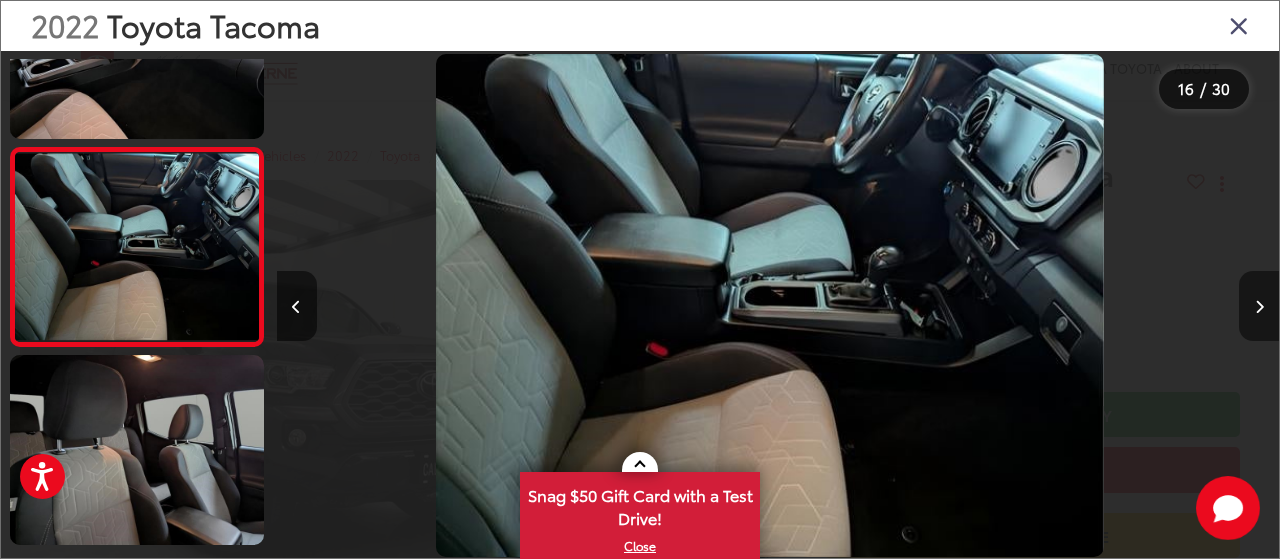 click at bounding box center (1259, 306) 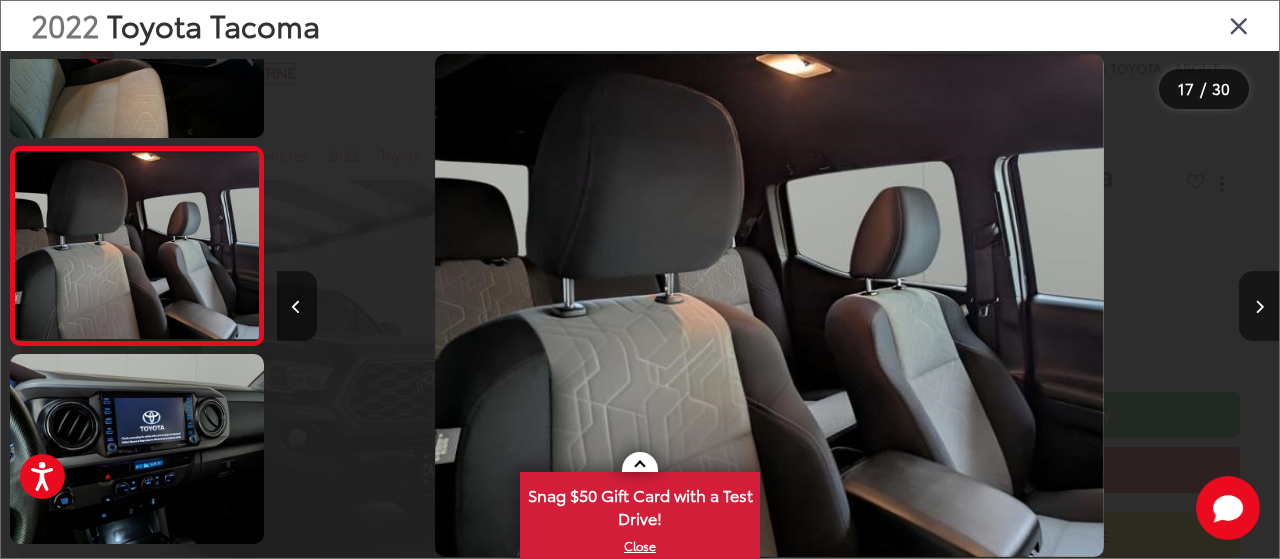 click at bounding box center (1259, 306) 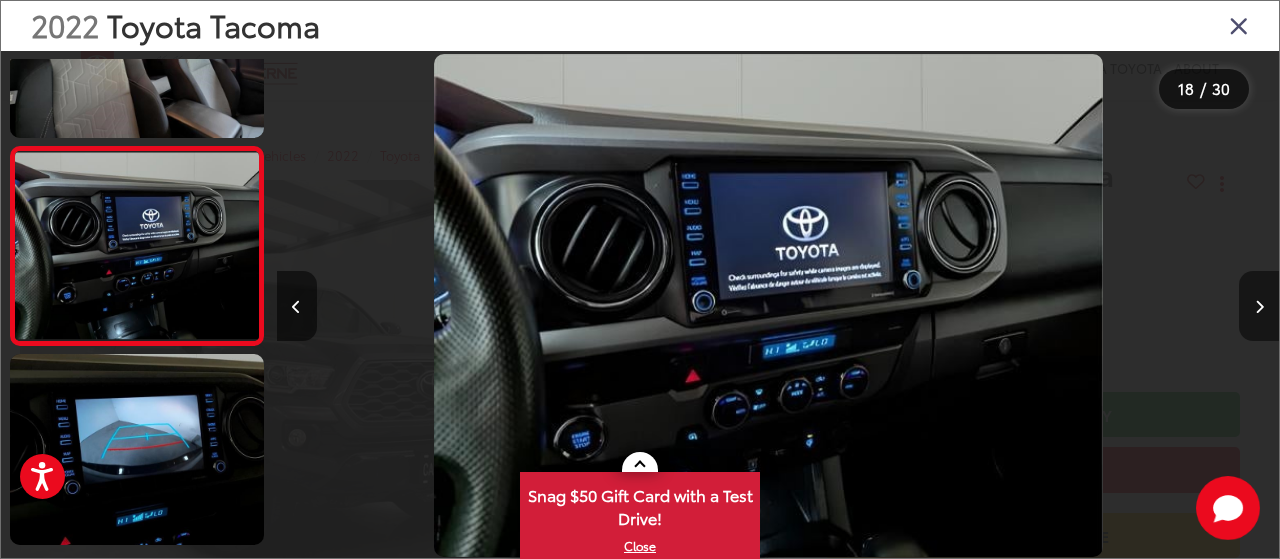 click at bounding box center (1259, 306) 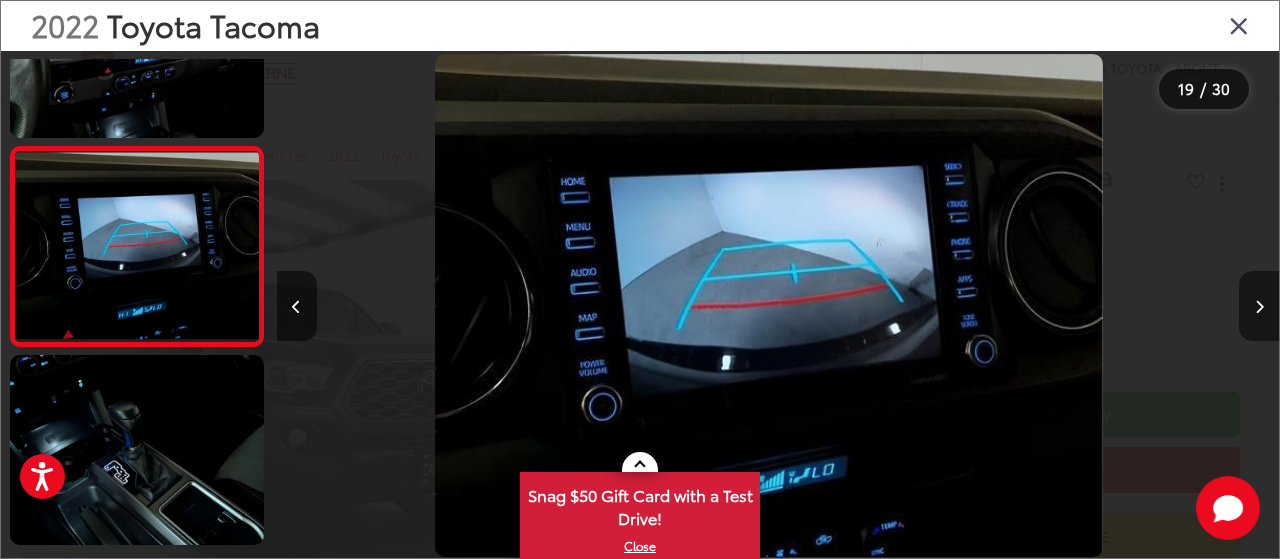 click at bounding box center (1259, 306) 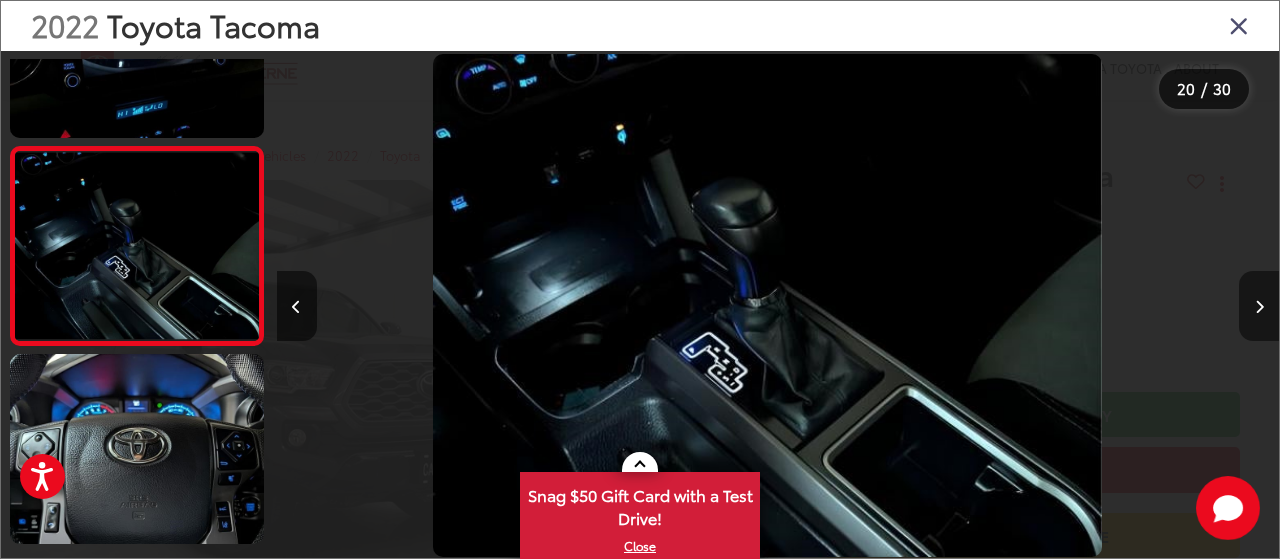 click at bounding box center [1259, 306] 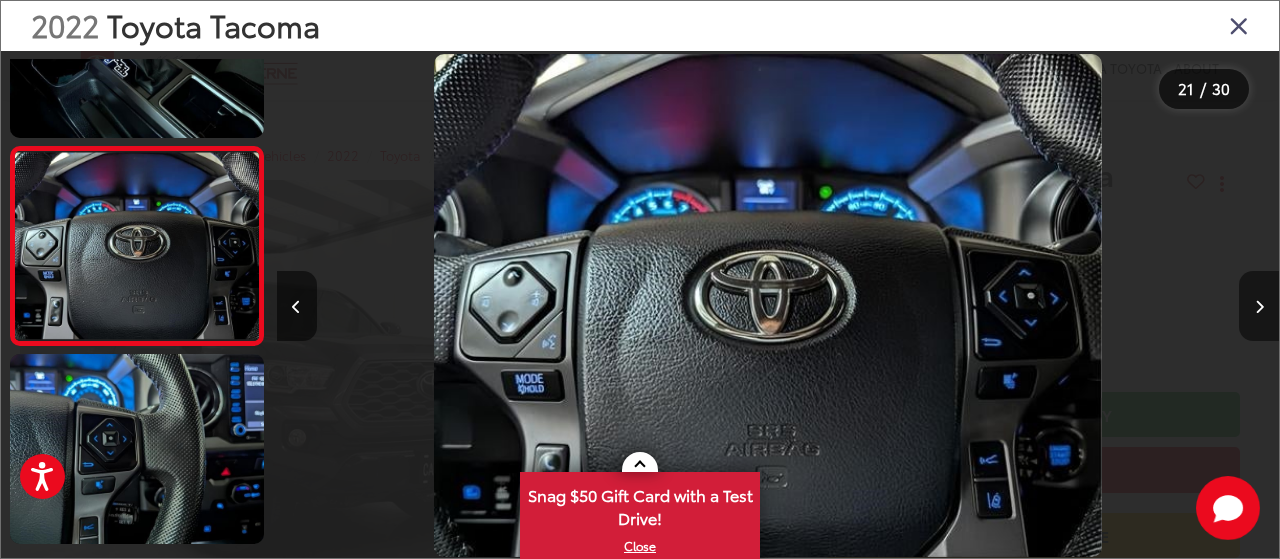 click at bounding box center (1259, 306) 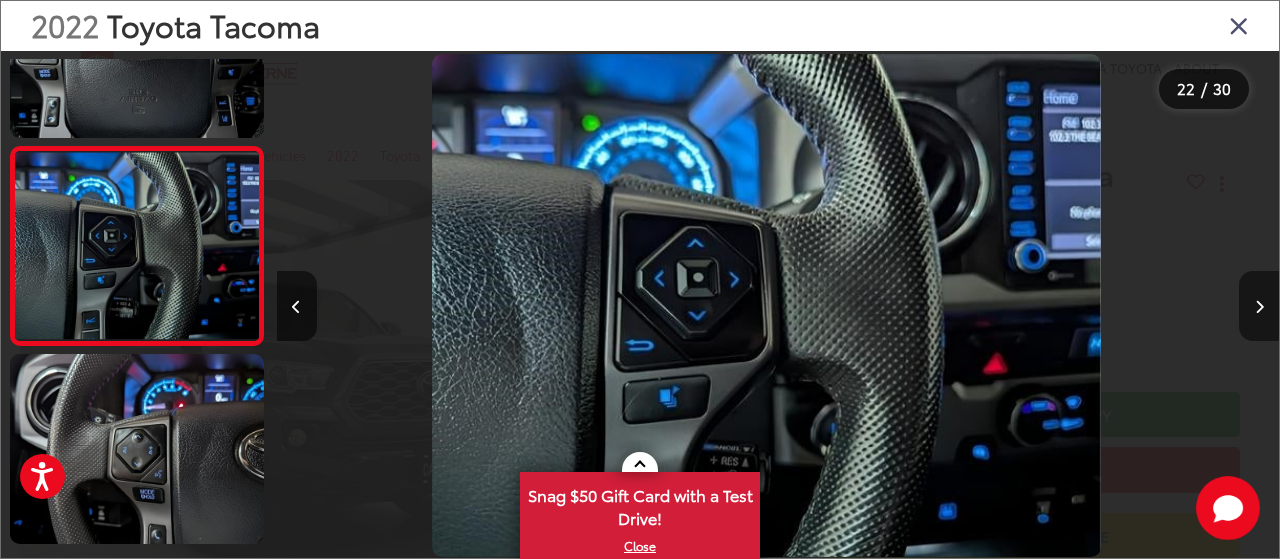 click at bounding box center (1259, 306) 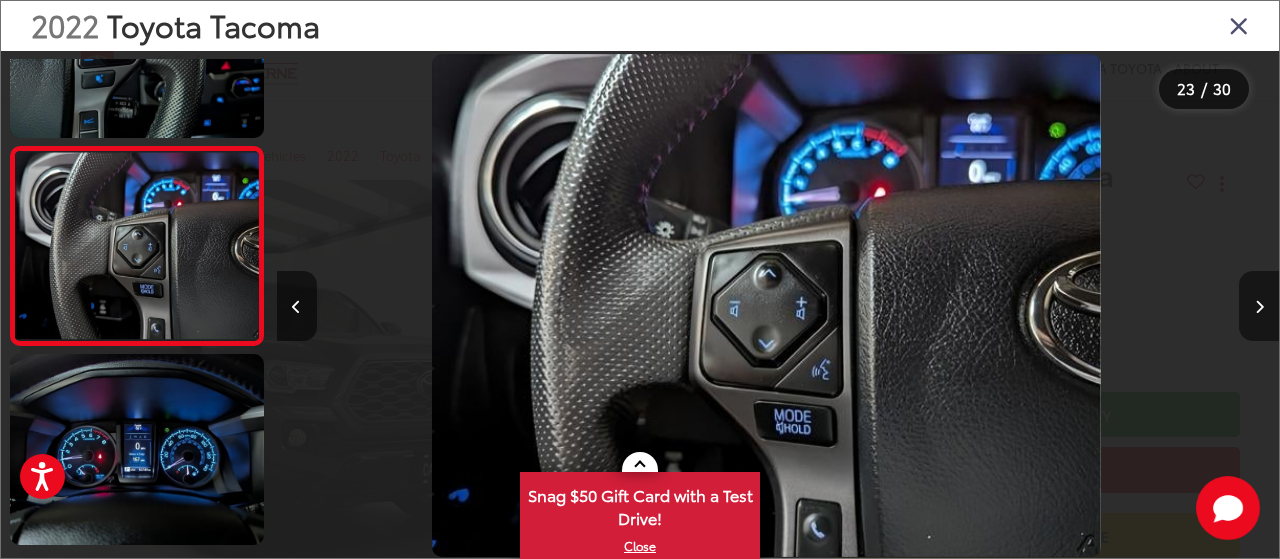 click at bounding box center [1259, 306] 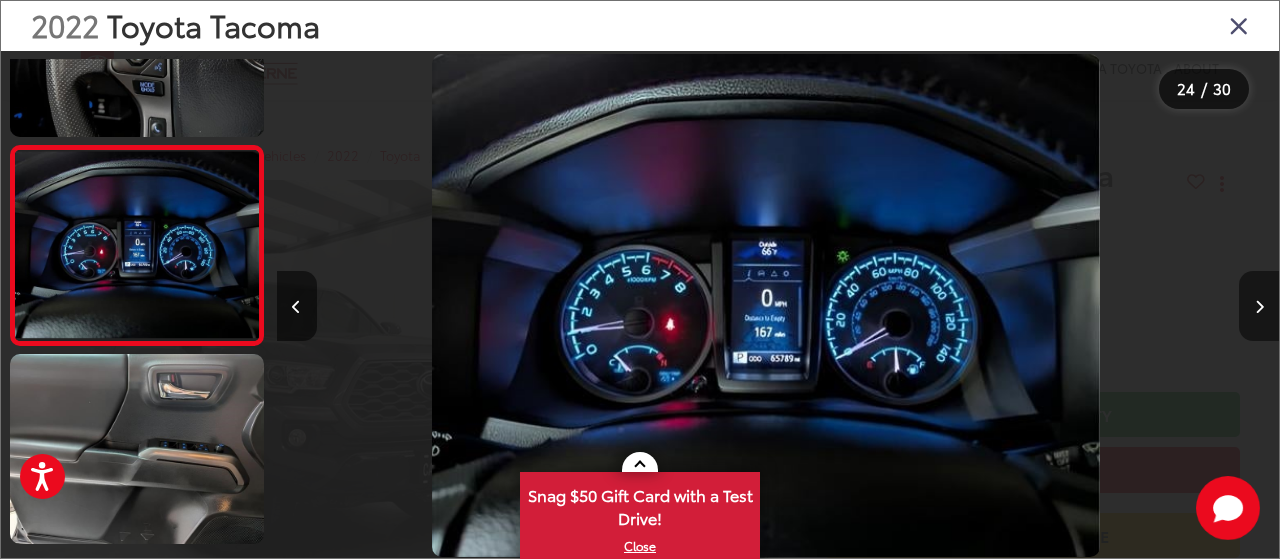 click at bounding box center (1259, 306) 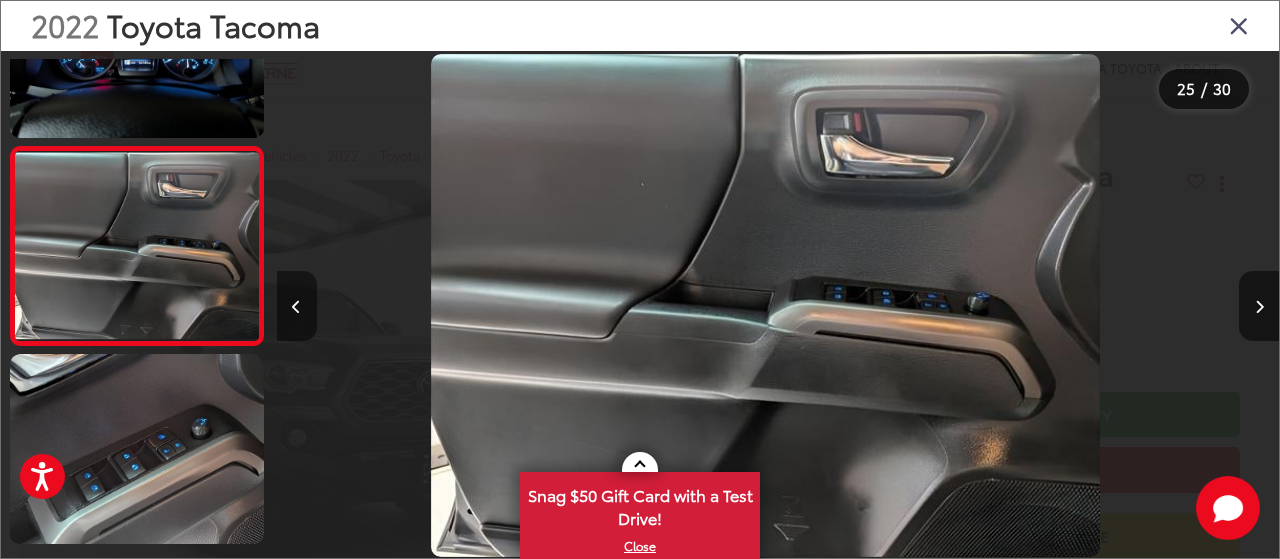 click at bounding box center (296, 307) 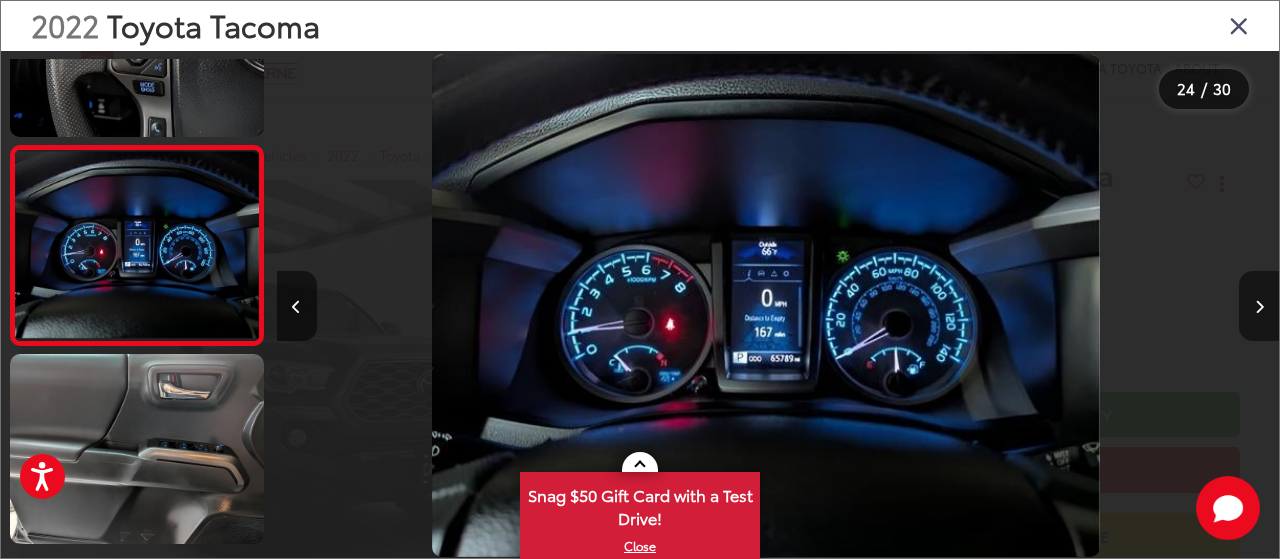 click at bounding box center [1259, 307] 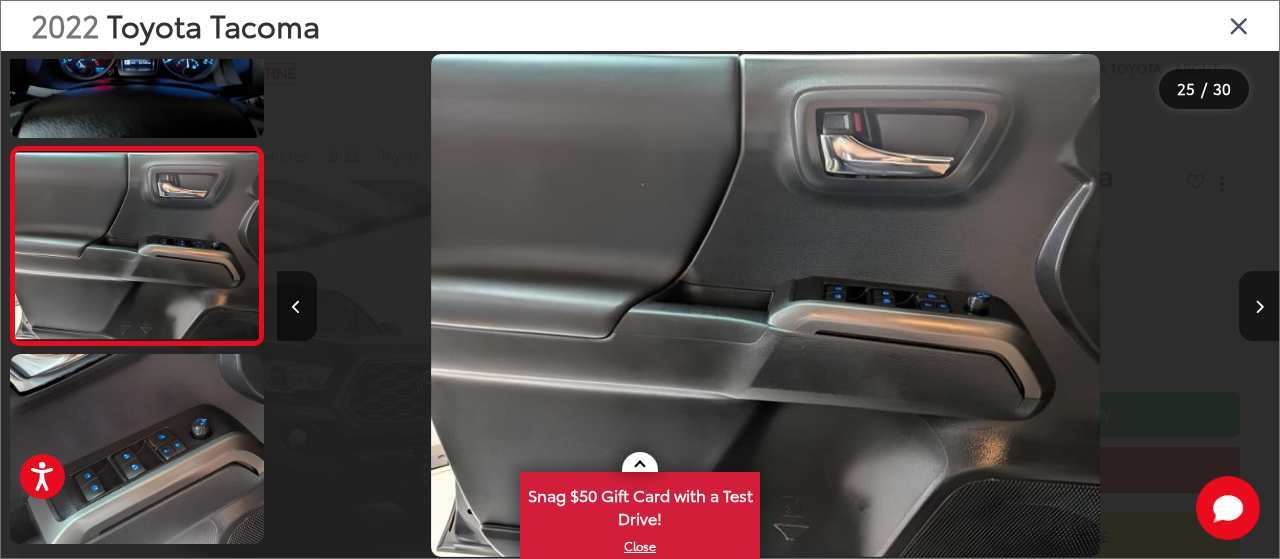 click at bounding box center (1259, 307) 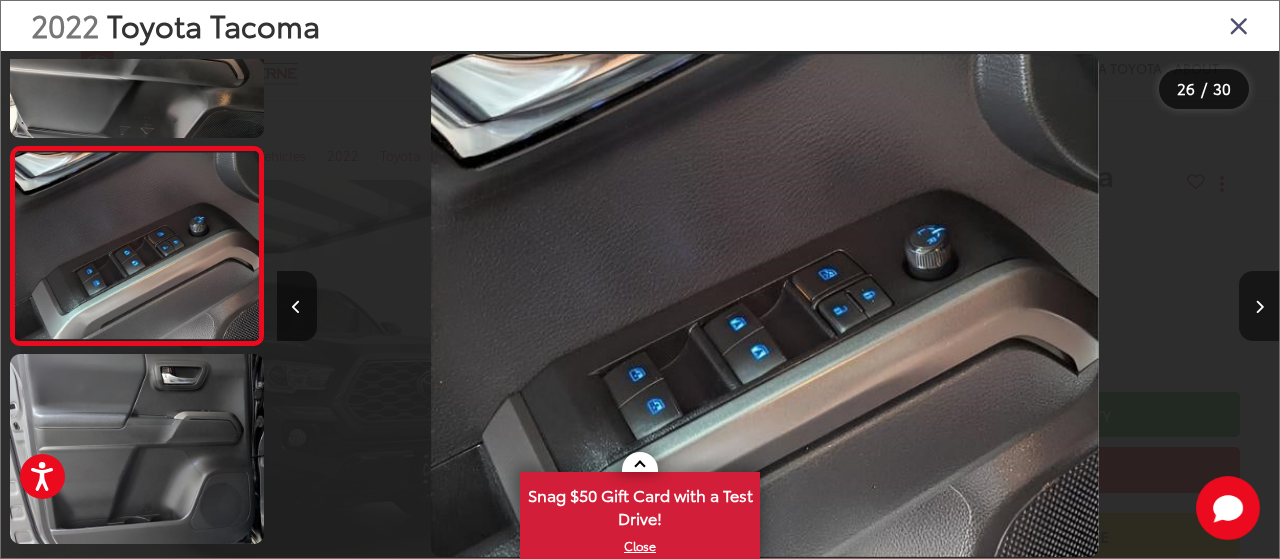 click at bounding box center (1259, 307) 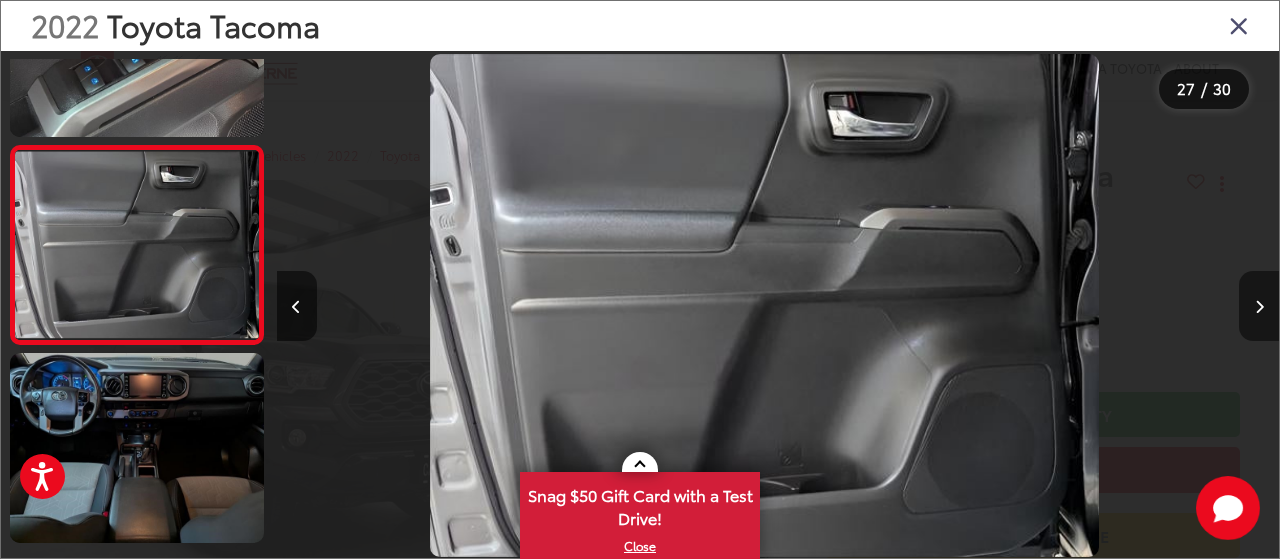 click at bounding box center [1259, 307] 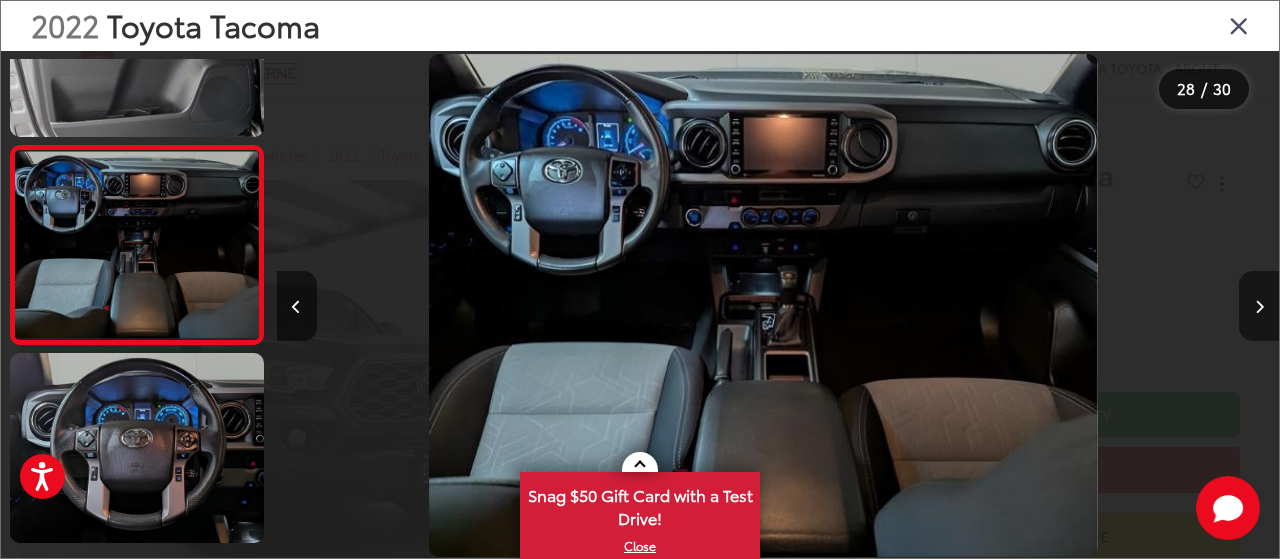 click at bounding box center [1259, 307] 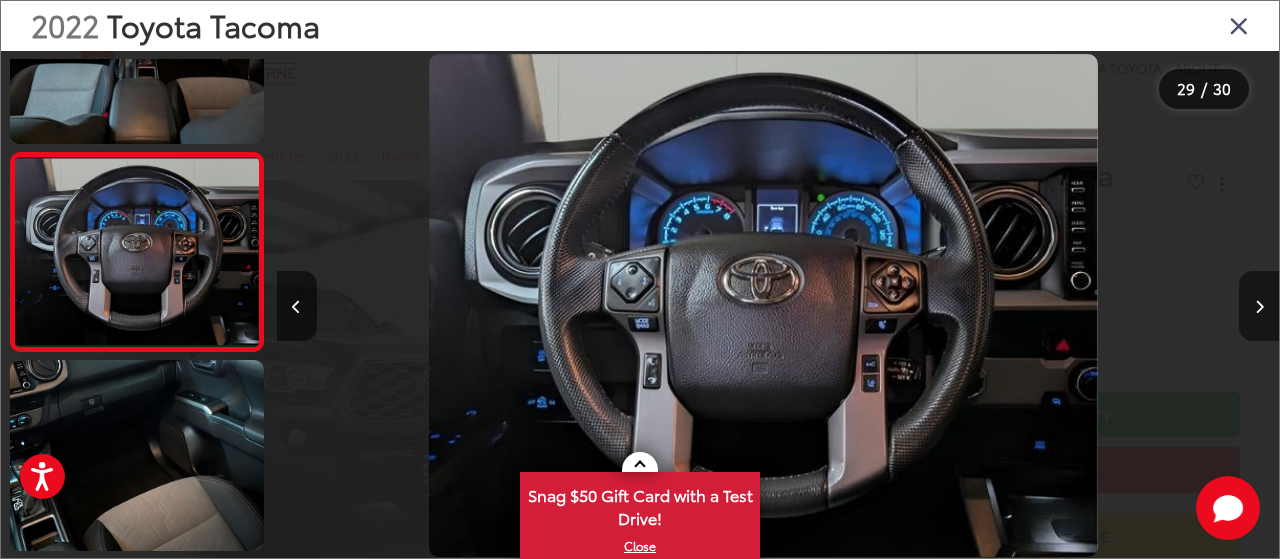 click at bounding box center (1259, 307) 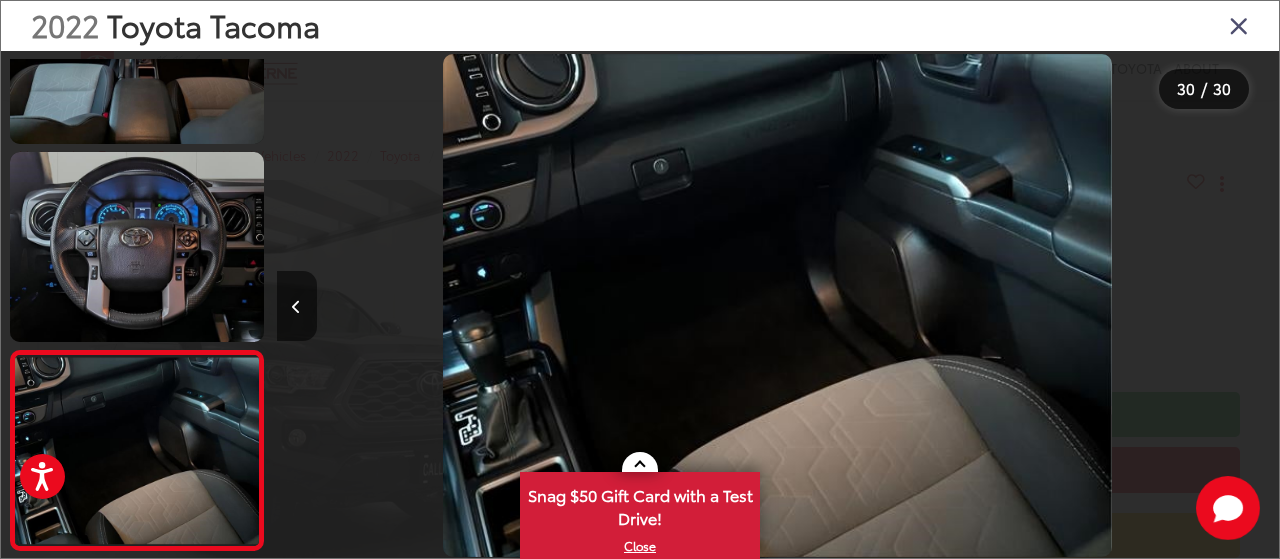 click at bounding box center (1153, 305) 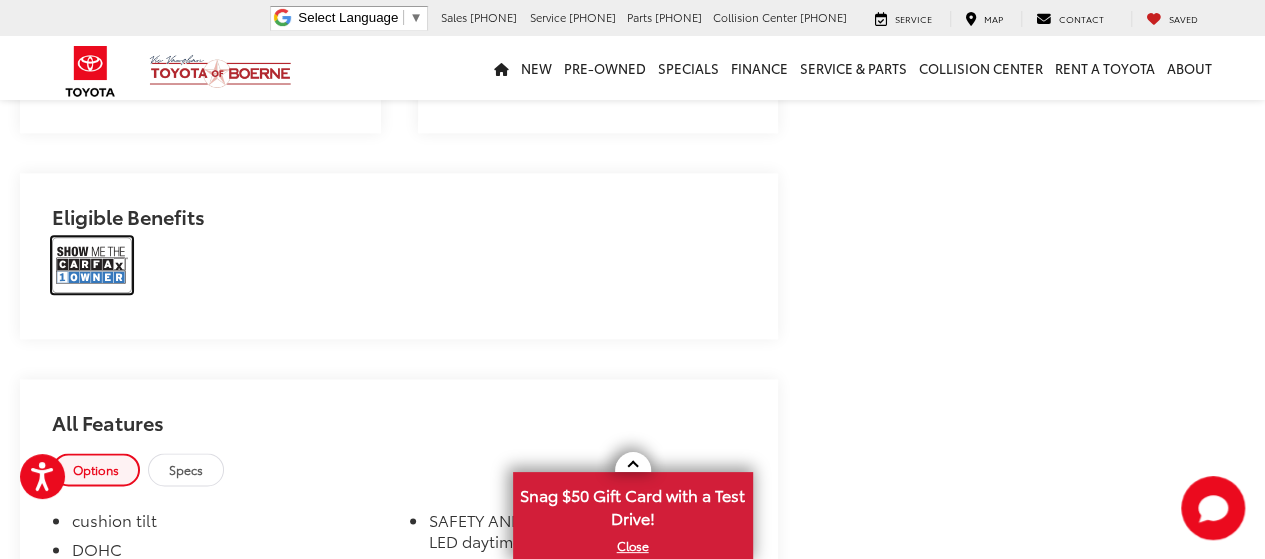 click at bounding box center [92, 265] 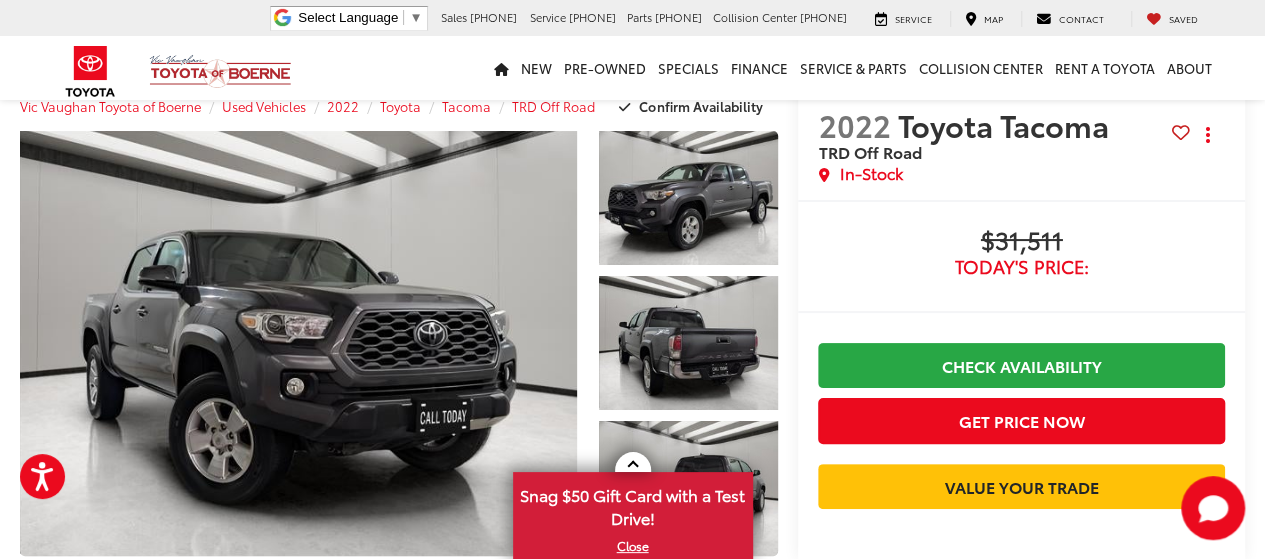 scroll, scrollTop: 0, scrollLeft: 0, axis: both 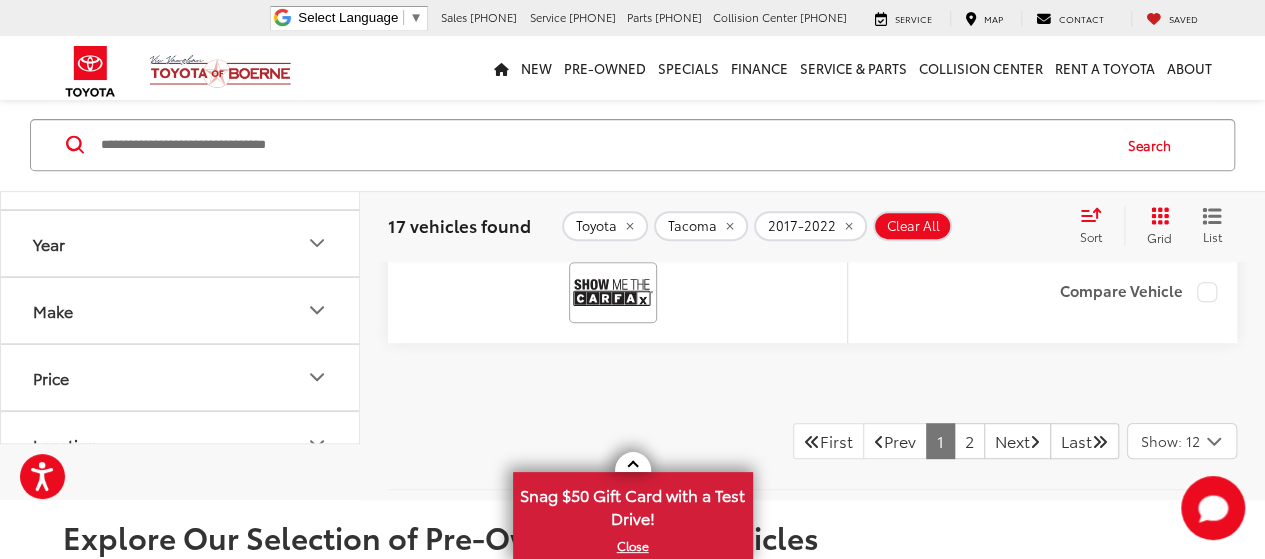 click at bounding box center (618, -61) 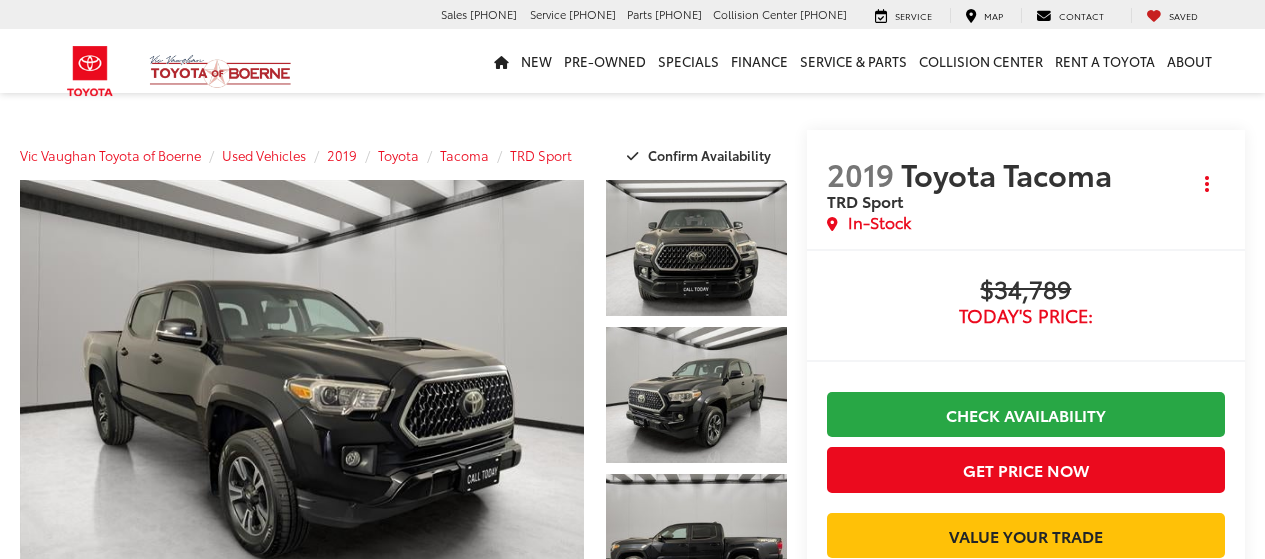 scroll, scrollTop: 0, scrollLeft: 0, axis: both 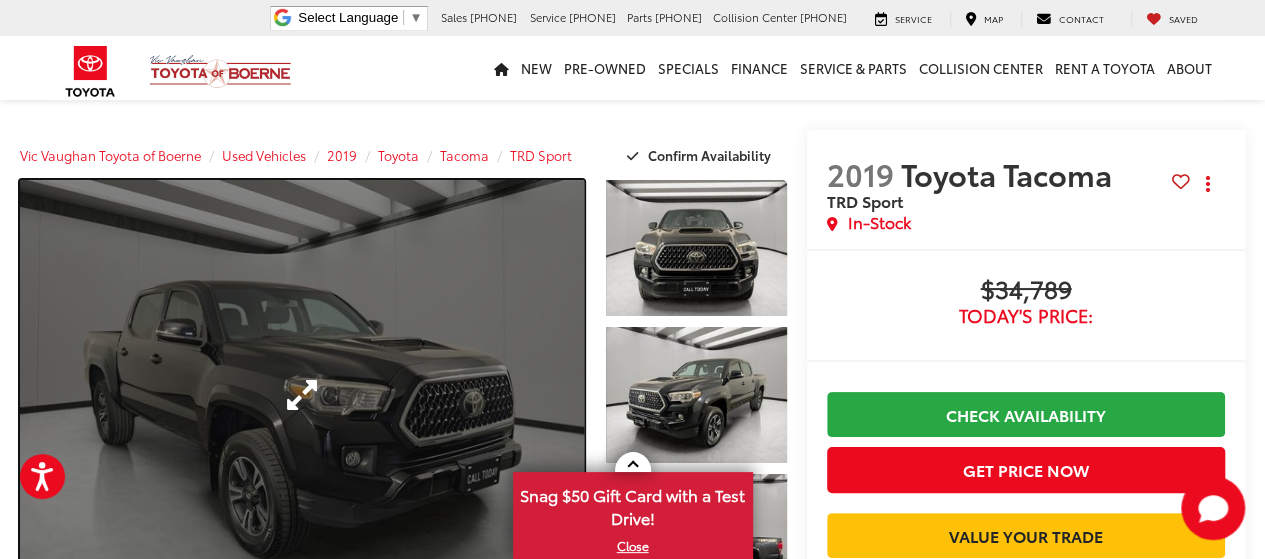 click at bounding box center [302, 394] 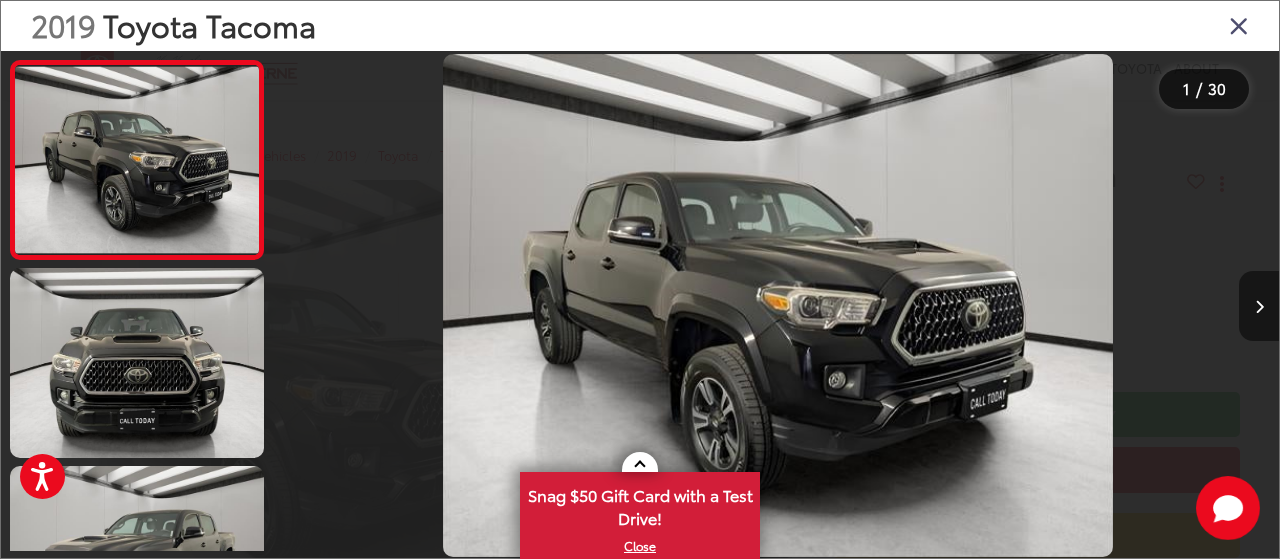 click at bounding box center [1259, 306] 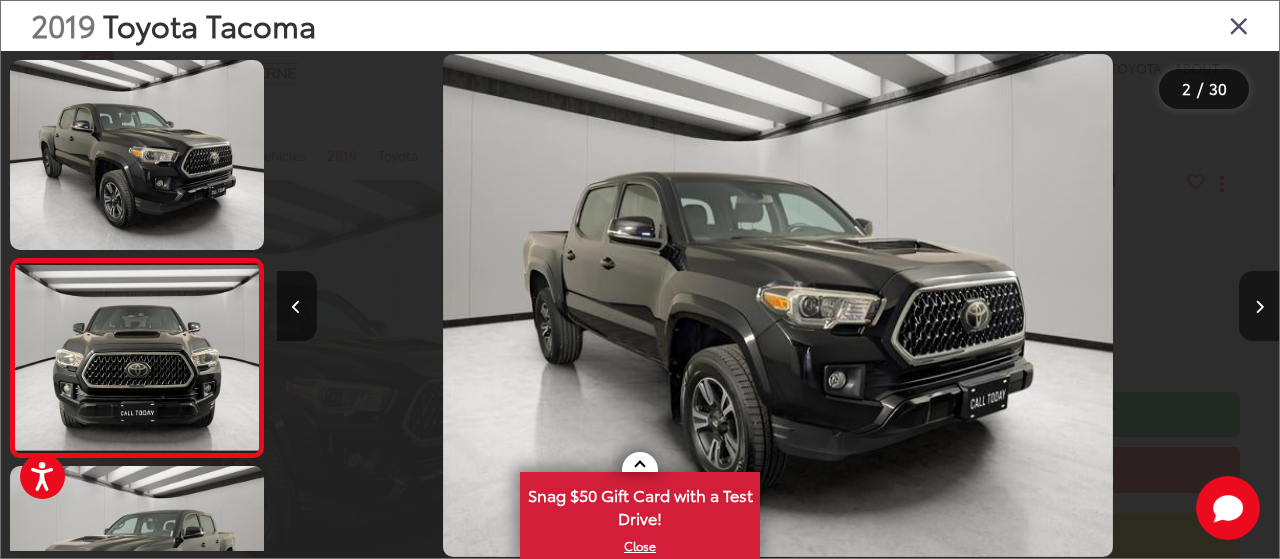 scroll, scrollTop: 0, scrollLeft: 272, axis: horizontal 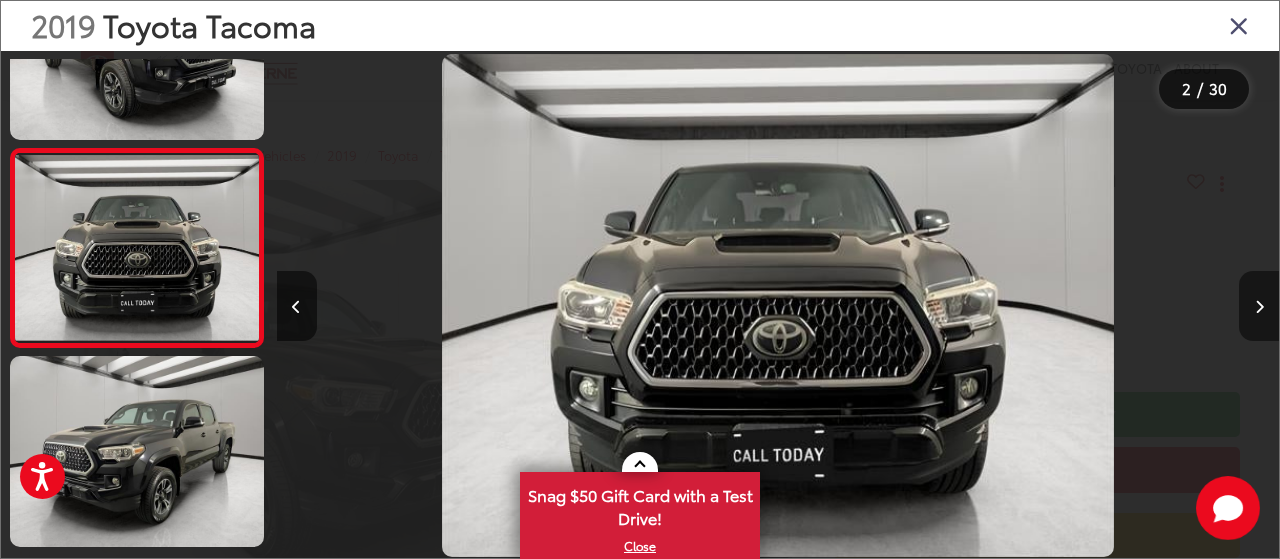 click at bounding box center (1259, 306) 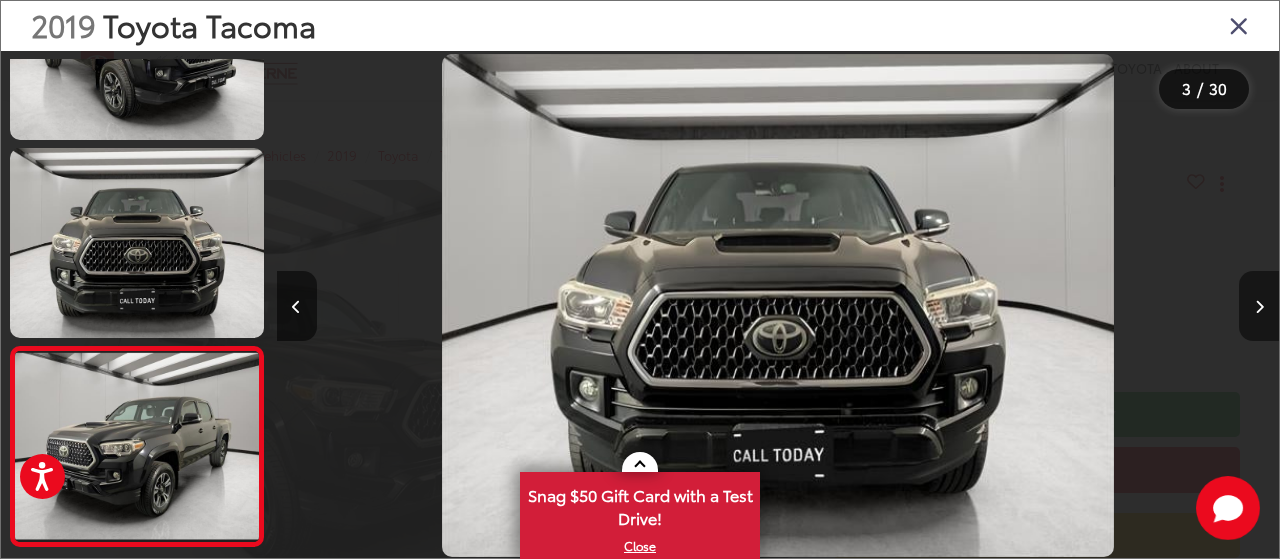scroll, scrollTop: 0, scrollLeft: 1274, axis: horizontal 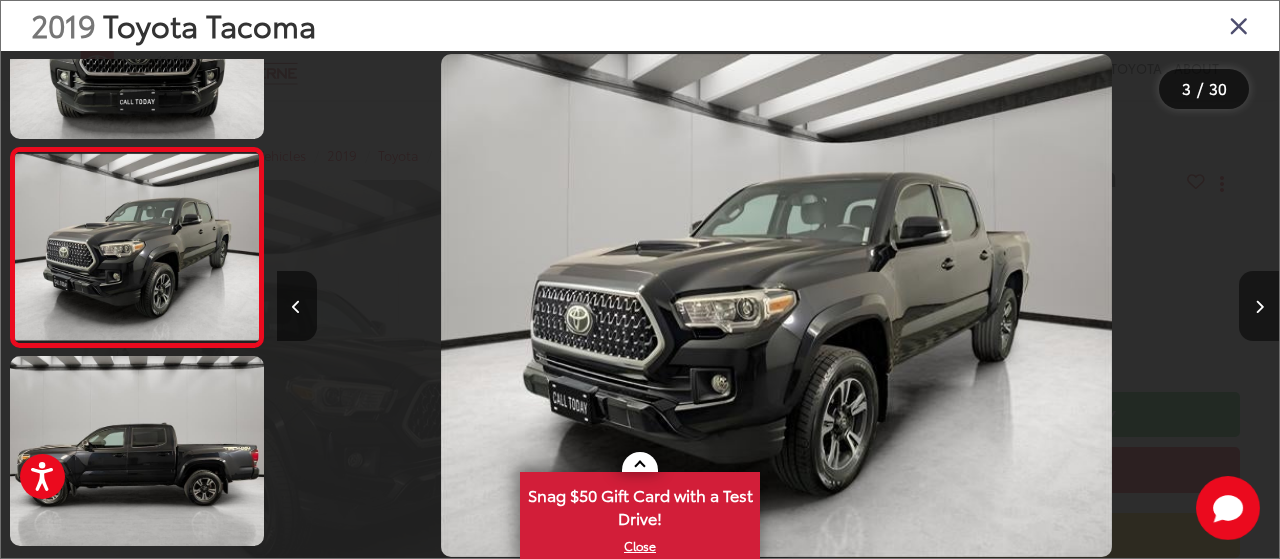 click at bounding box center (1259, 306) 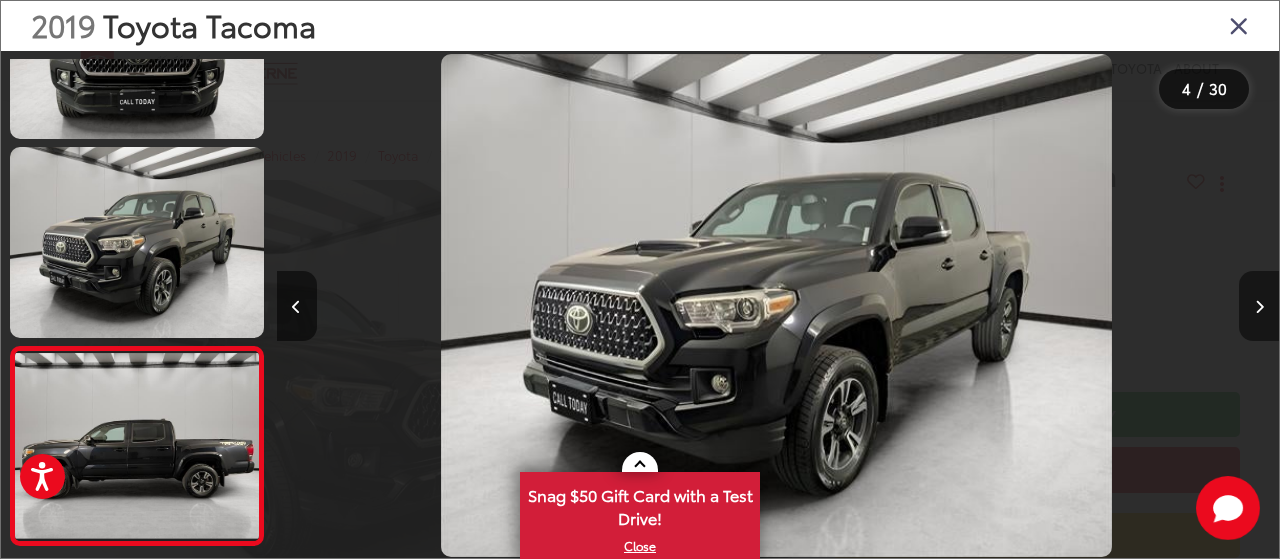 click at bounding box center [1259, 306] 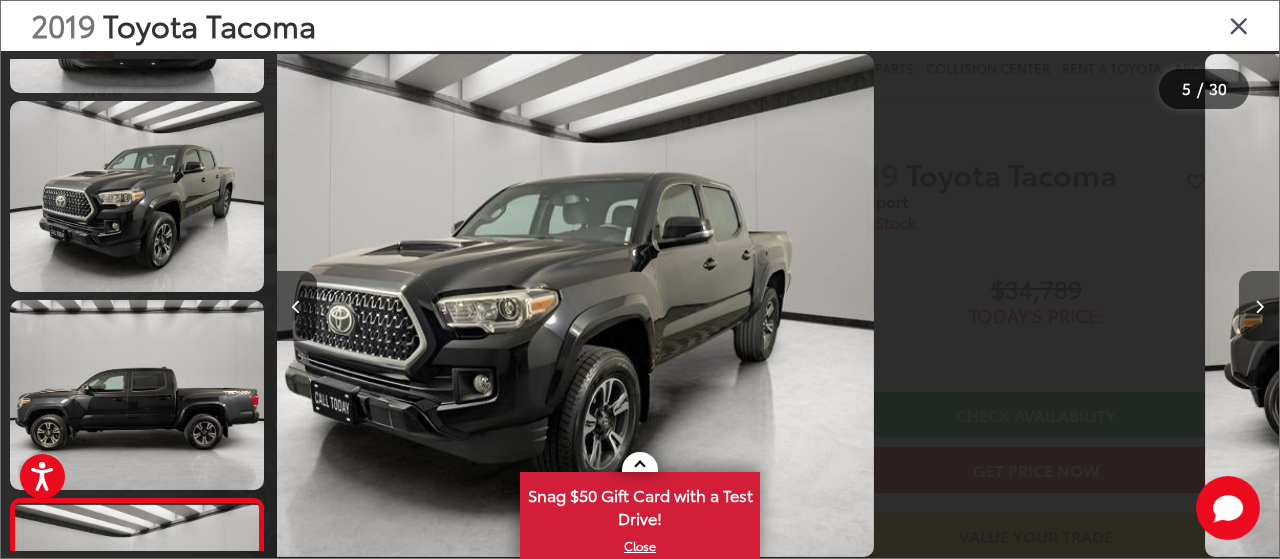 scroll, scrollTop: 670, scrollLeft: 0, axis: vertical 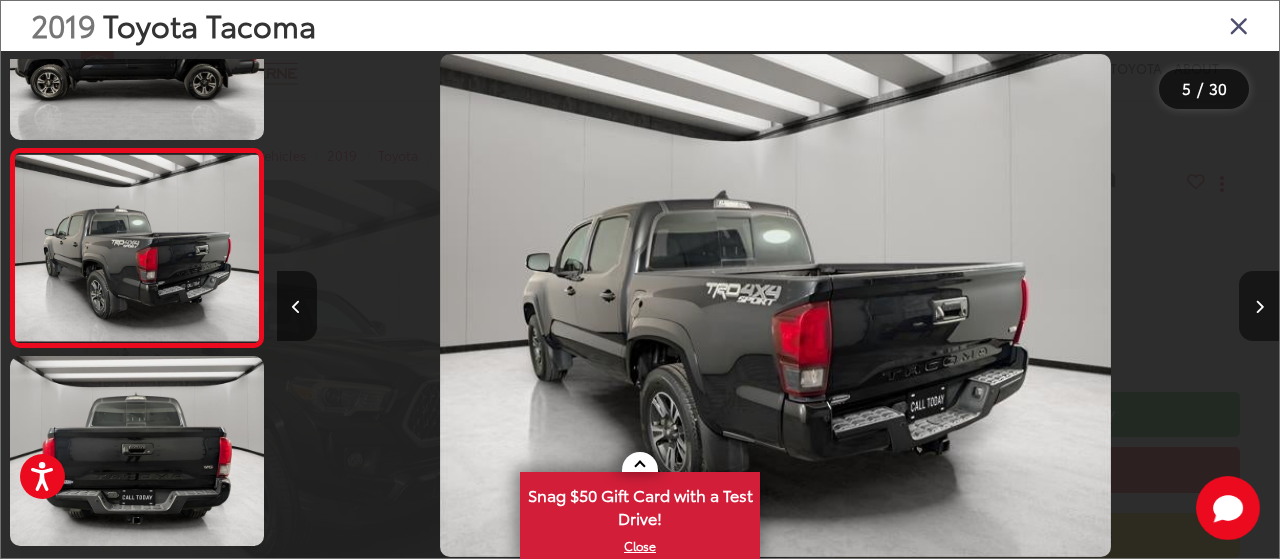 click at bounding box center (1259, 306) 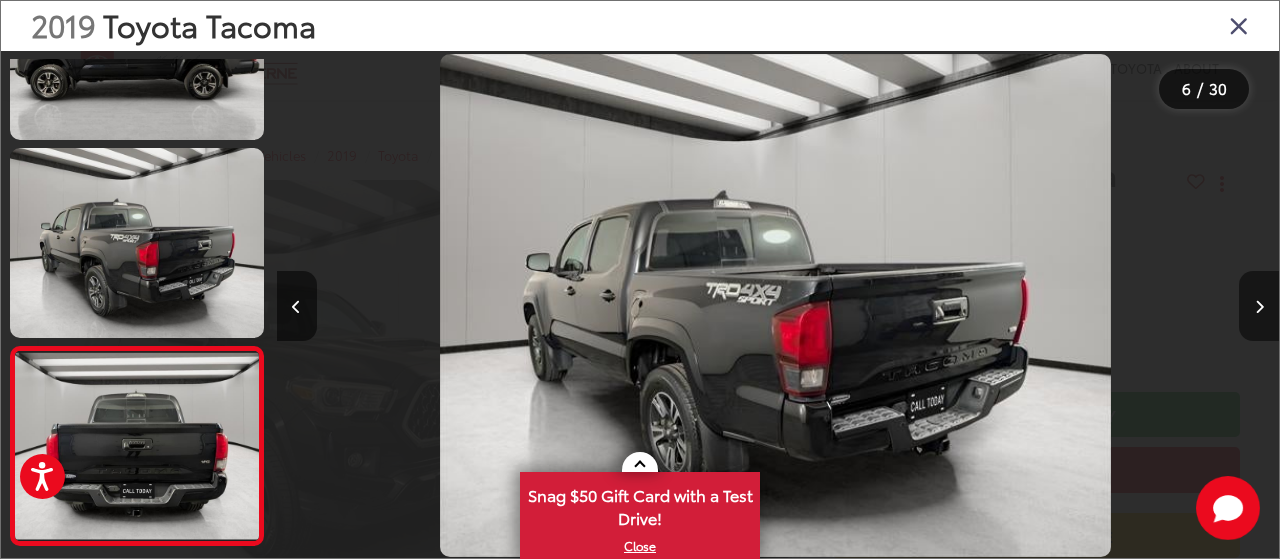 scroll, scrollTop: 0, scrollLeft: 4284, axis: horizontal 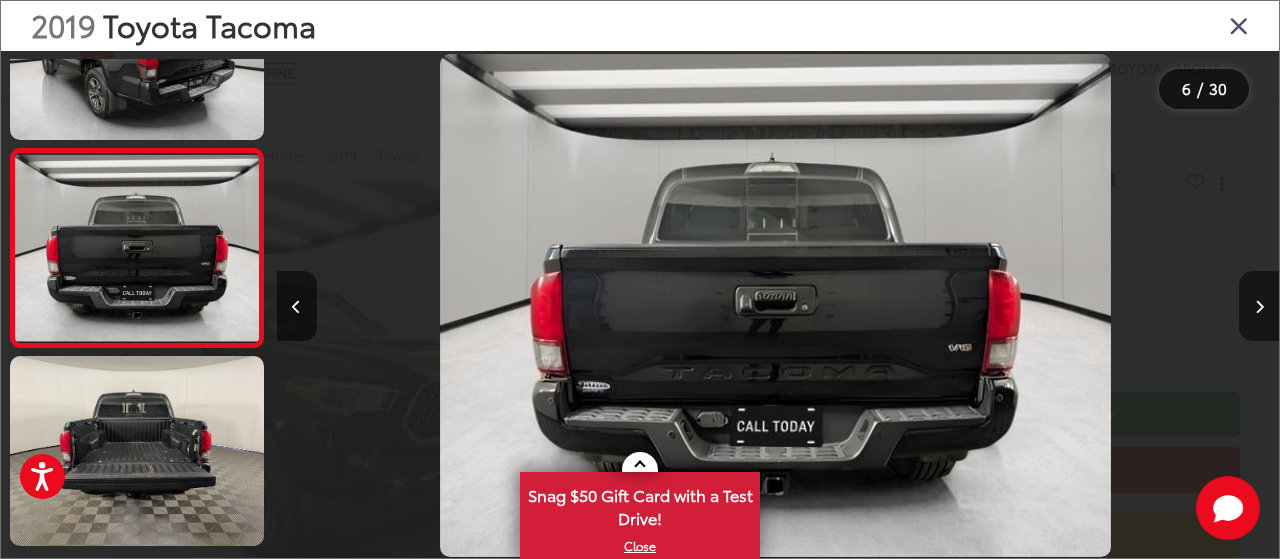 click at bounding box center (1259, 306) 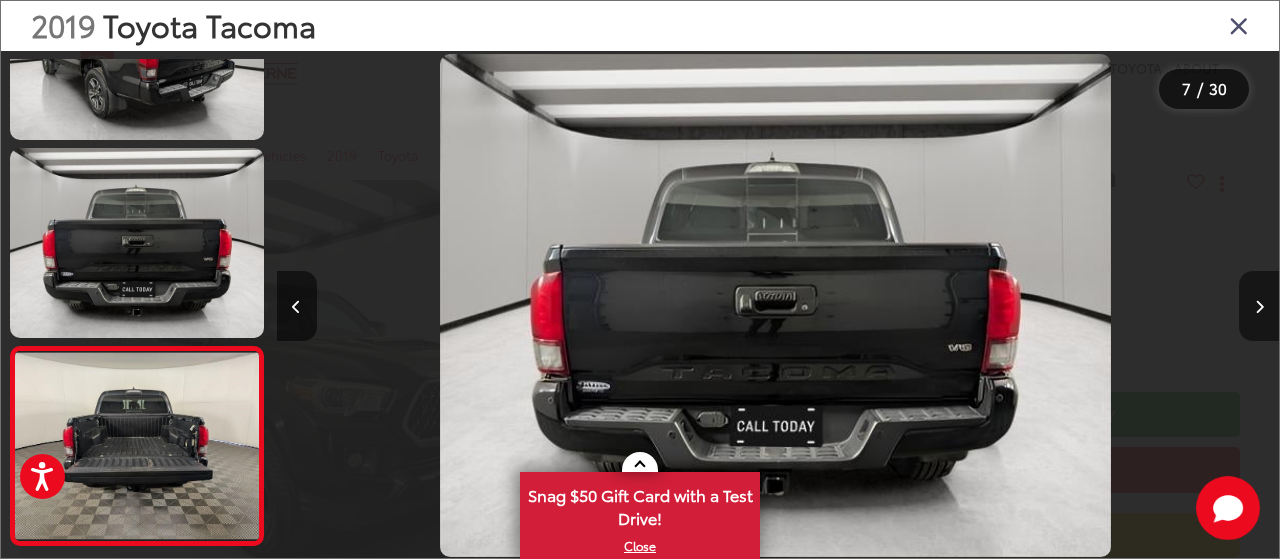 scroll, scrollTop: 0, scrollLeft: 5080, axis: horizontal 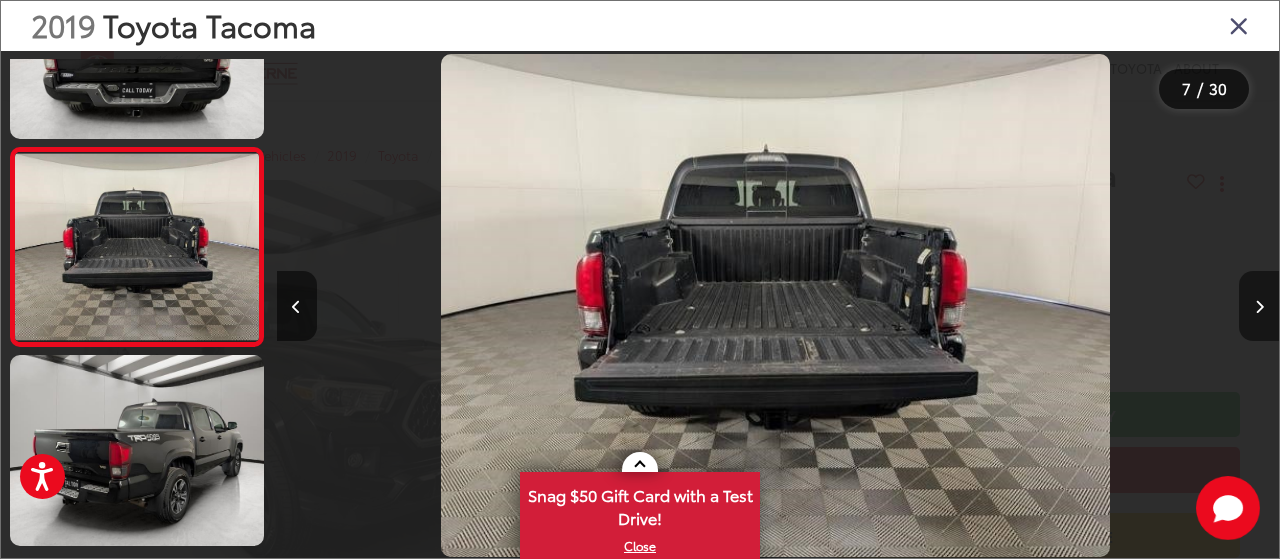 click at bounding box center [1259, 306] 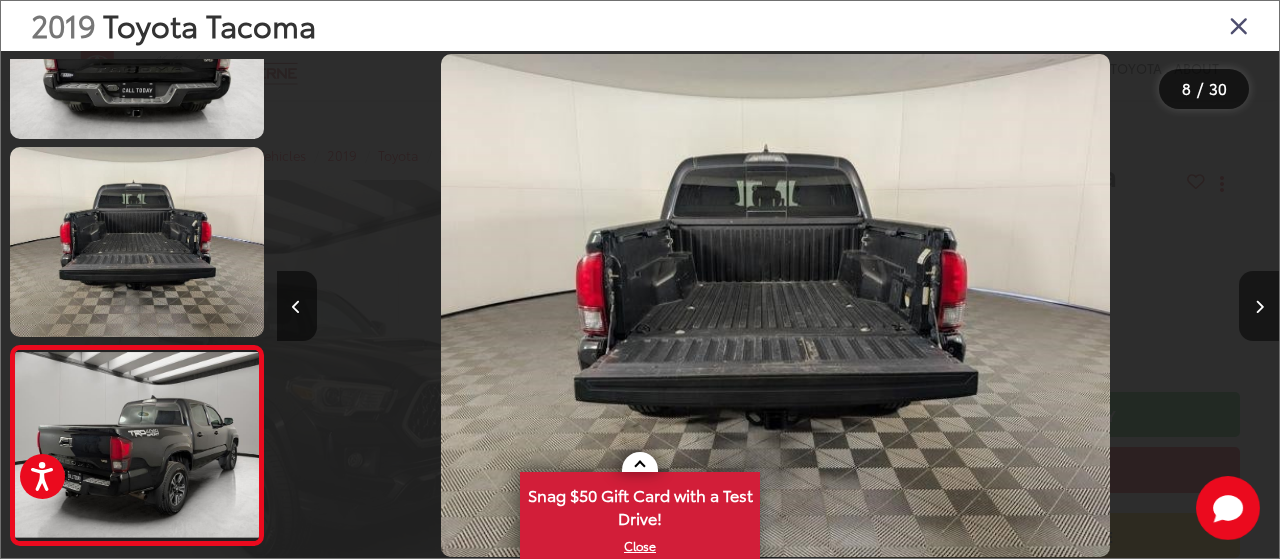 scroll, scrollTop: 0, scrollLeft: 6289, axis: horizontal 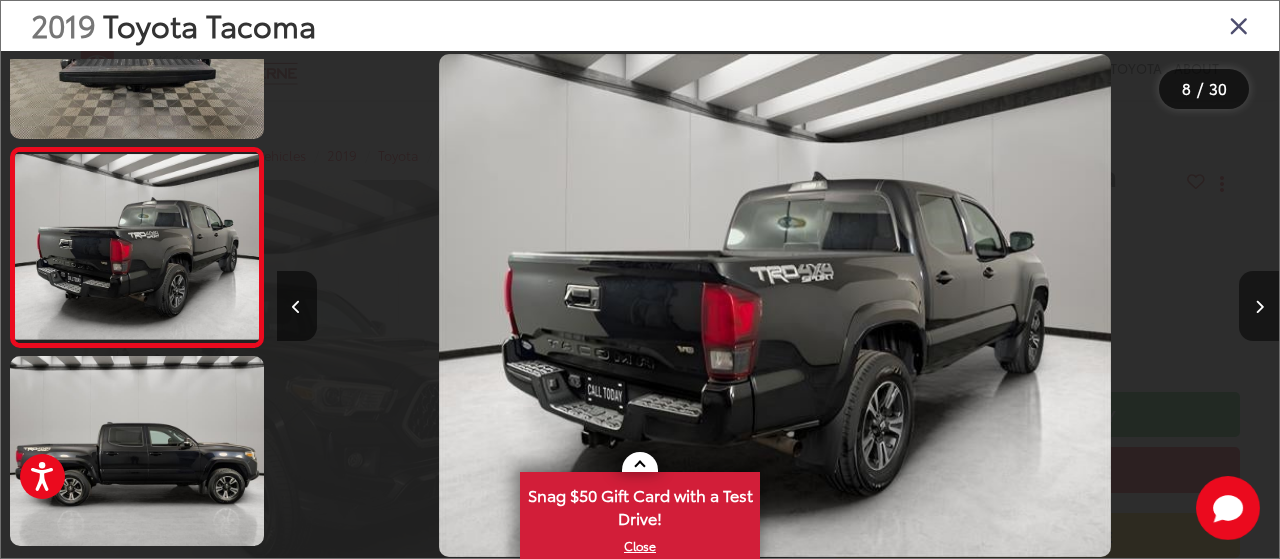 click at bounding box center [1259, 306] 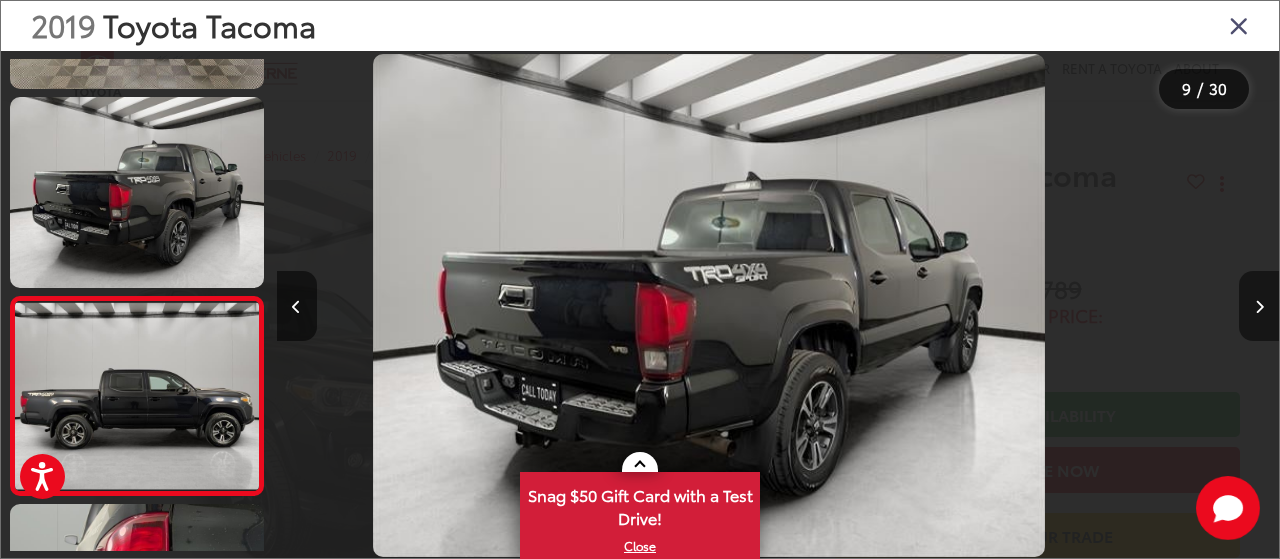 scroll, scrollTop: 1459, scrollLeft: 0, axis: vertical 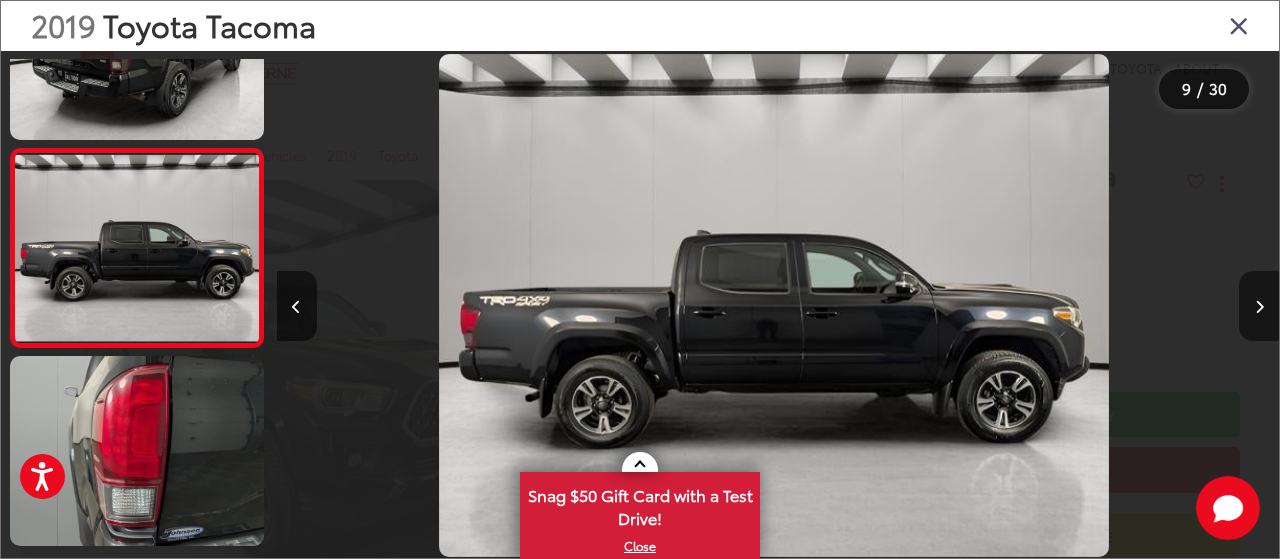 click at bounding box center [1259, 306] 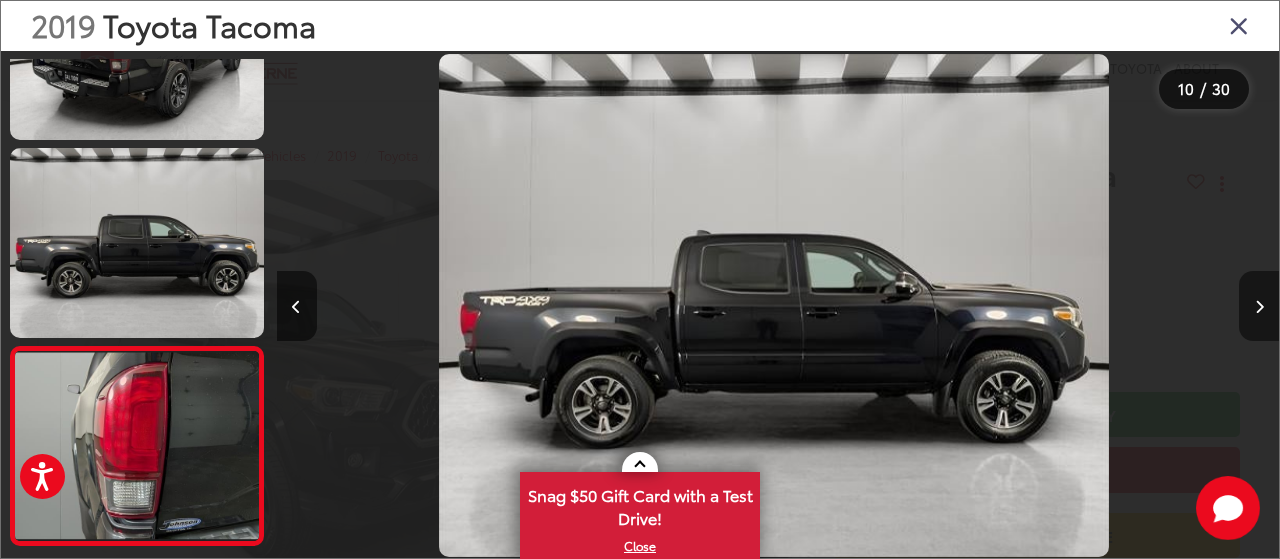 scroll, scrollTop: 0, scrollLeft: 8089, axis: horizontal 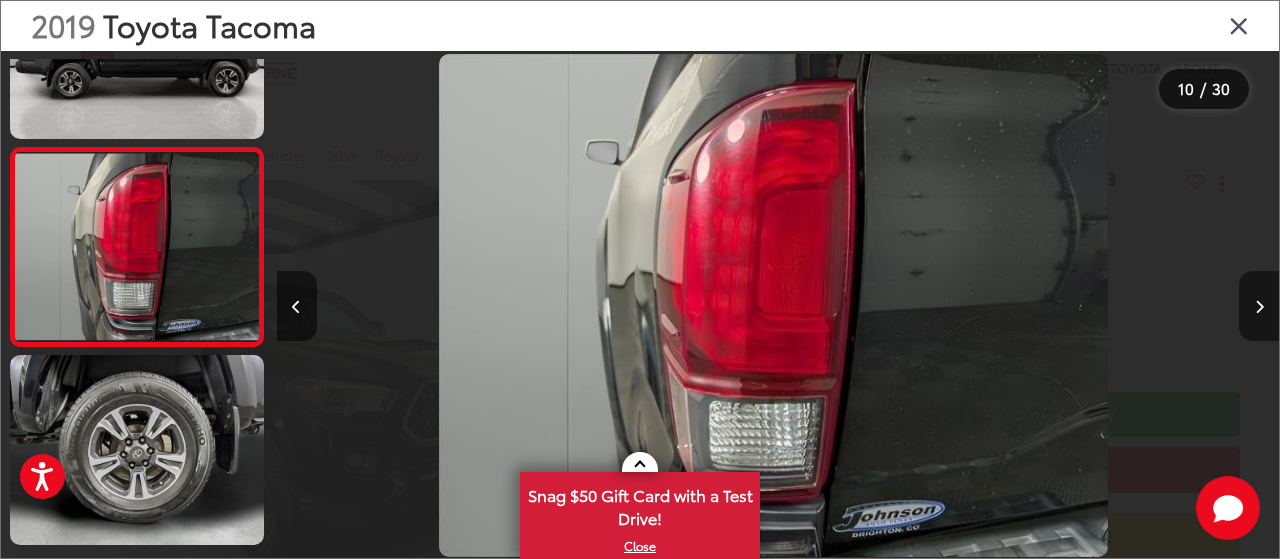 click at bounding box center (1259, 306) 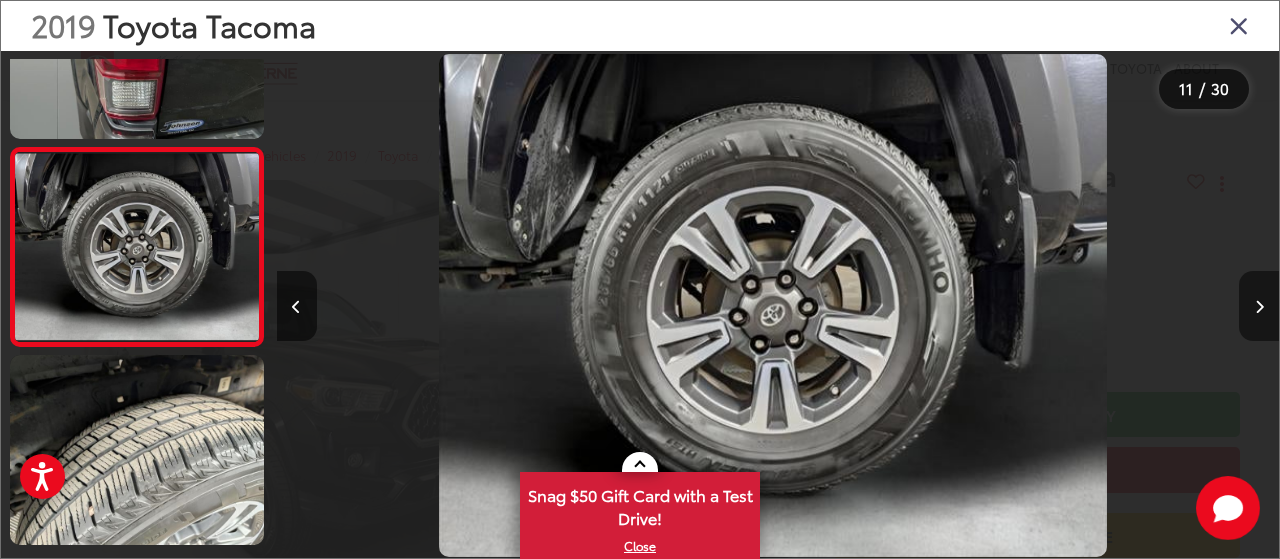 click at bounding box center (1259, 306) 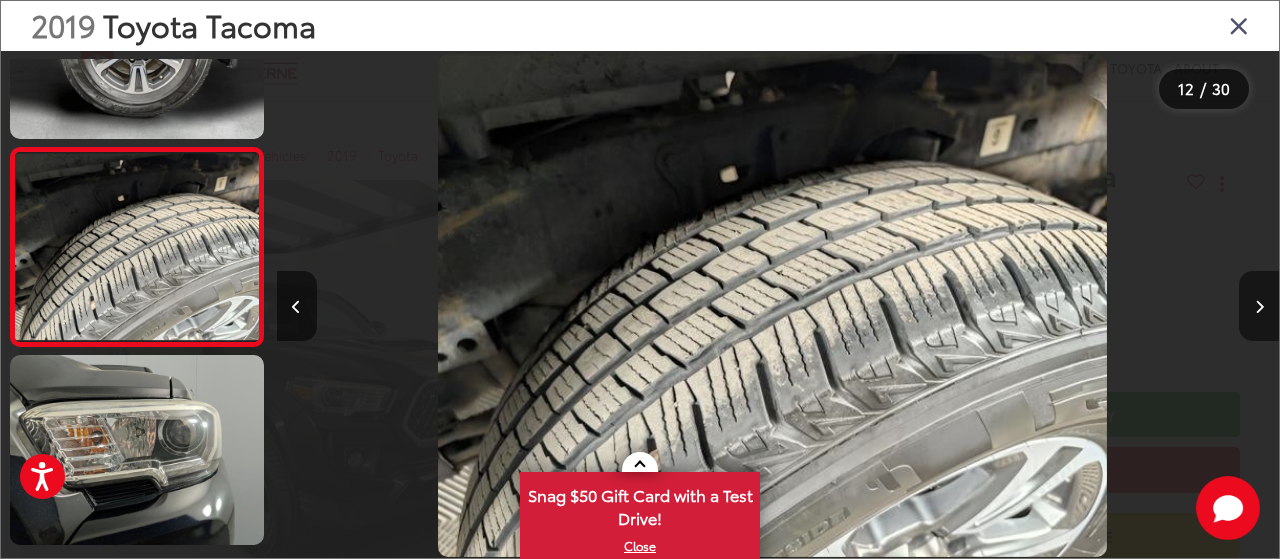 click at bounding box center (1259, 306) 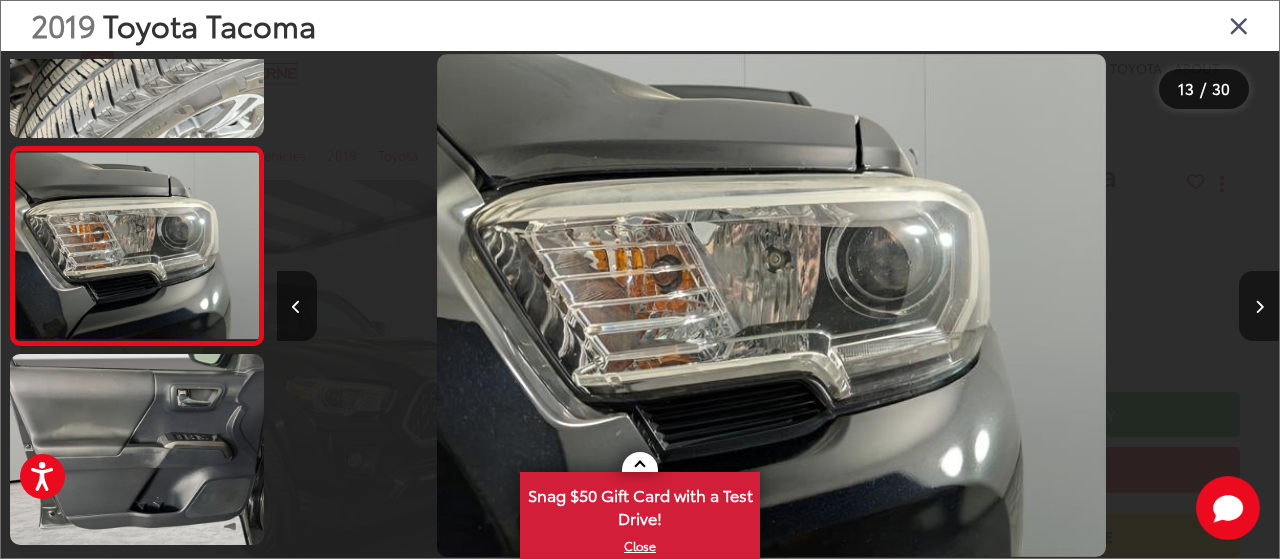 click at bounding box center (1259, 306) 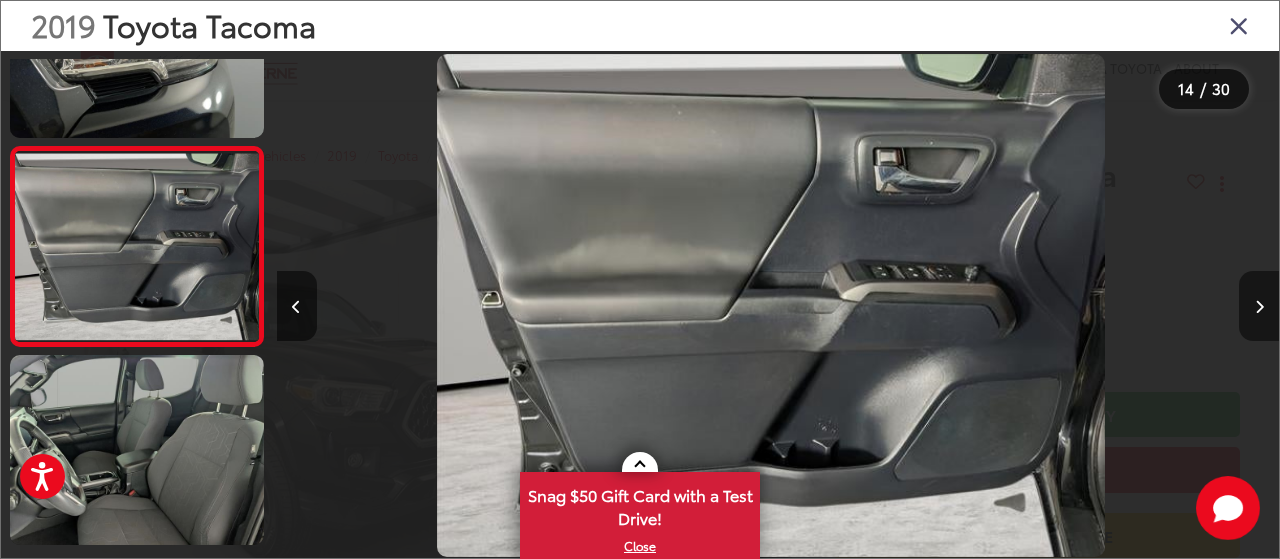 click at bounding box center (1259, 306) 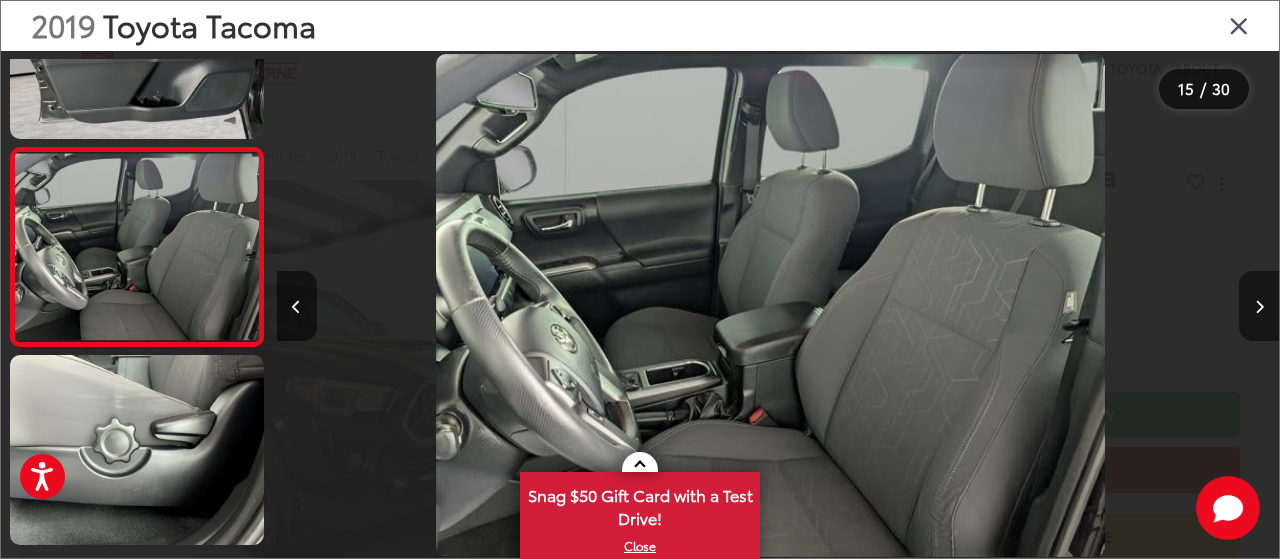 click at bounding box center (1259, 306) 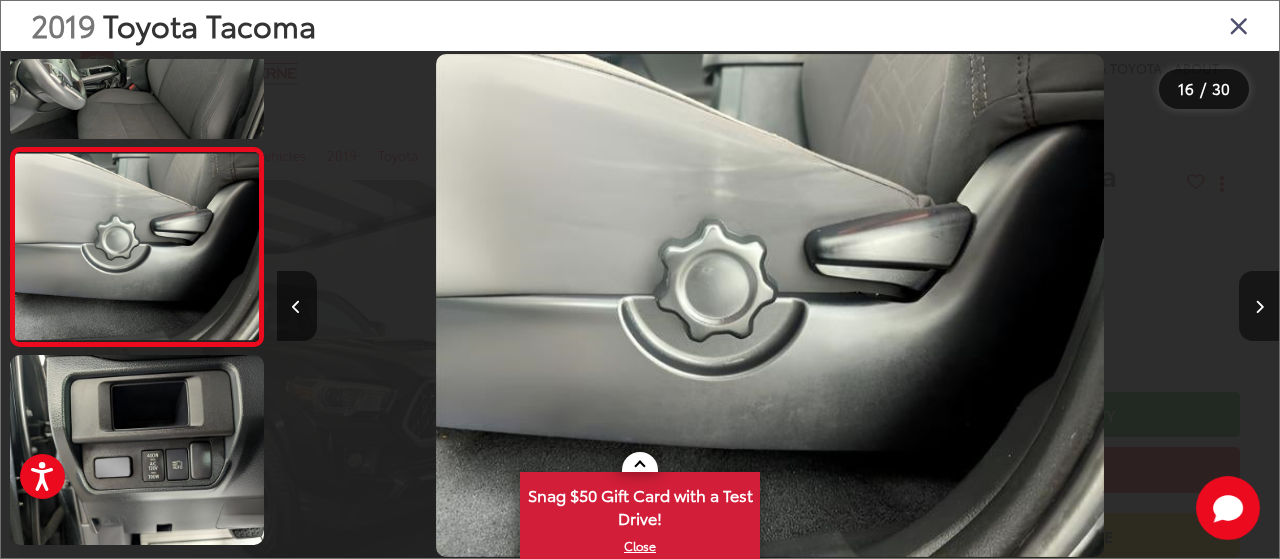 click at bounding box center [1259, 306] 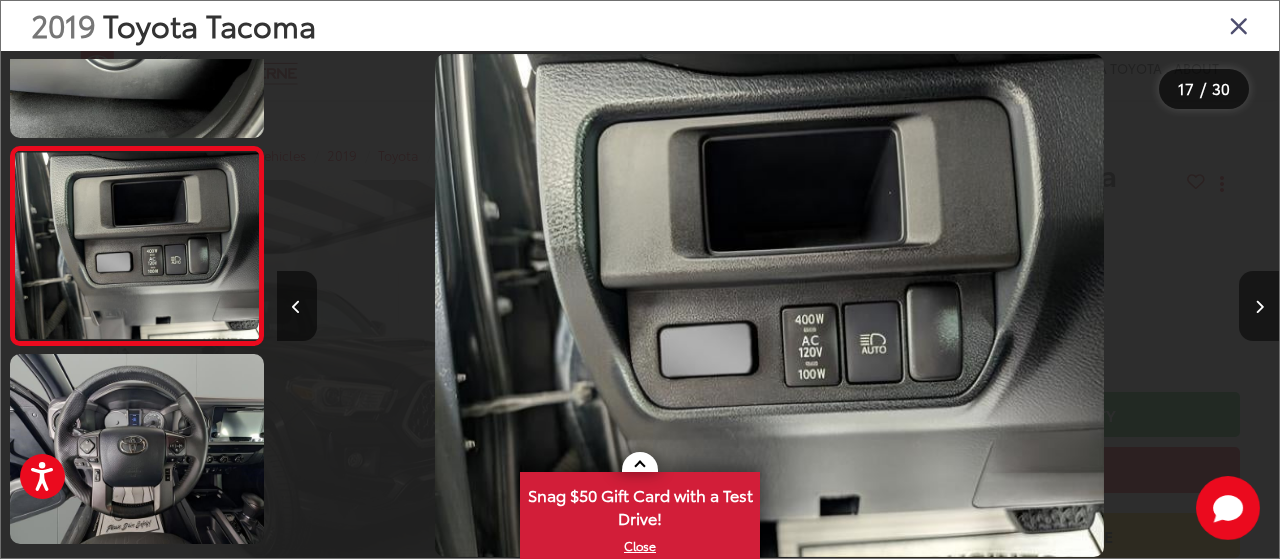 click at bounding box center [1259, 306] 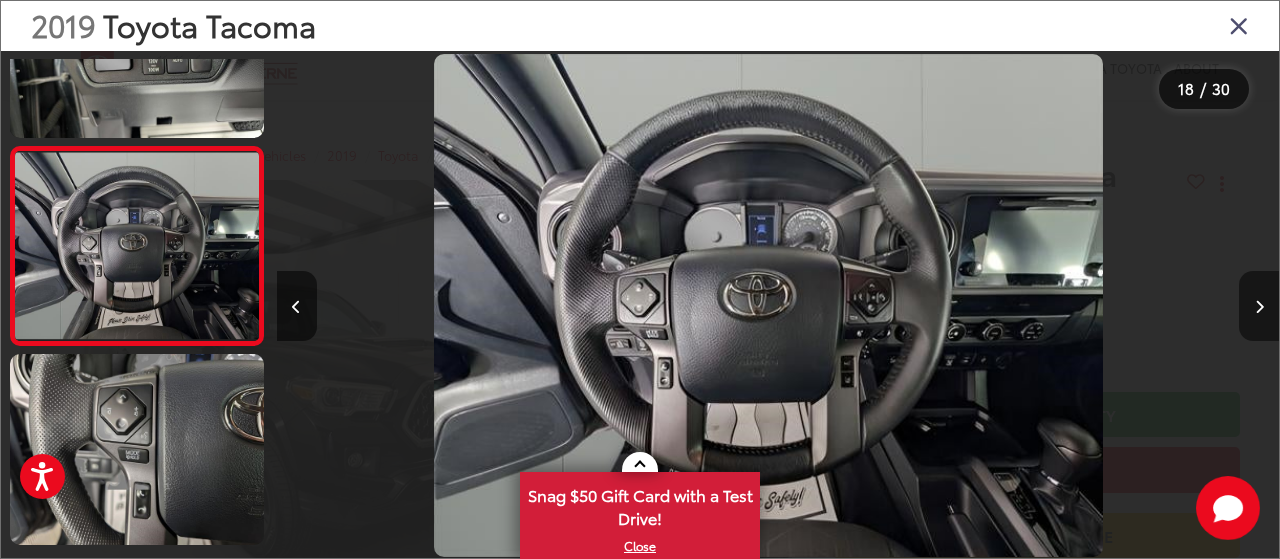 click at bounding box center (1259, 306) 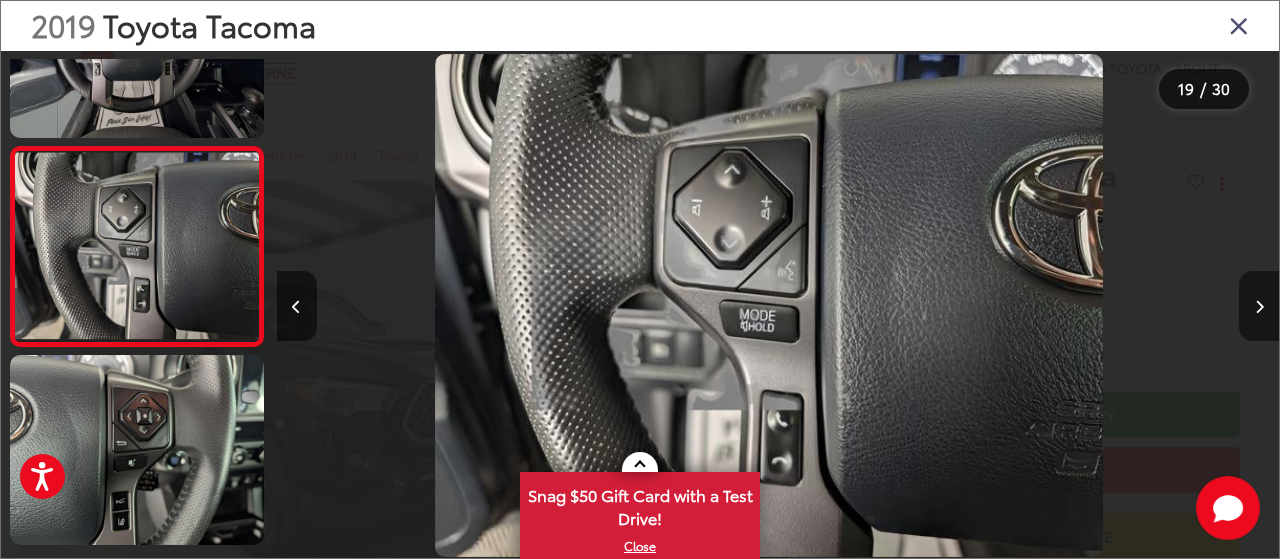 click at bounding box center [1259, 306] 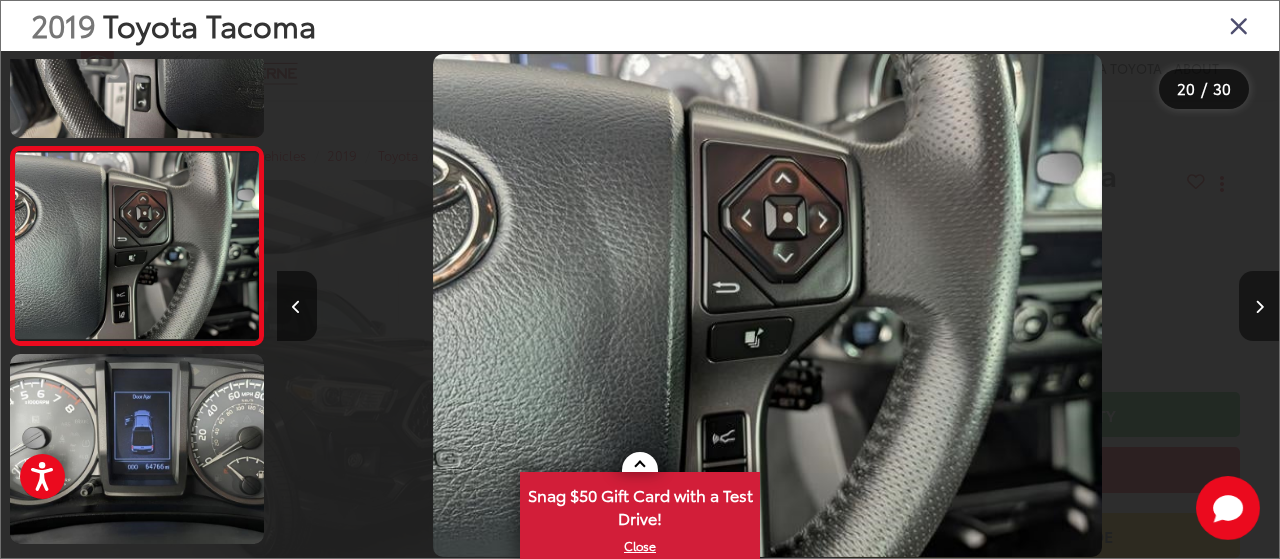click at bounding box center (1259, 306) 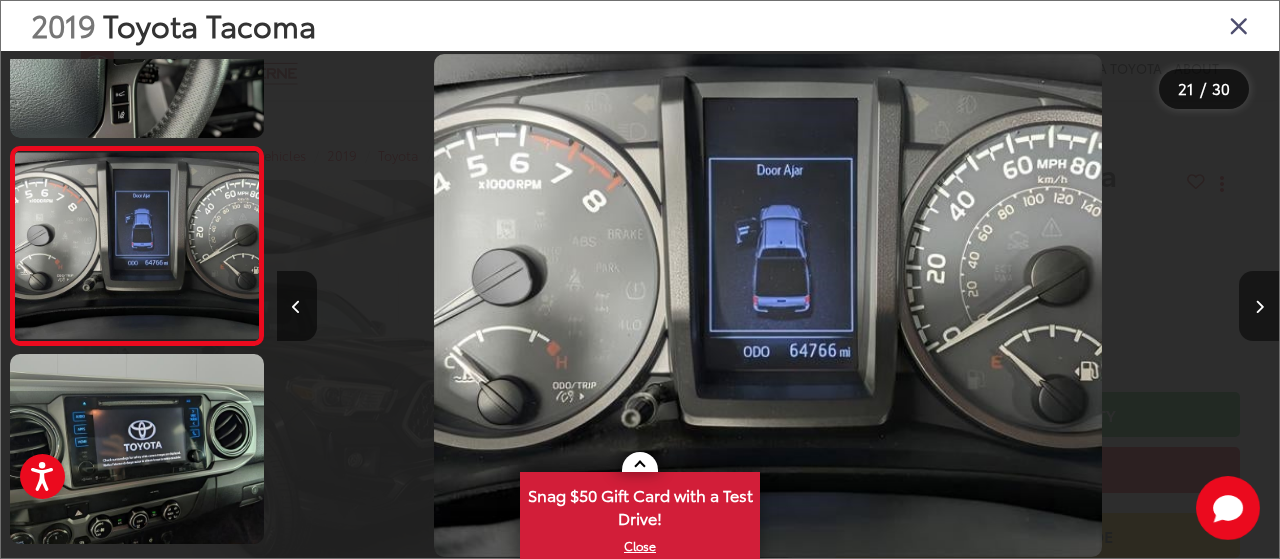 click at bounding box center [1259, 306] 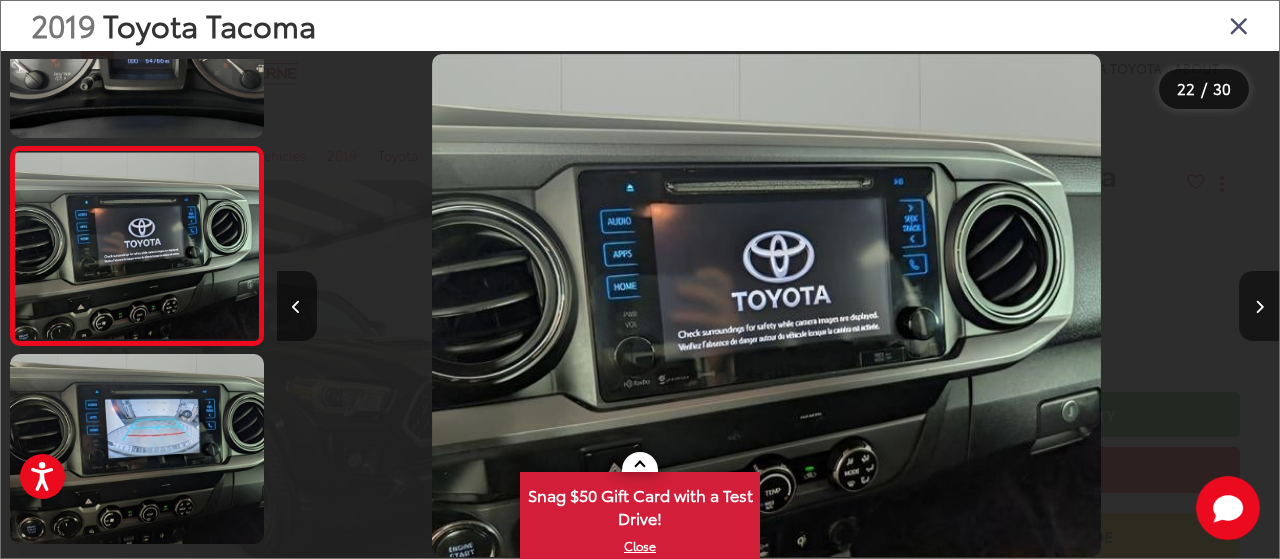 click at bounding box center (1259, 306) 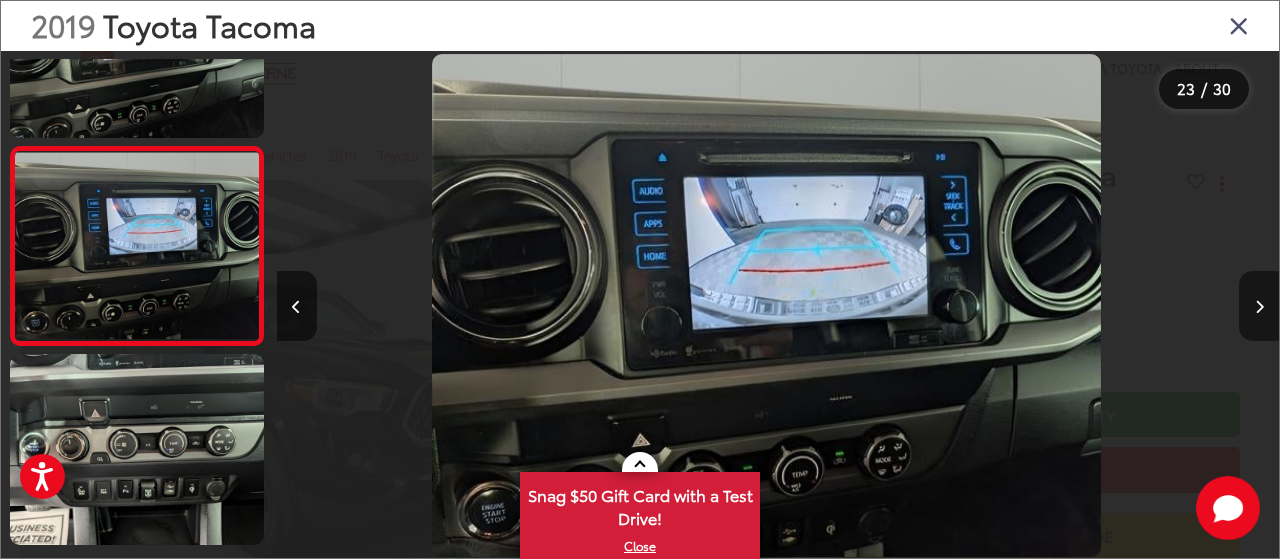 click at bounding box center [1259, 306] 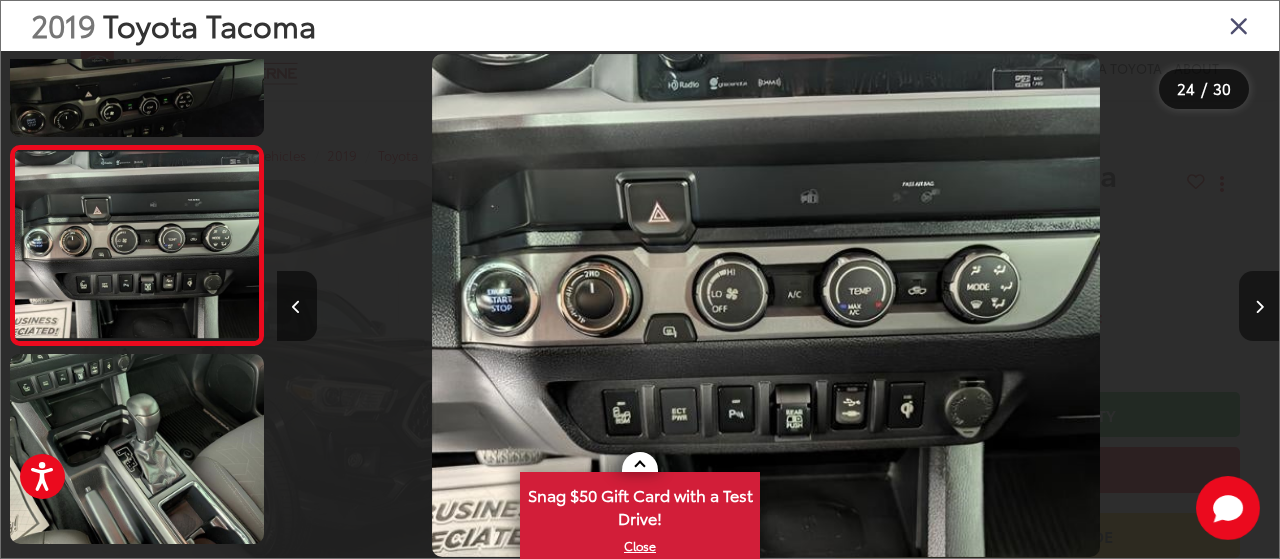 click at bounding box center (1259, 306) 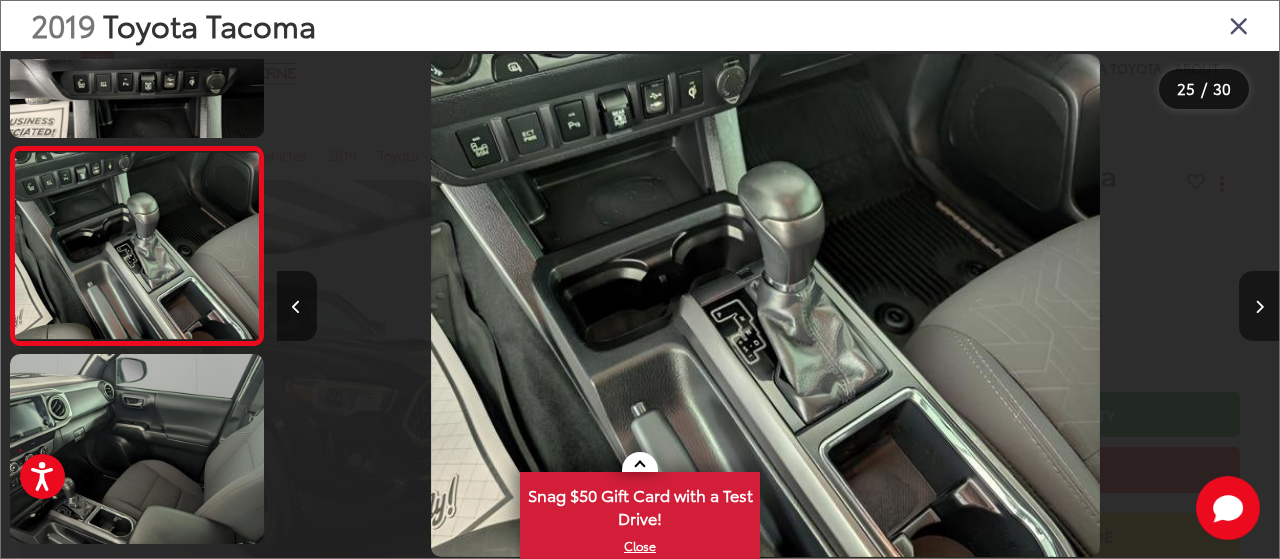 click at bounding box center [1259, 306] 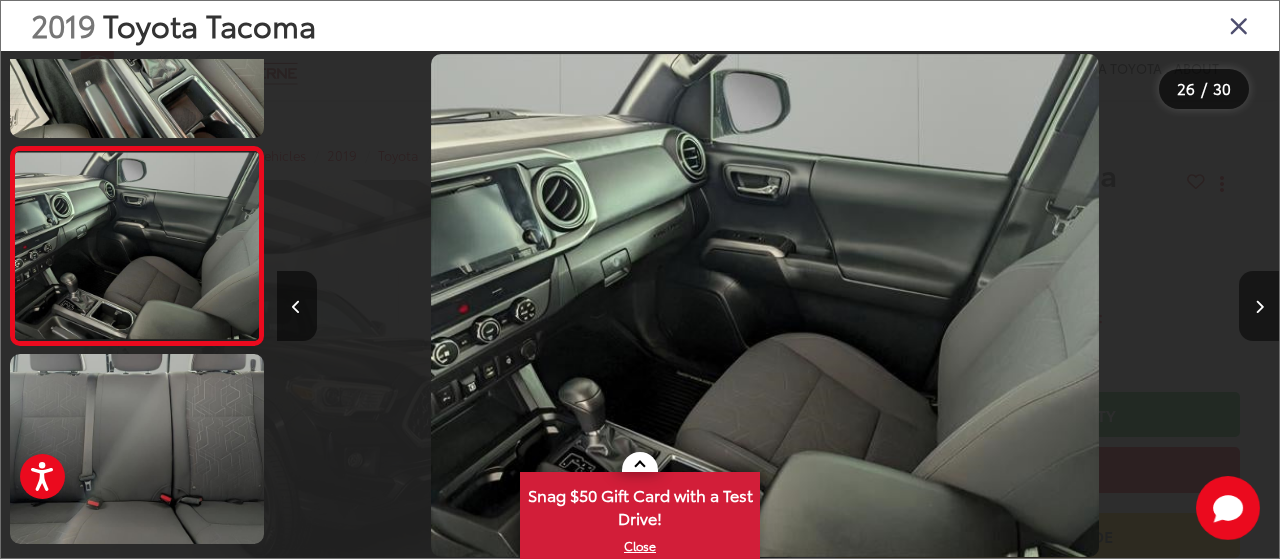 click at bounding box center (1259, 306) 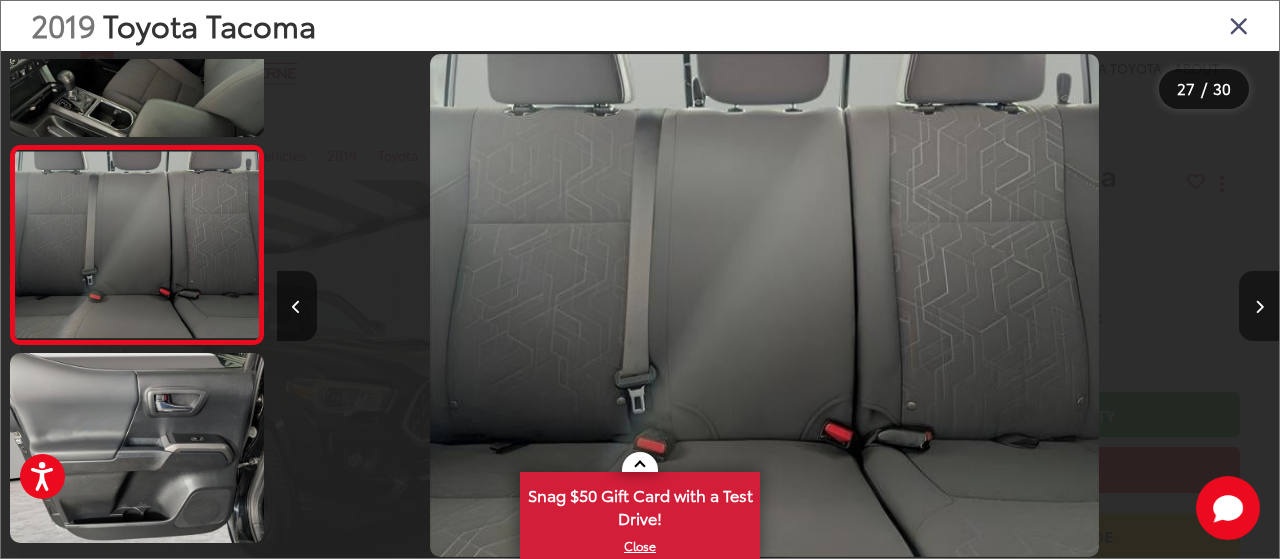 click at bounding box center [1259, 306] 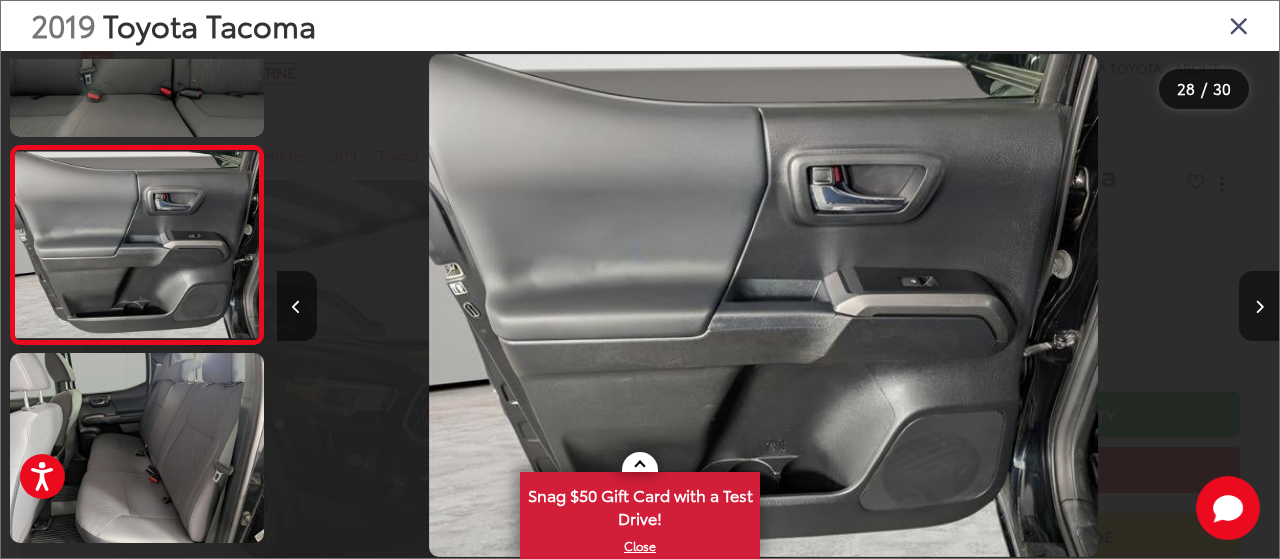 click at bounding box center [1259, 306] 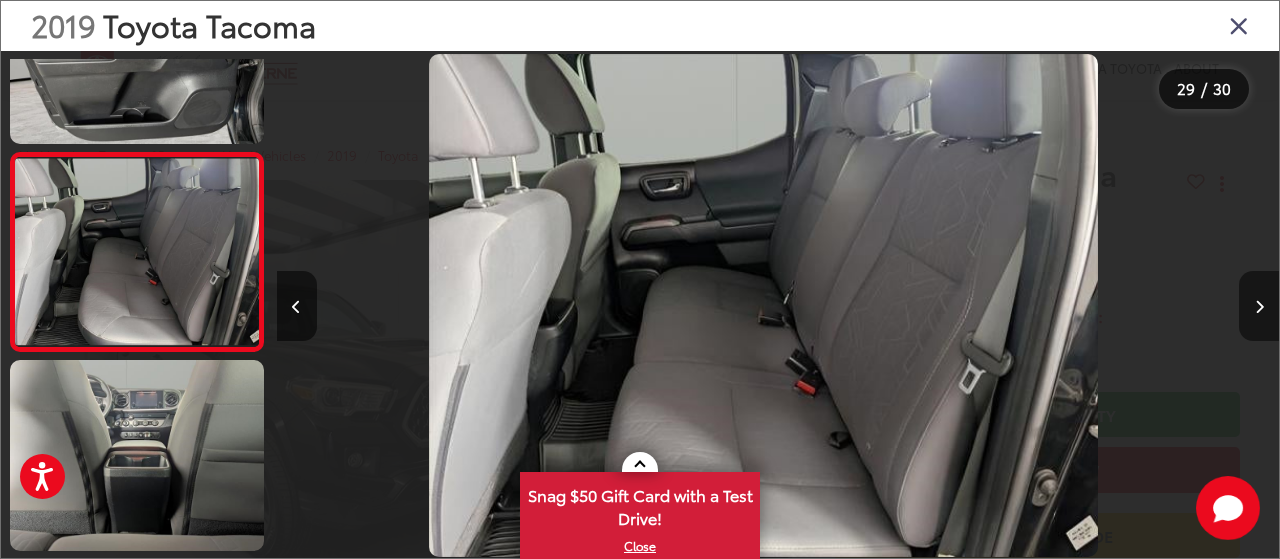 click at bounding box center [1259, 306] 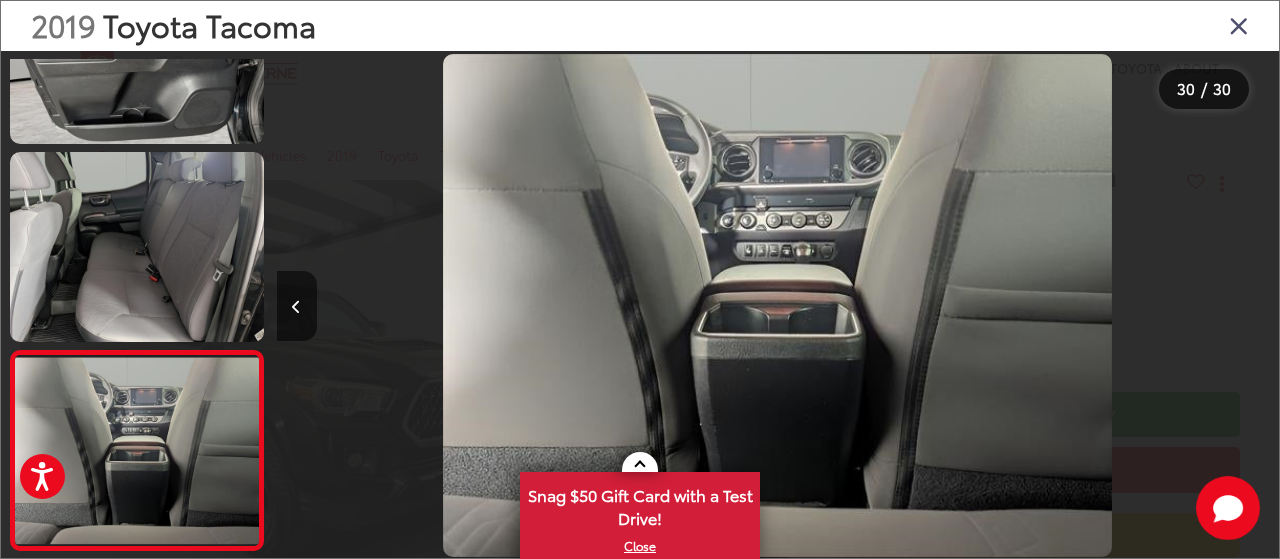 click at bounding box center [1153, 305] 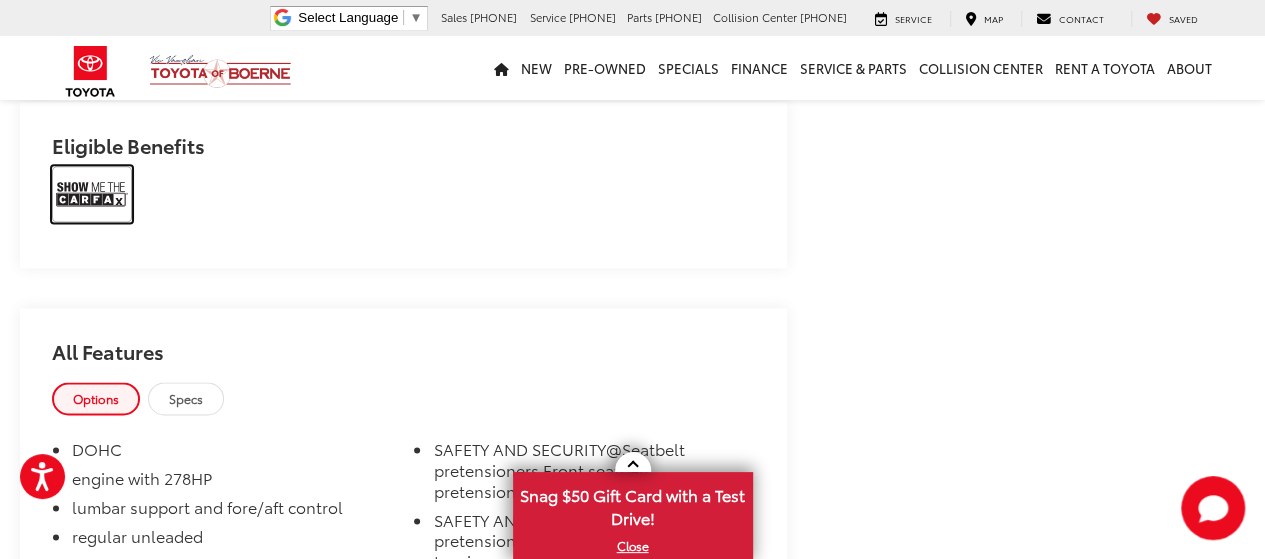 click at bounding box center (92, 194) 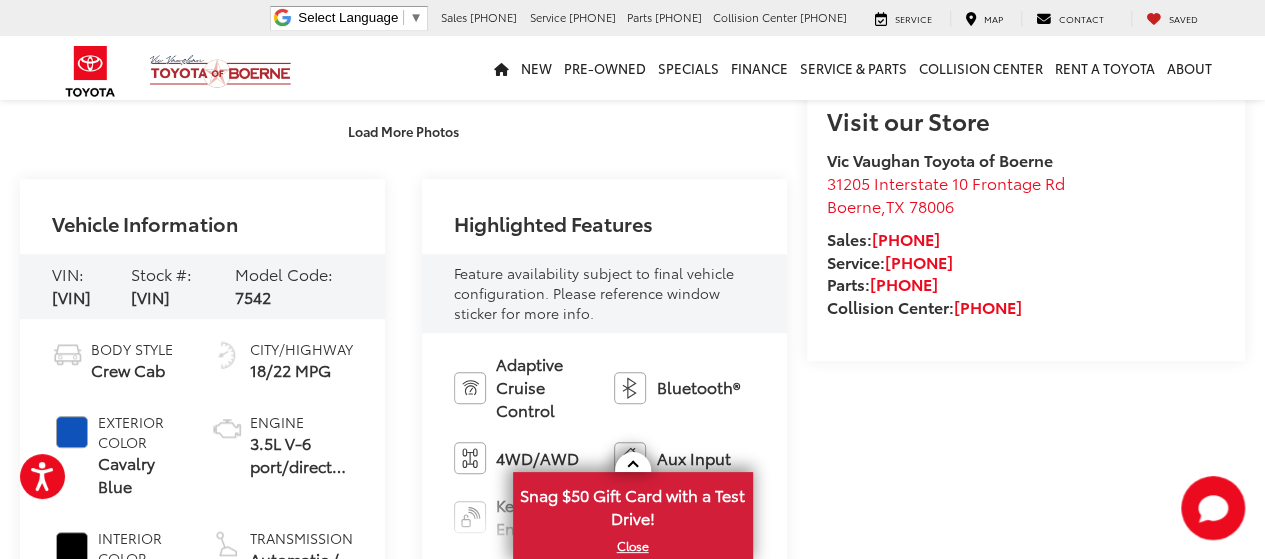 scroll, scrollTop: 0, scrollLeft: 0, axis: both 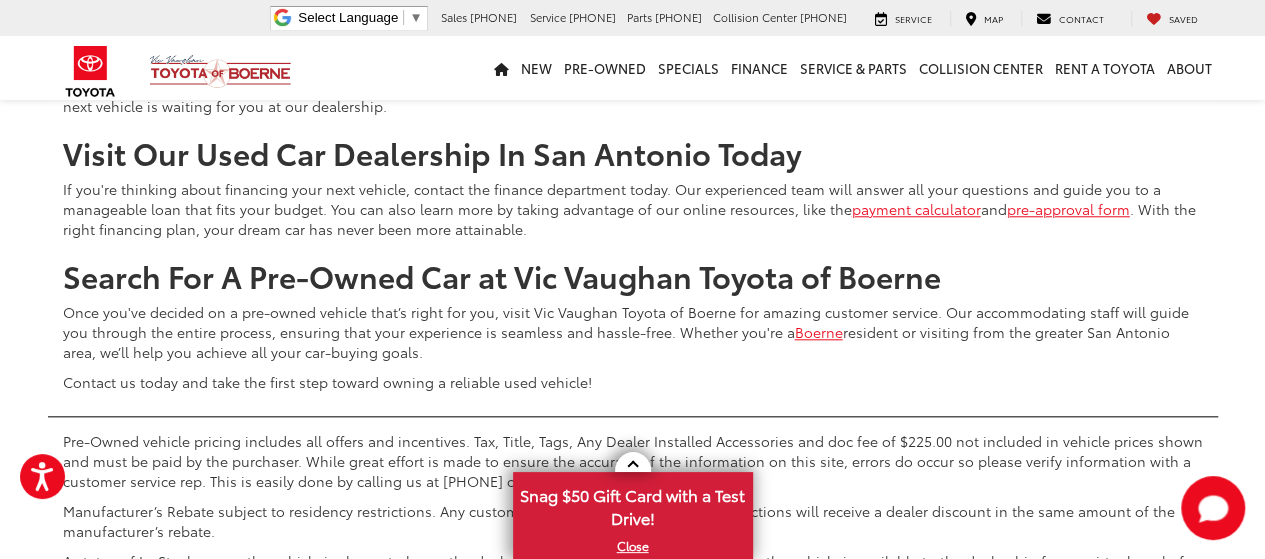 click on "2" at bounding box center (969, -136) 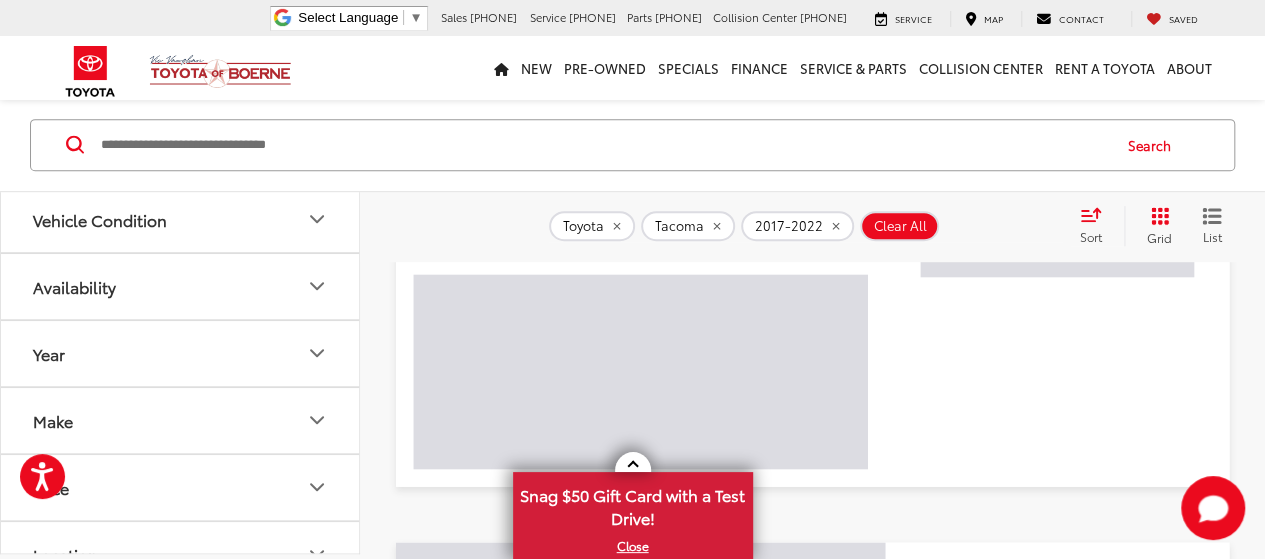 scroll, scrollTop: 134, scrollLeft: 0, axis: vertical 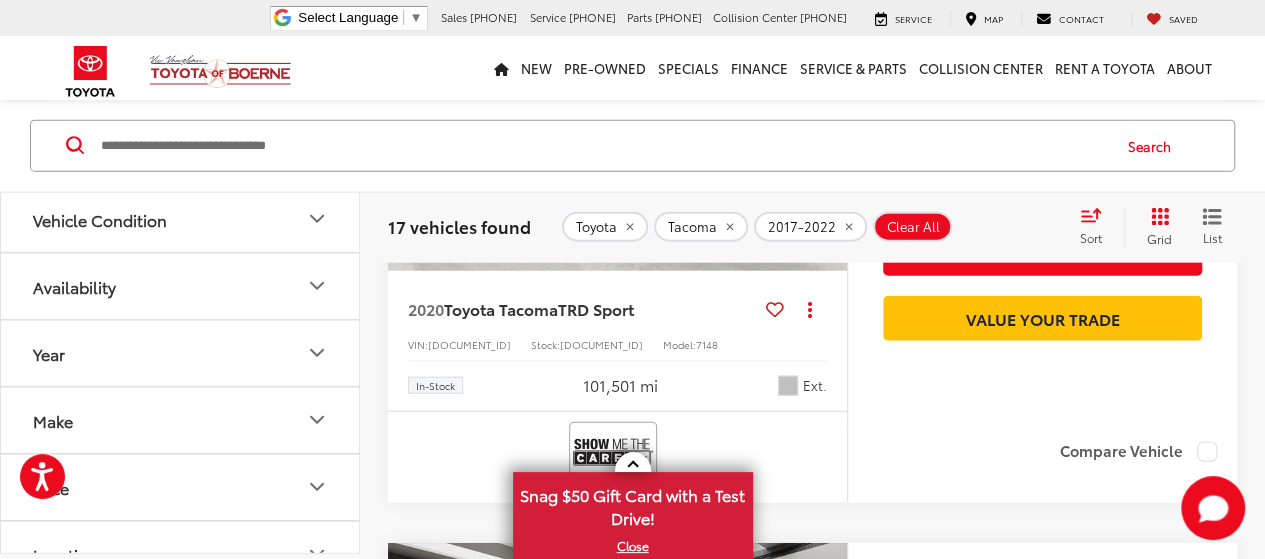 click at bounding box center (618, 99) 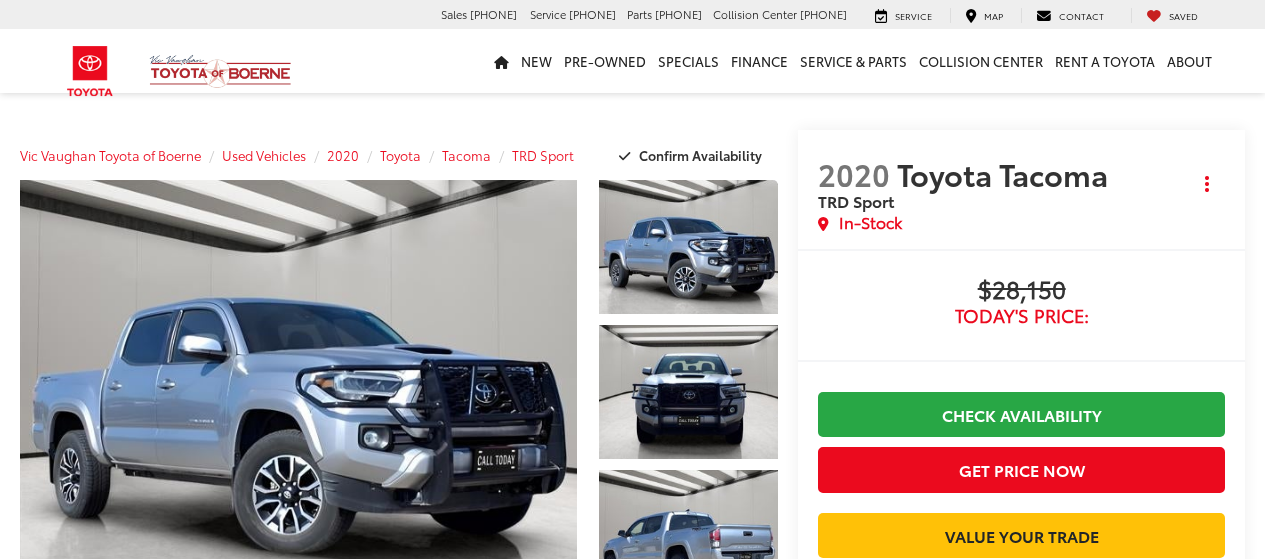 scroll, scrollTop: 0, scrollLeft: 0, axis: both 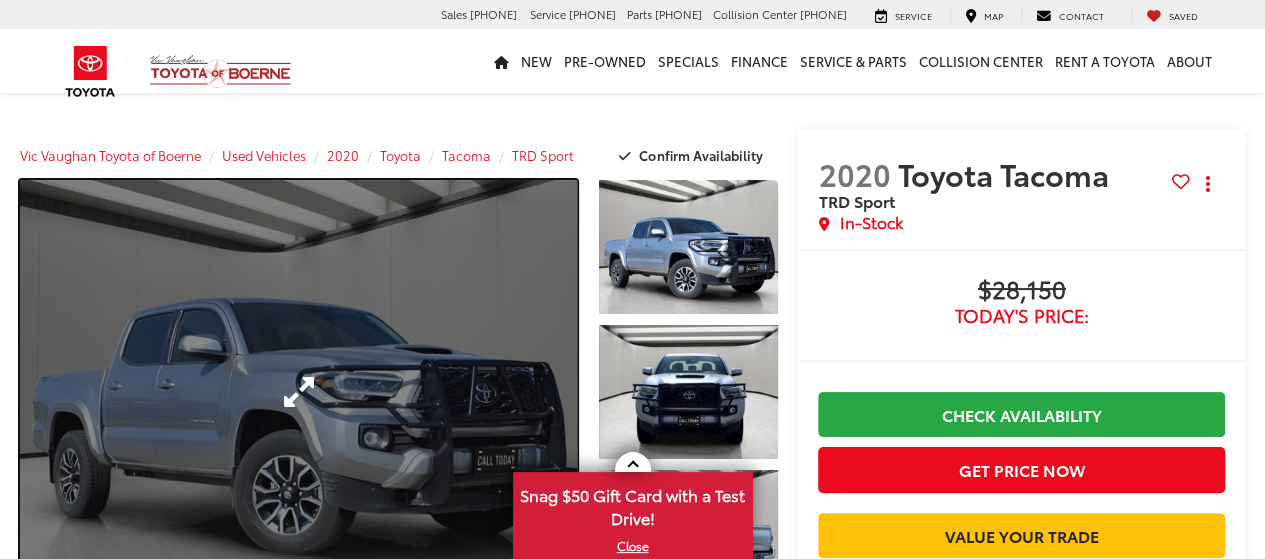 click at bounding box center (298, 392) 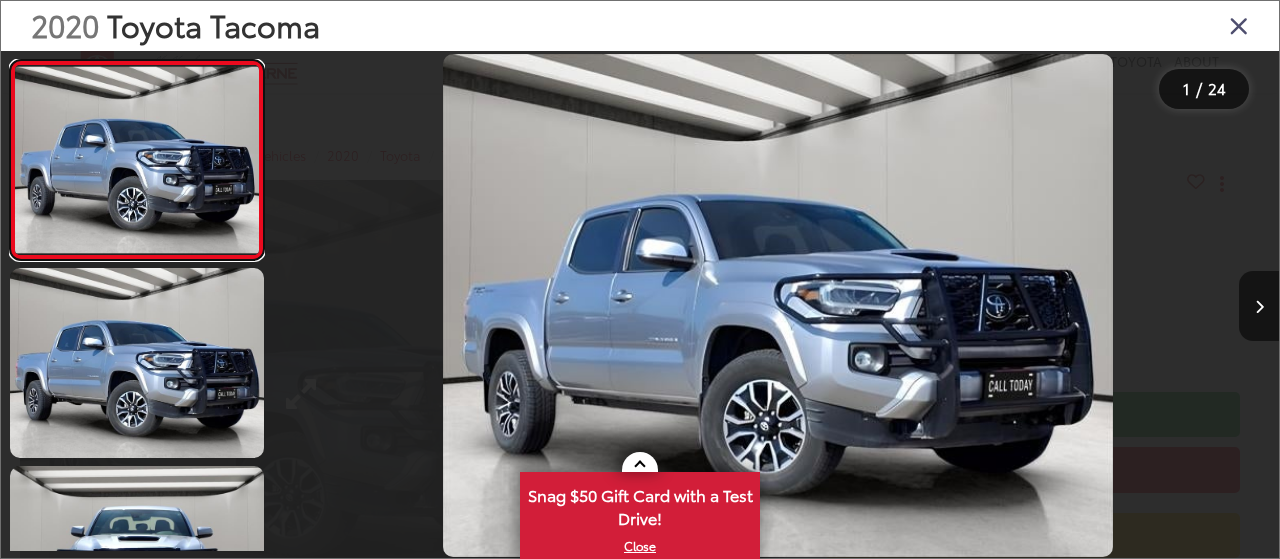 scroll, scrollTop: 0, scrollLeft: 0, axis: both 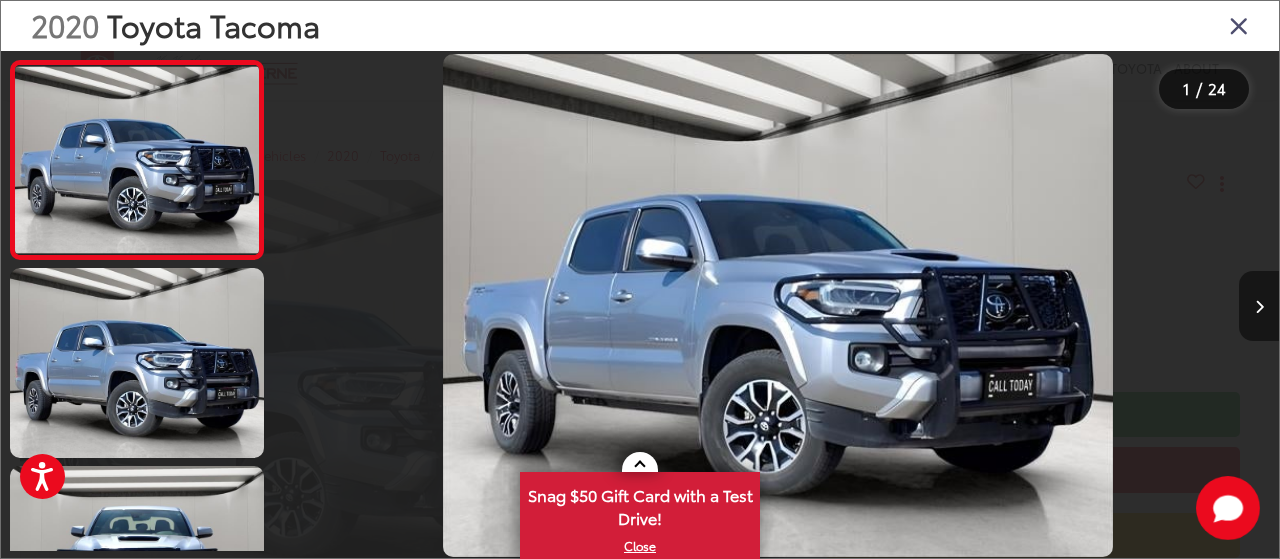 click at bounding box center (1259, 306) 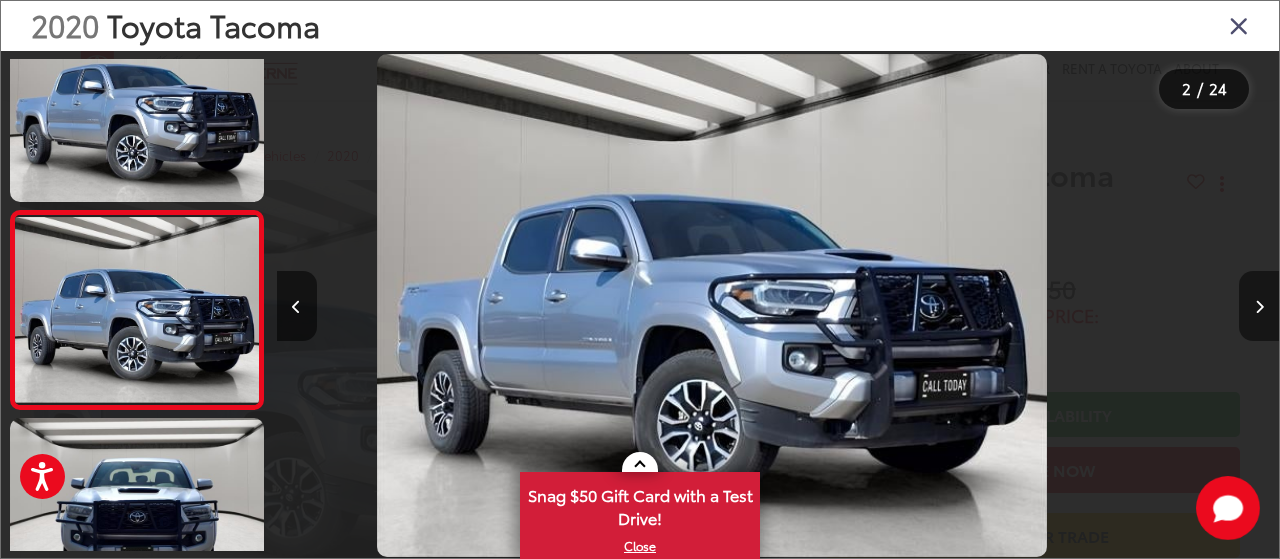 scroll, scrollTop: 110, scrollLeft: 0, axis: vertical 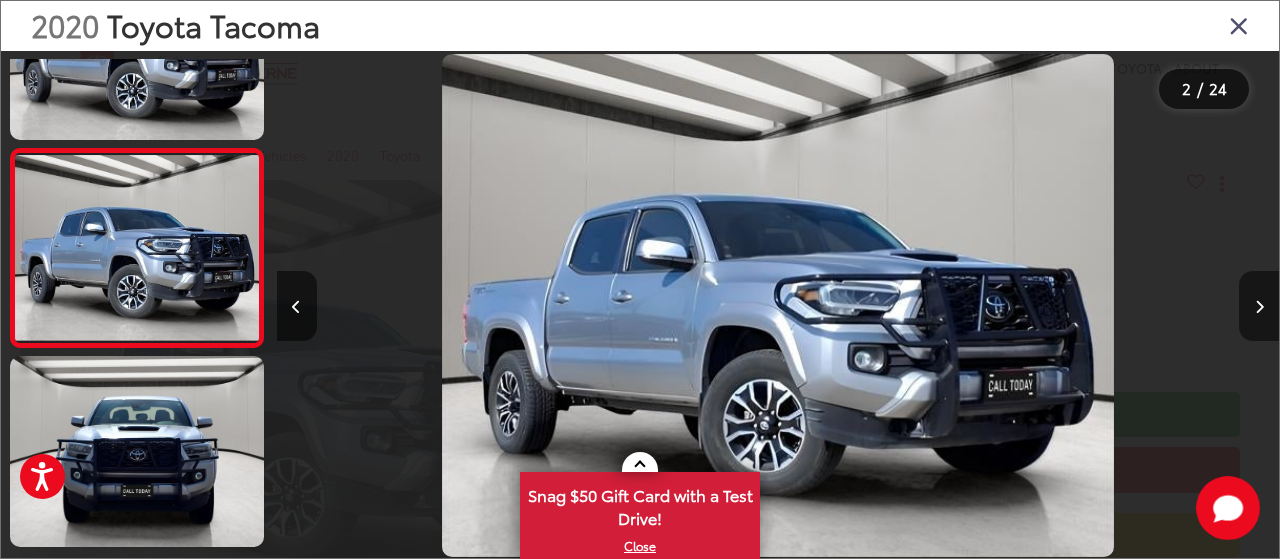 click at bounding box center [1259, 306] 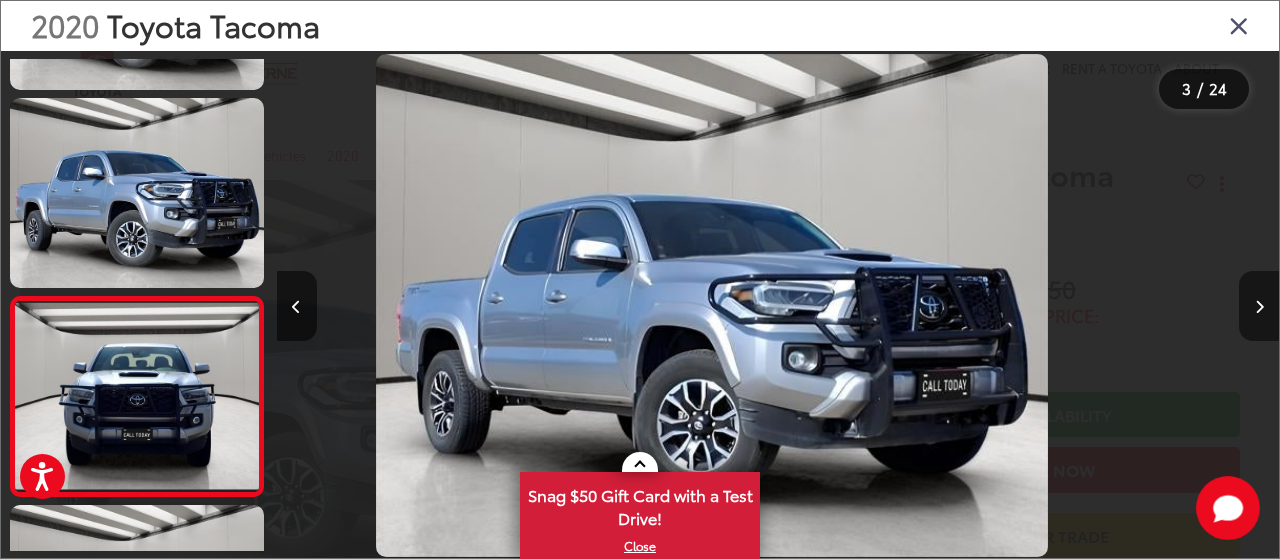 scroll, scrollTop: 254, scrollLeft: 0, axis: vertical 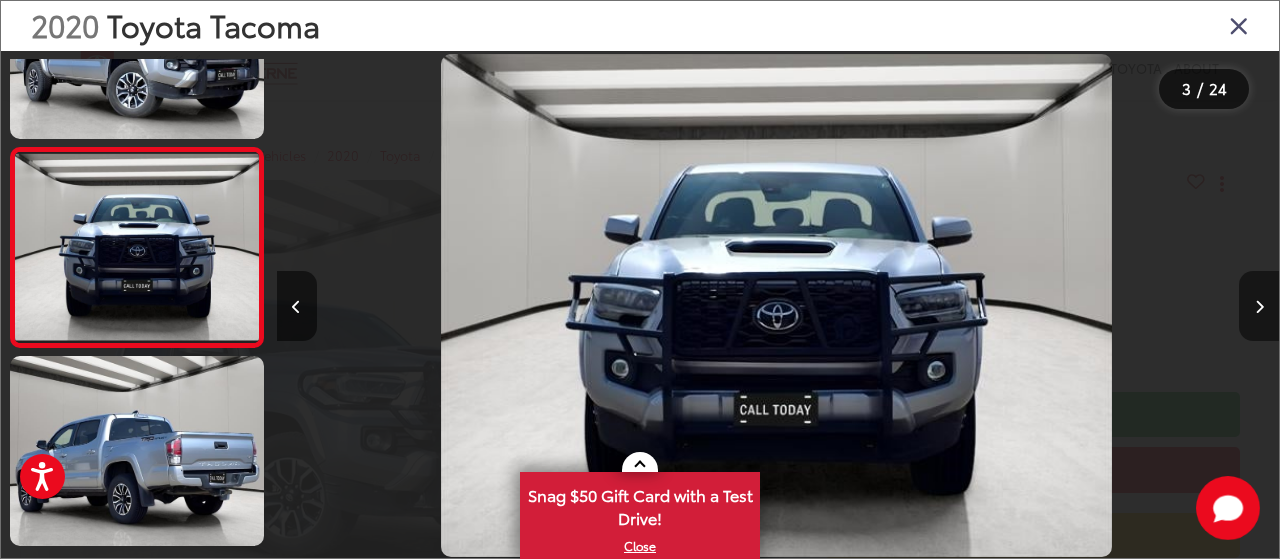 click at bounding box center [1259, 306] 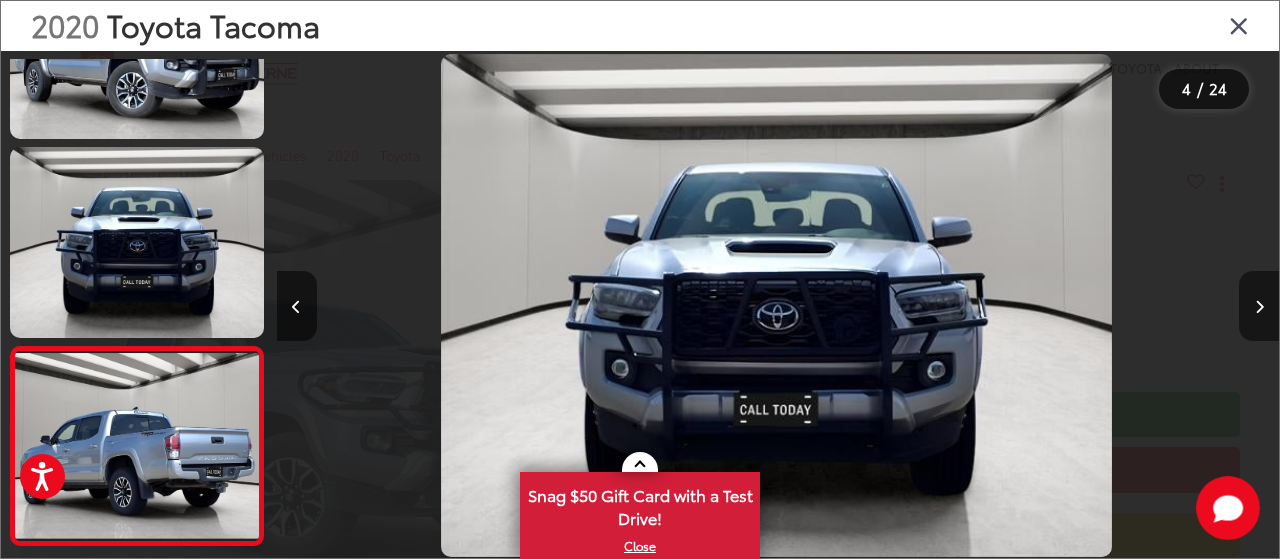 scroll, scrollTop: 0, scrollLeft: 2072, axis: horizontal 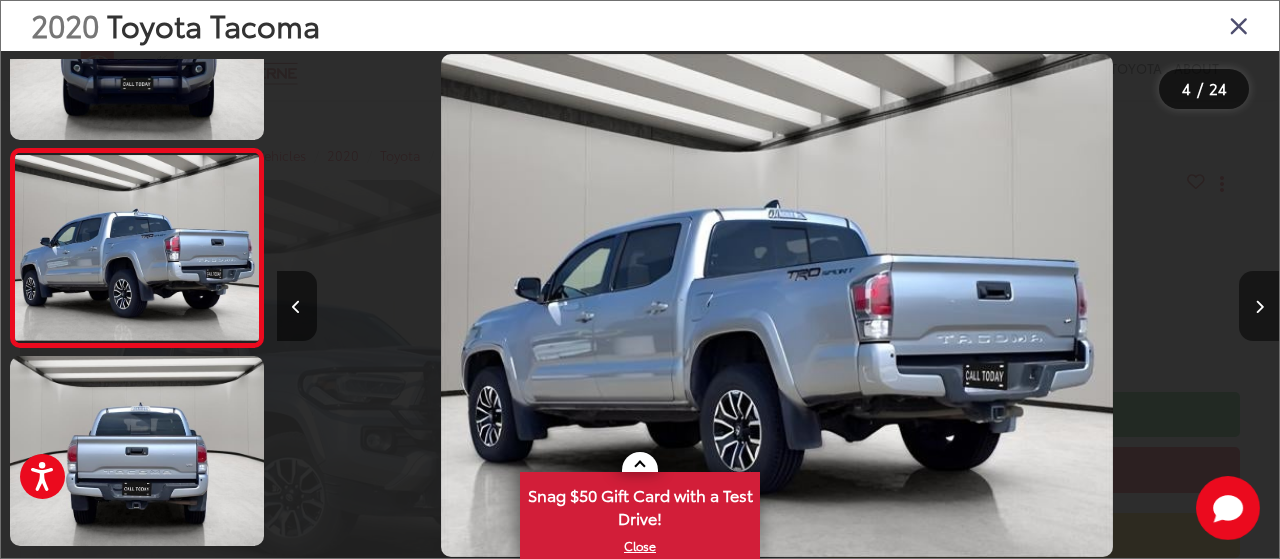 click at bounding box center (1259, 306) 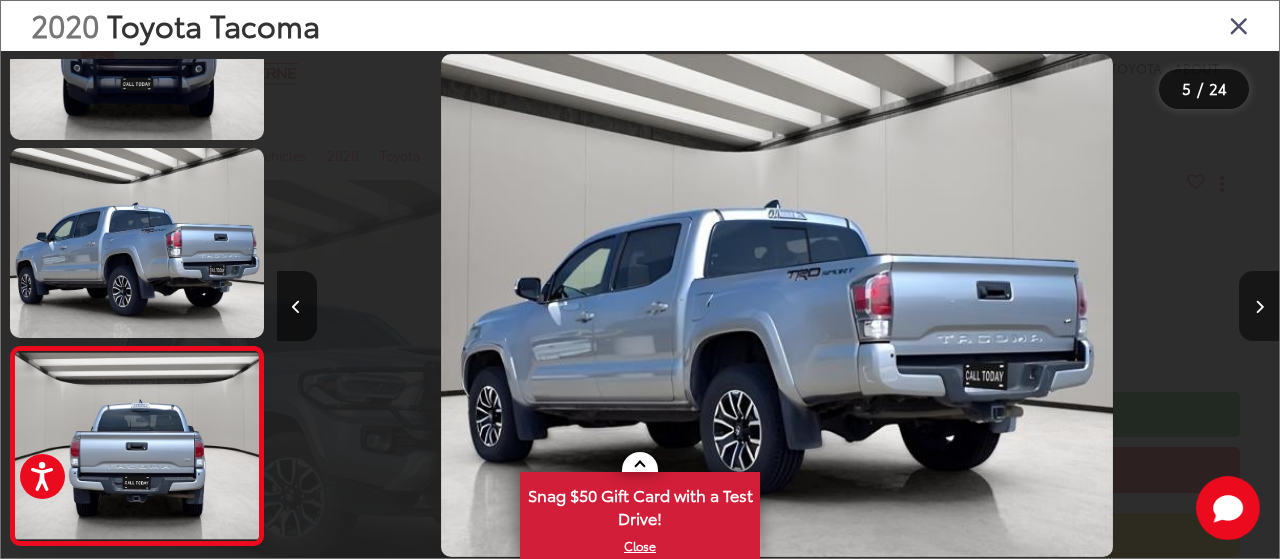 scroll, scrollTop: 0, scrollLeft: 3119, axis: horizontal 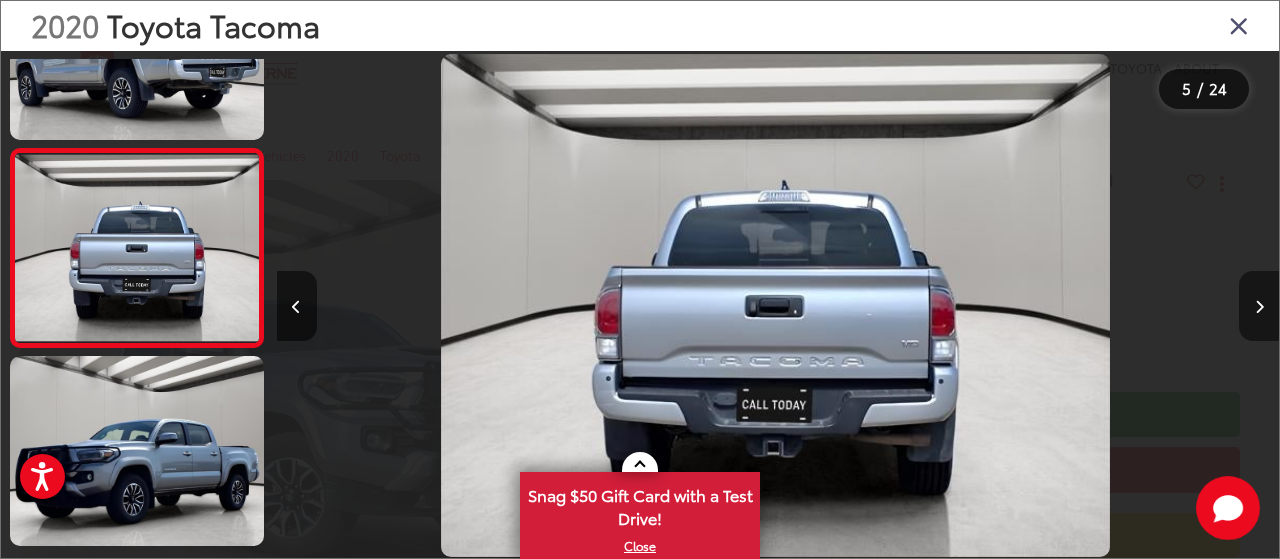 click at bounding box center (1259, 306) 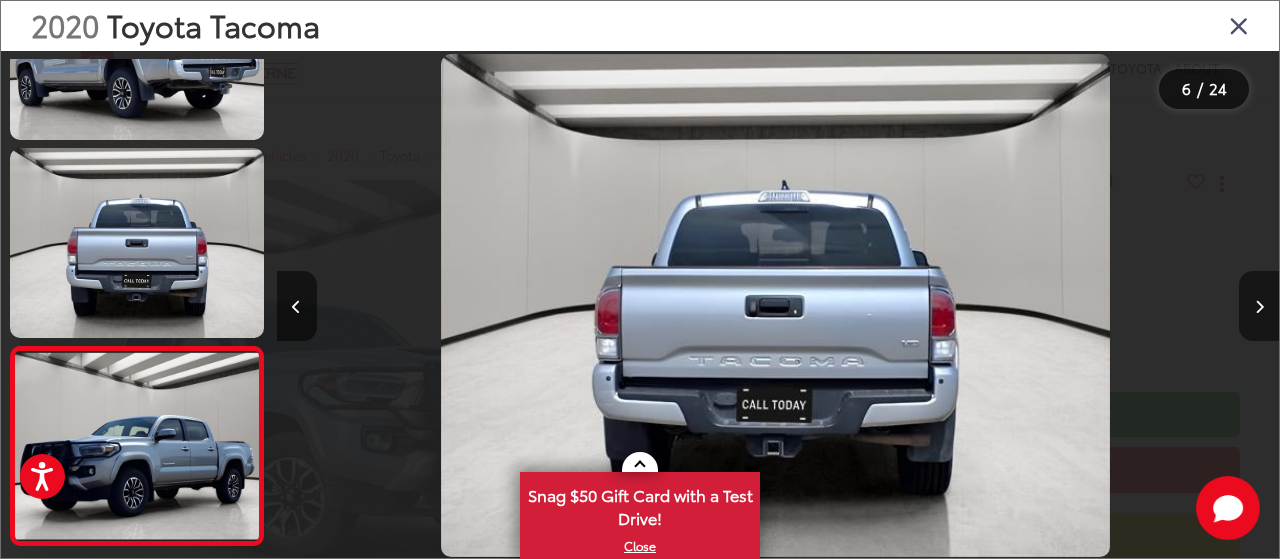 scroll, scrollTop: 0, scrollLeft: 4078, axis: horizontal 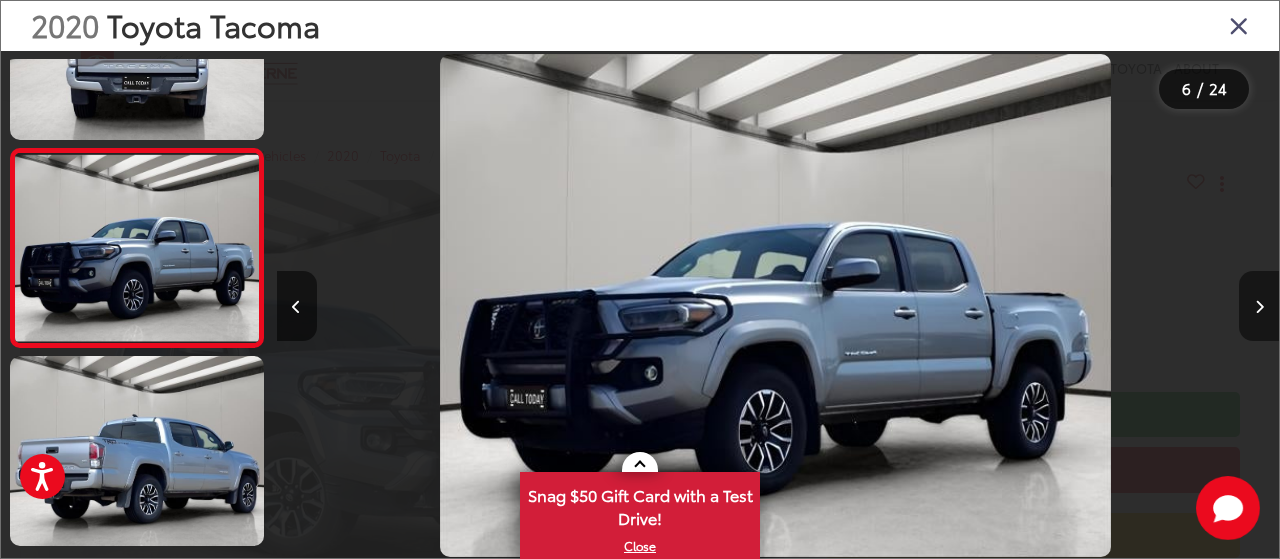 click at bounding box center [1259, 306] 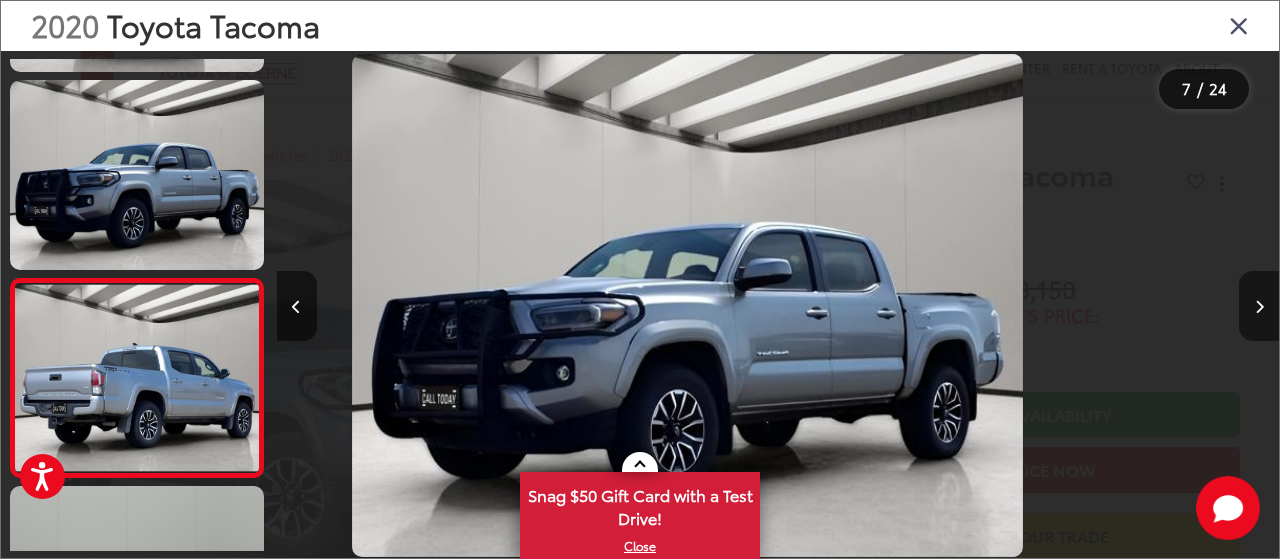 scroll, scrollTop: 1076, scrollLeft: 0, axis: vertical 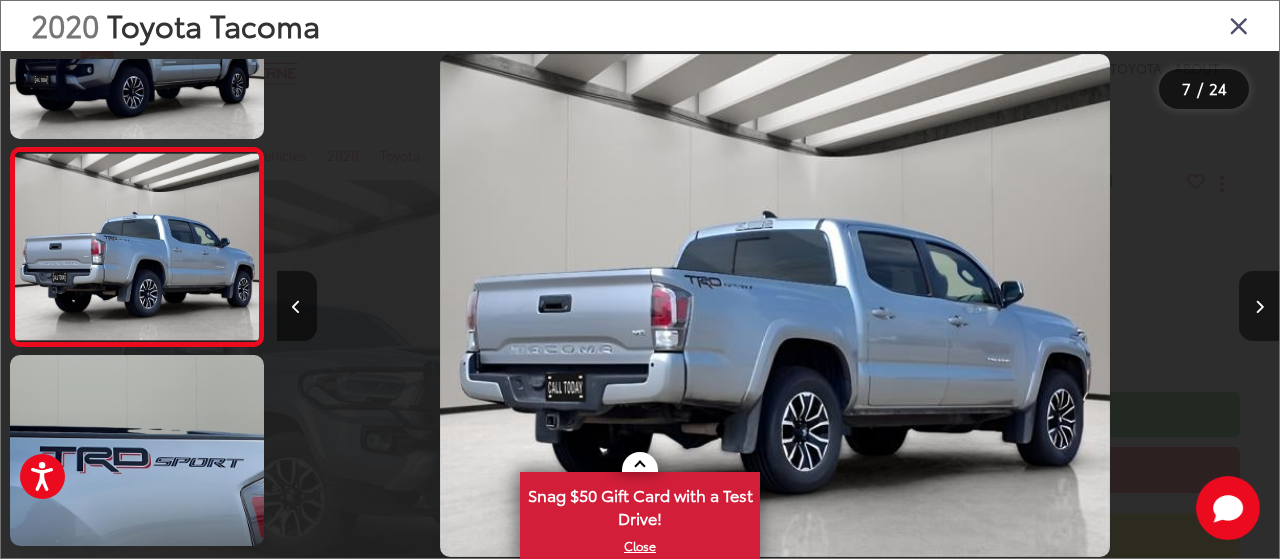 click at bounding box center [1259, 306] 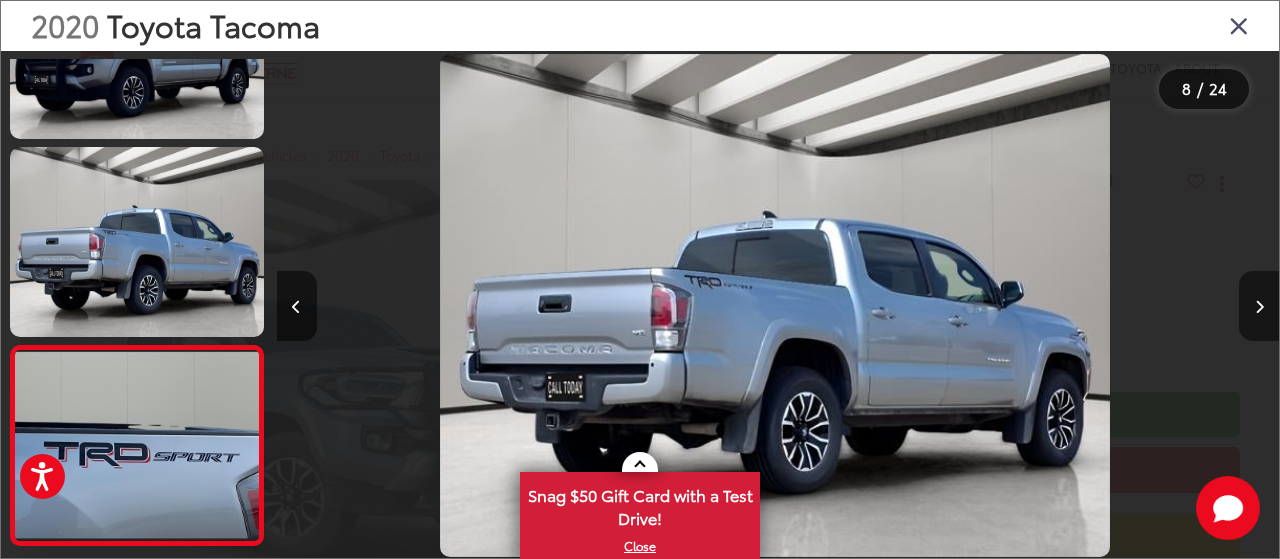 scroll, scrollTop: 0, scrollLeft: 6184, axis: horizontal 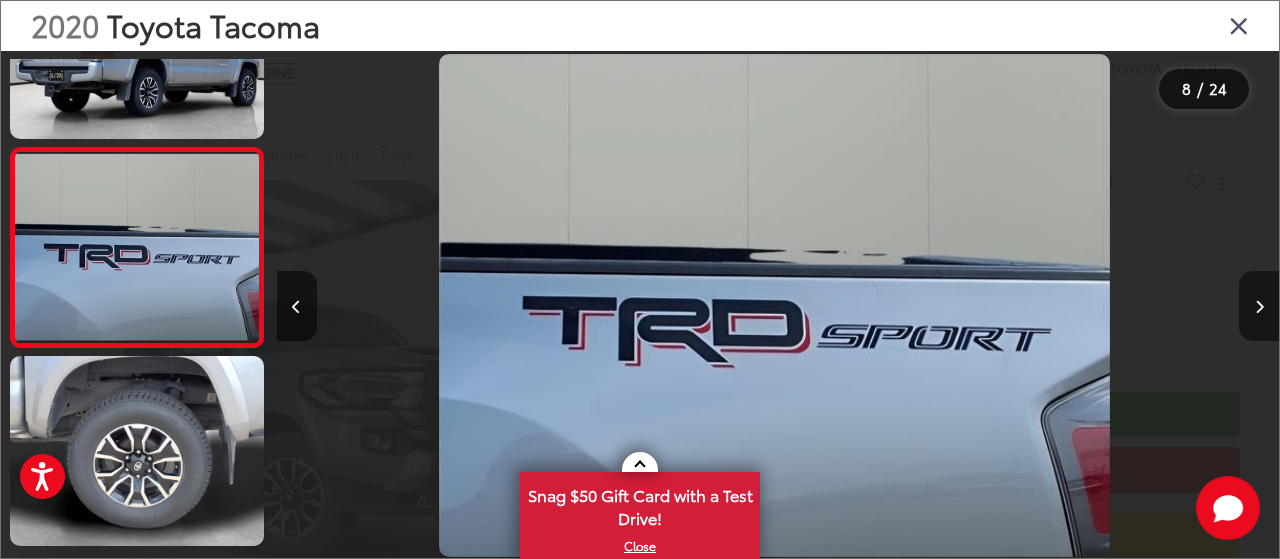 click at bounding box center (1259, 306) 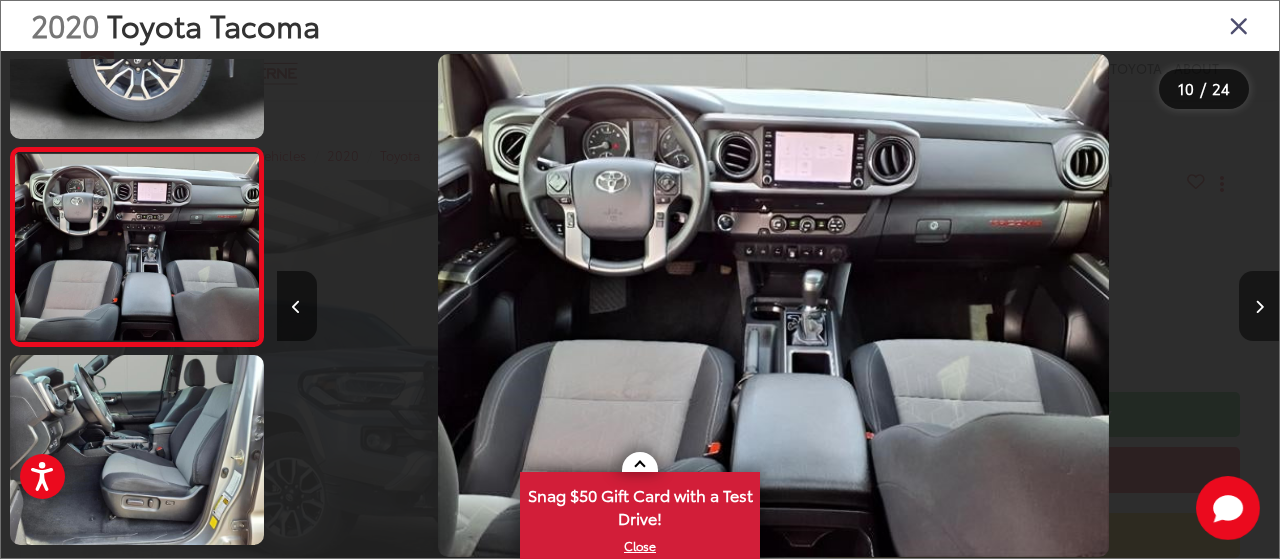 click at bounding box center [1259, 306] 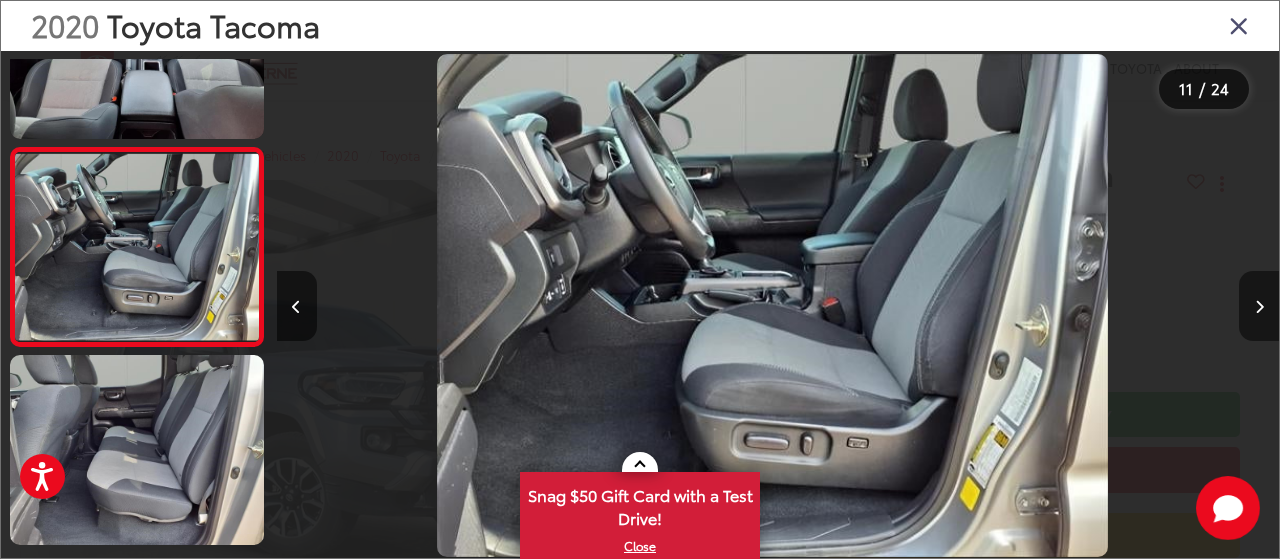 click at bounding box center [1259, 306] 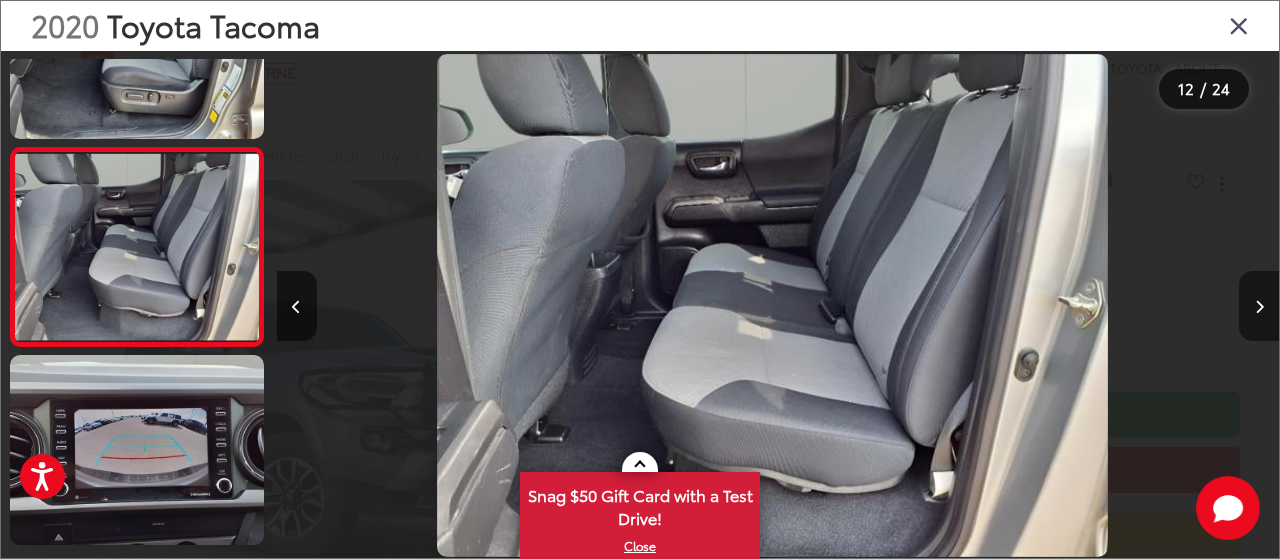 click at bounding box center (1259, 306) 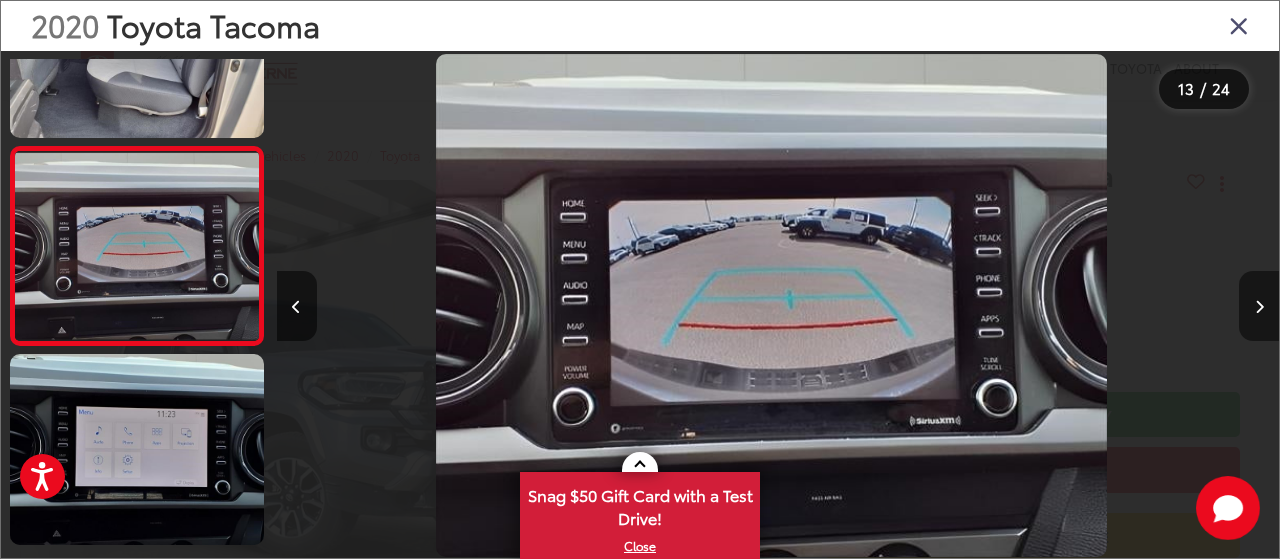 click at bounding box center [1259, 306] 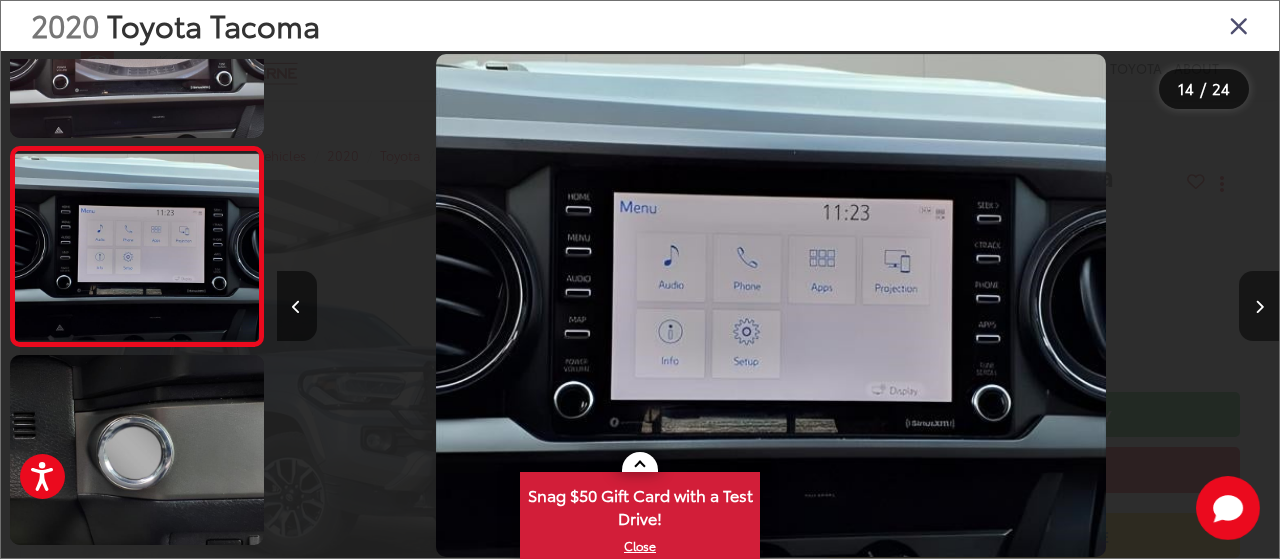click at bounding box center [1259, 306] 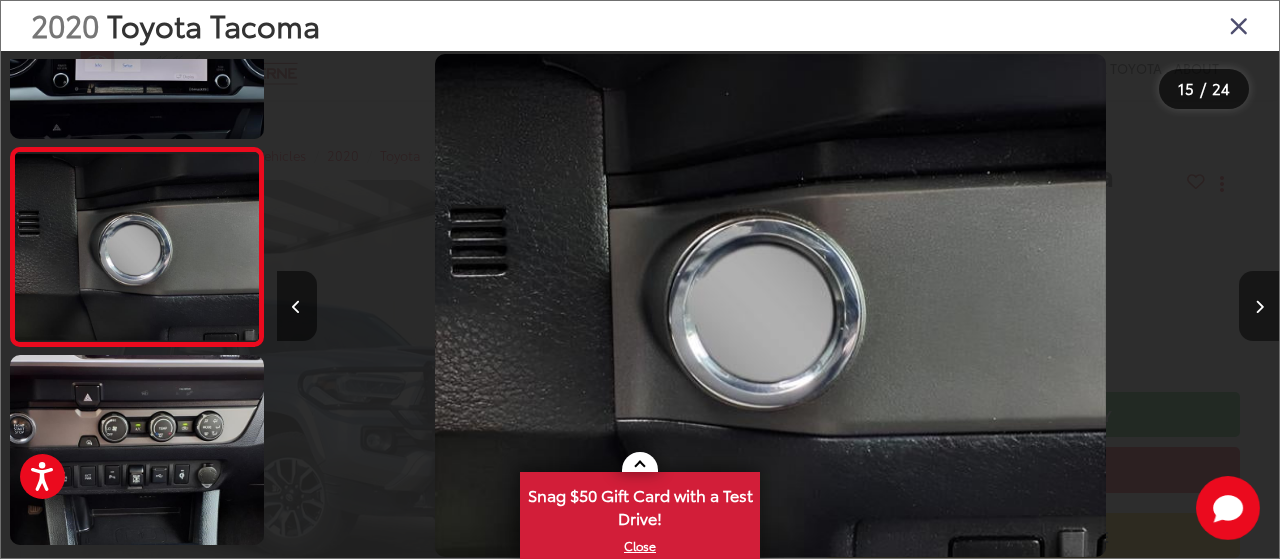 click at bounding box center (1259, 306) 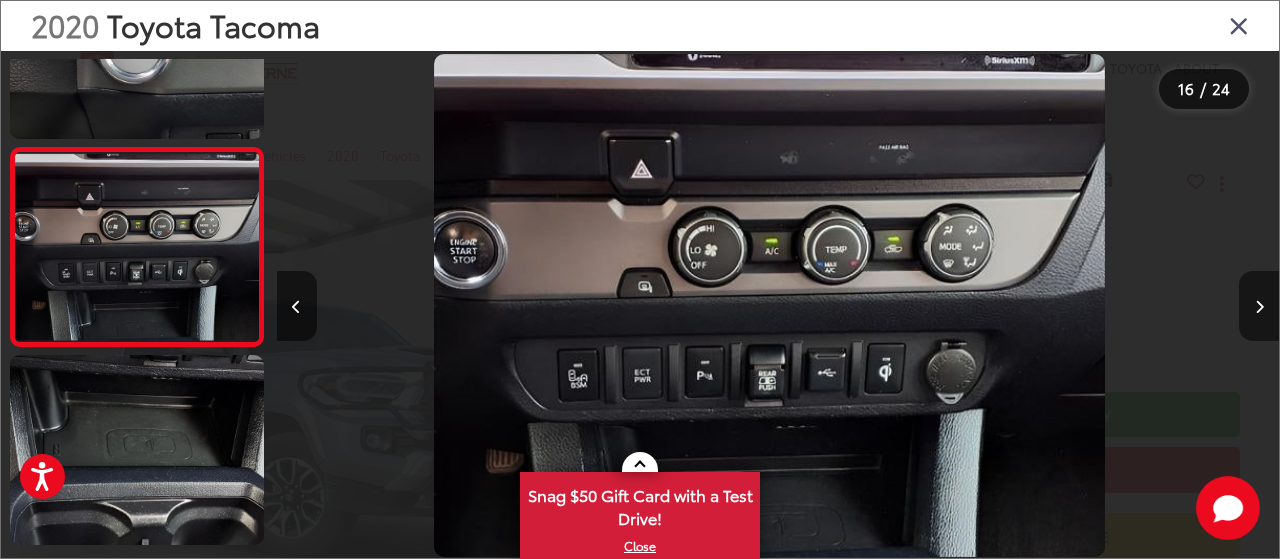click at bounding box center [1259, 306] 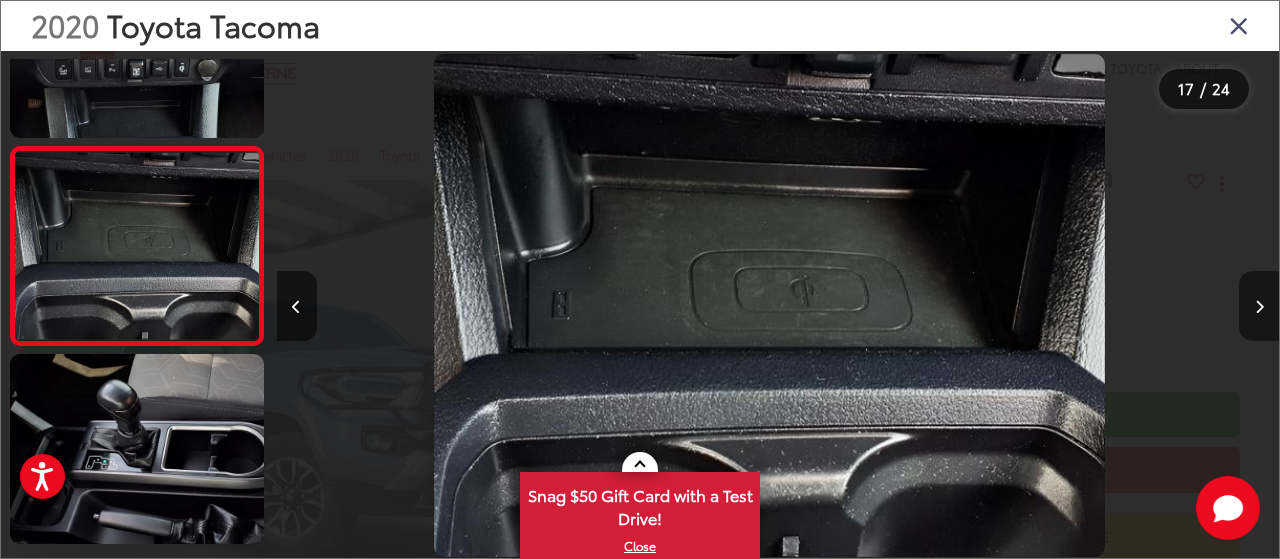 click at bounding box center (1259, 306) 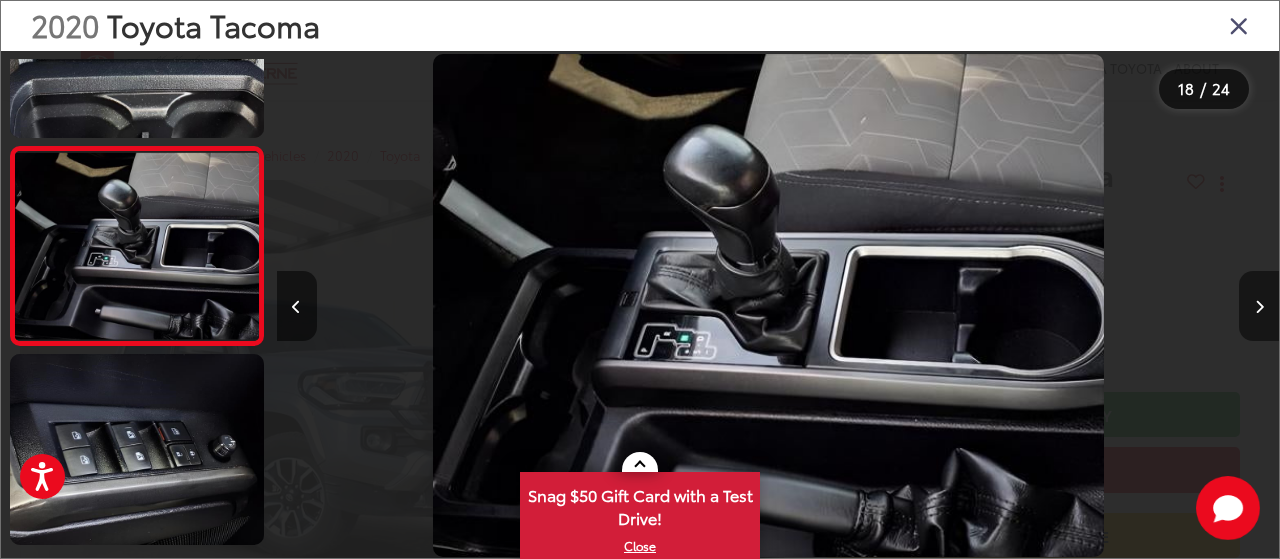 click at bounding box center (1259, 306) 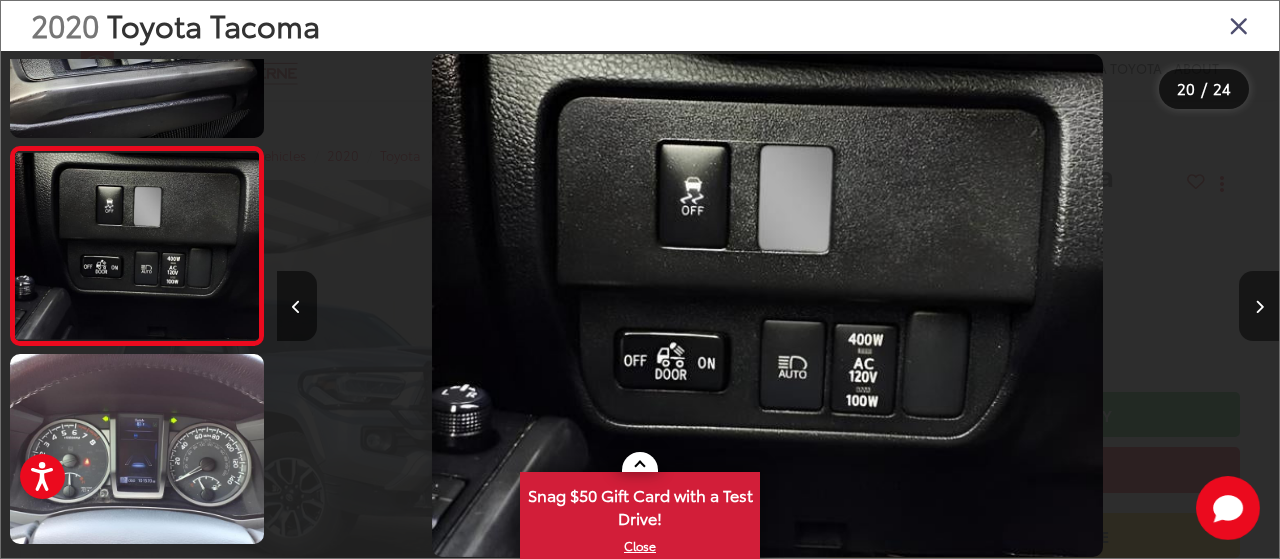 click at bounding box center [1259, 306] 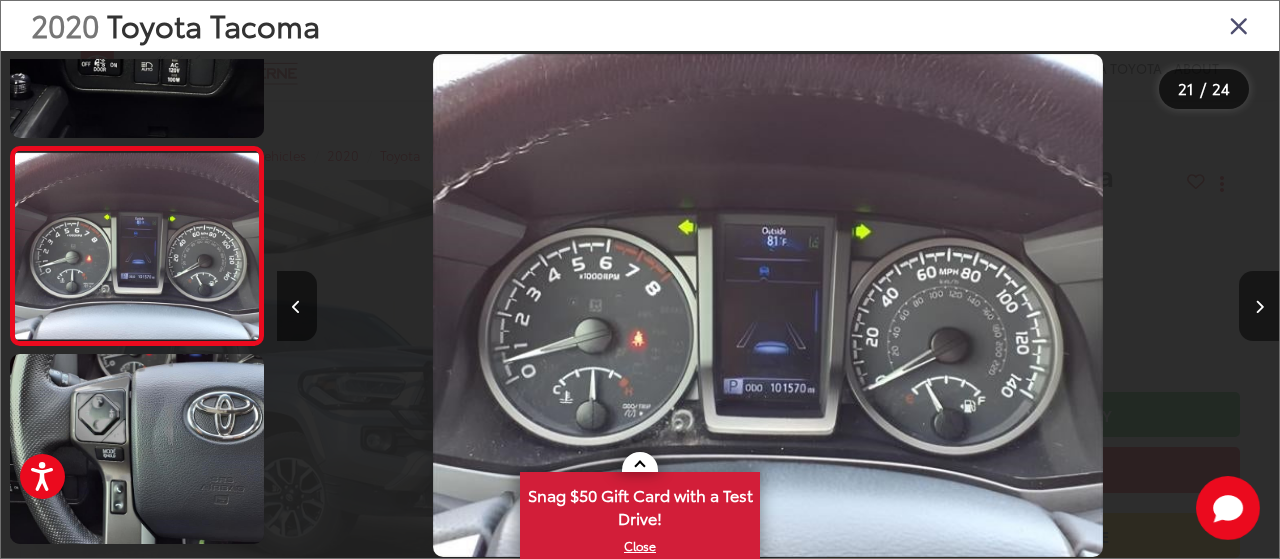 click at bounding box center [1259, 306] 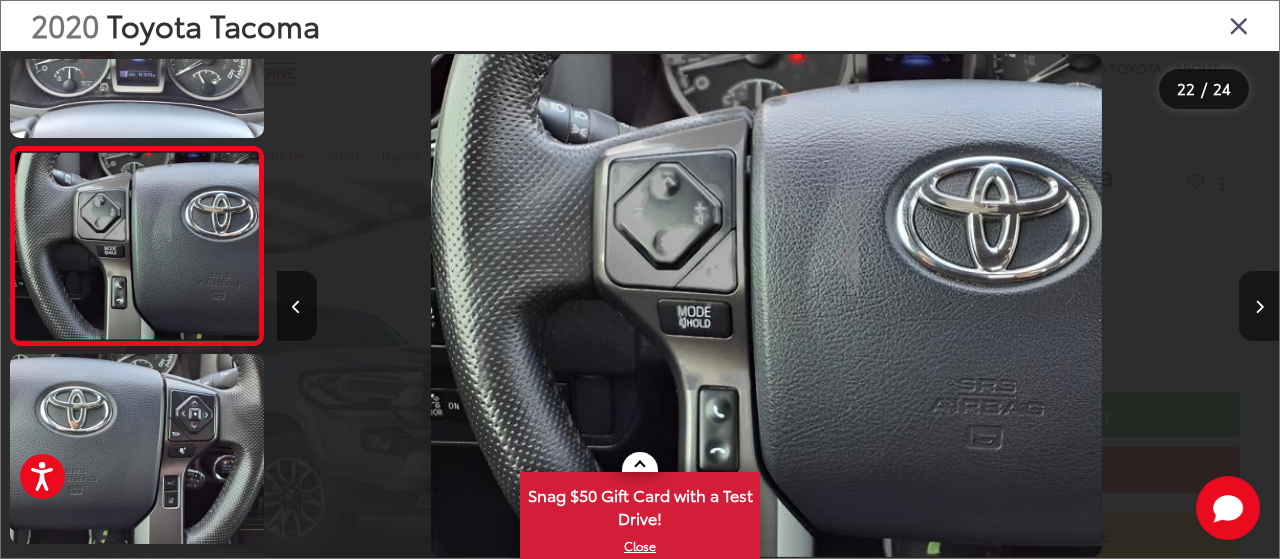 click at bounding box center [1259, 306] 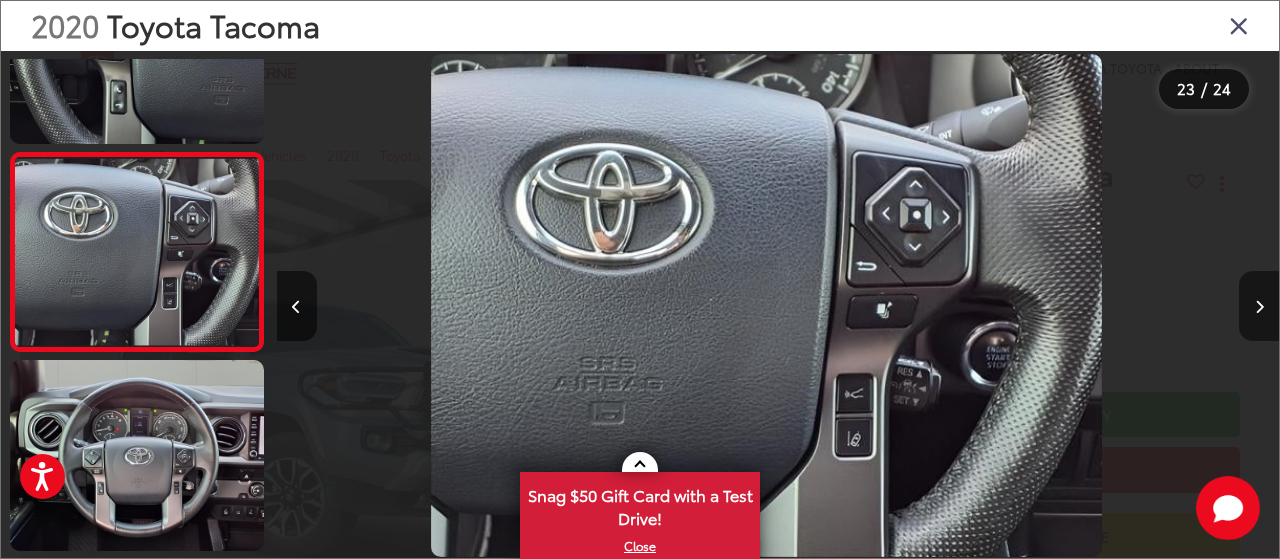 click at bounding box center (1259, 306) 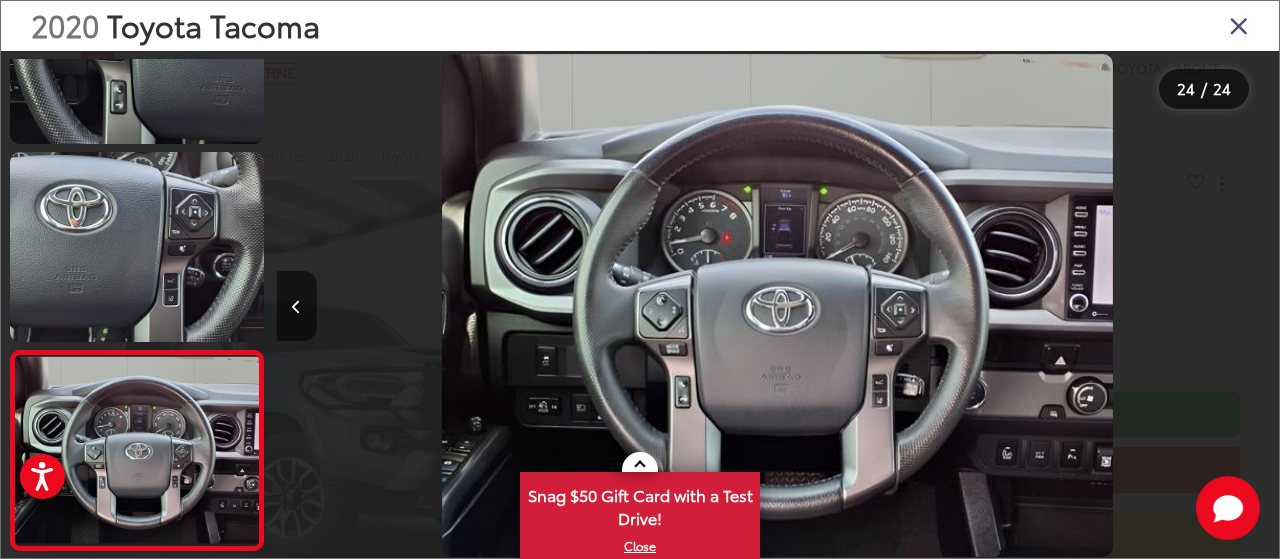 click at bounding box center (1153, 305) 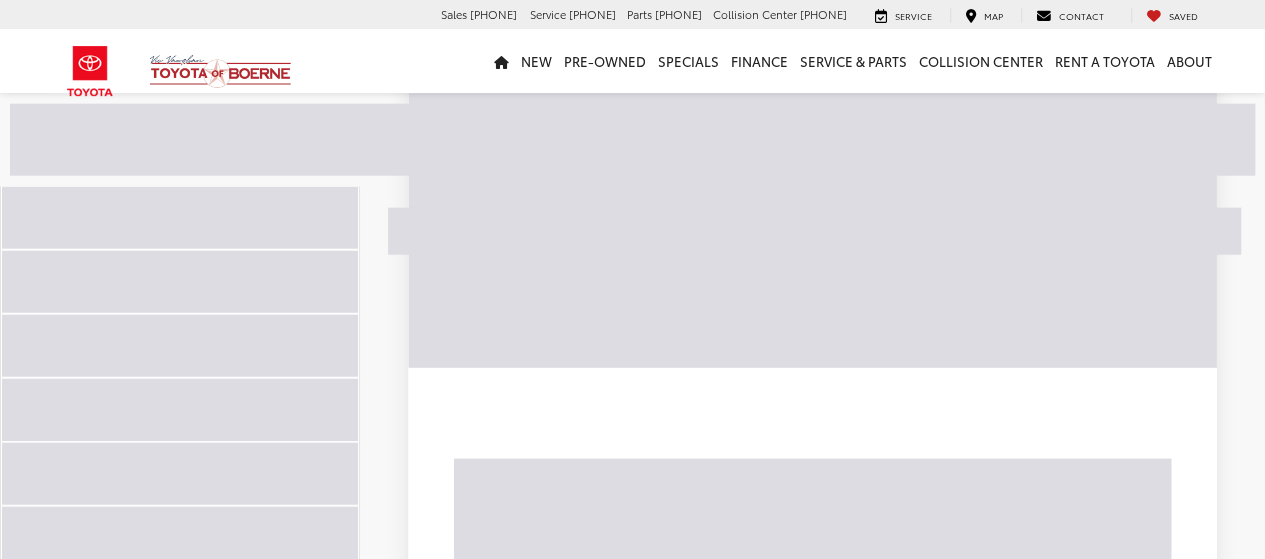 scroll, scrollTop: 2323, scrollLeft: 0, axis: vertical 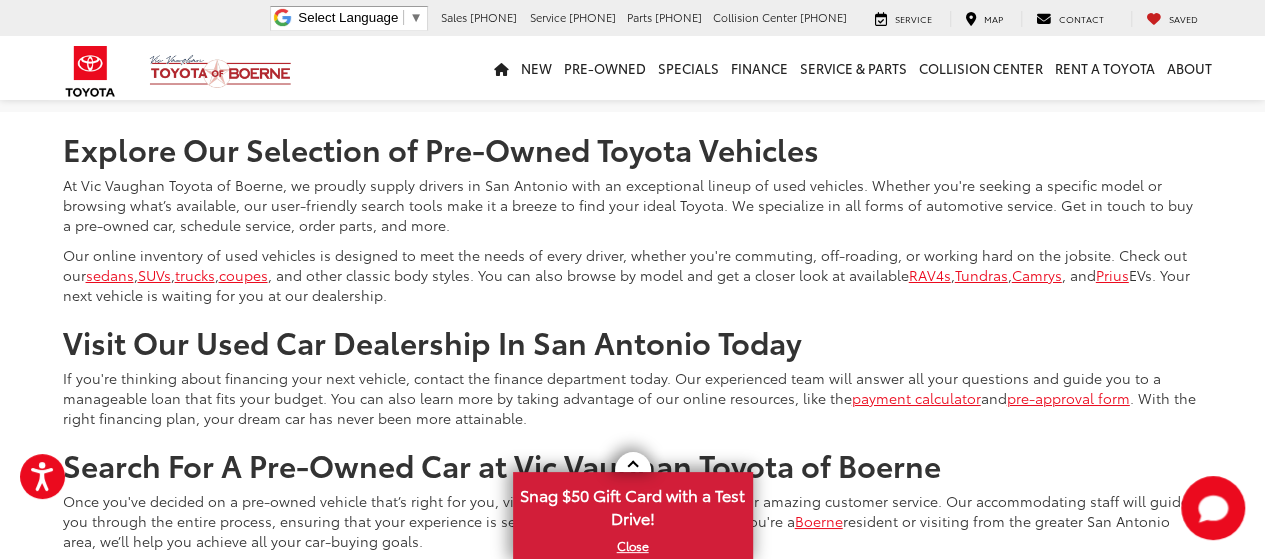 click on "Next" at bounding box center (1017, 53) 